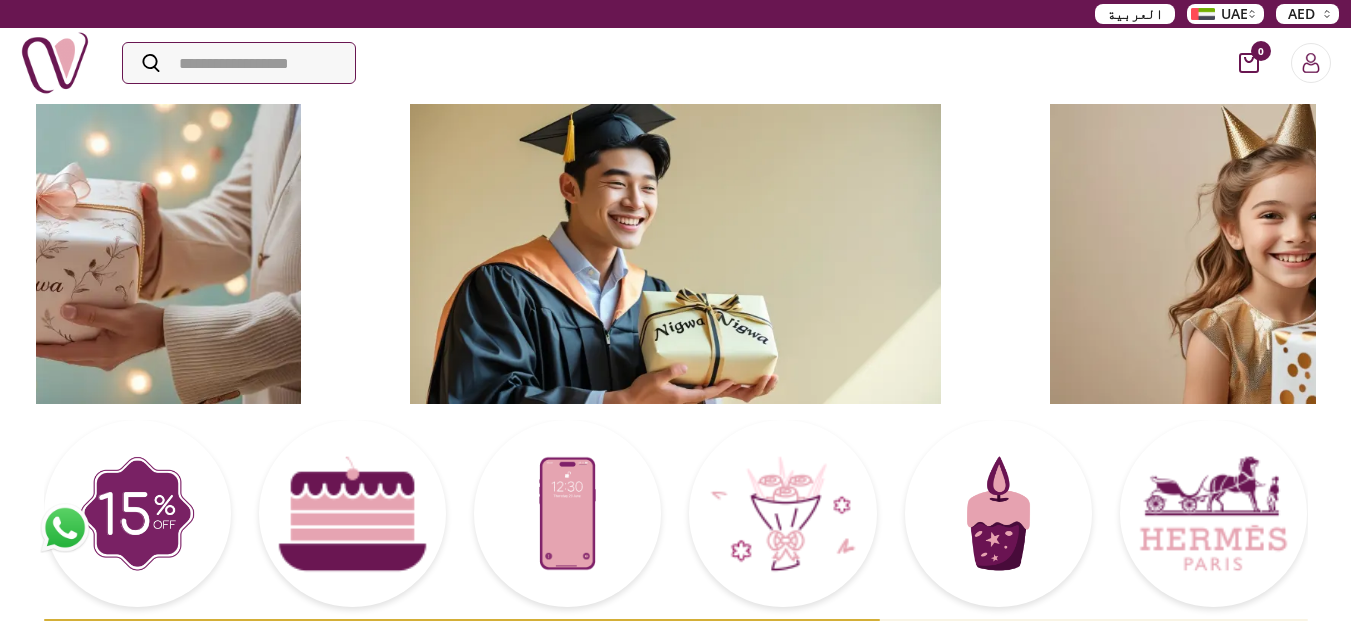 scroll, scrollTop: 0, scrollLeft: 0, axis: both 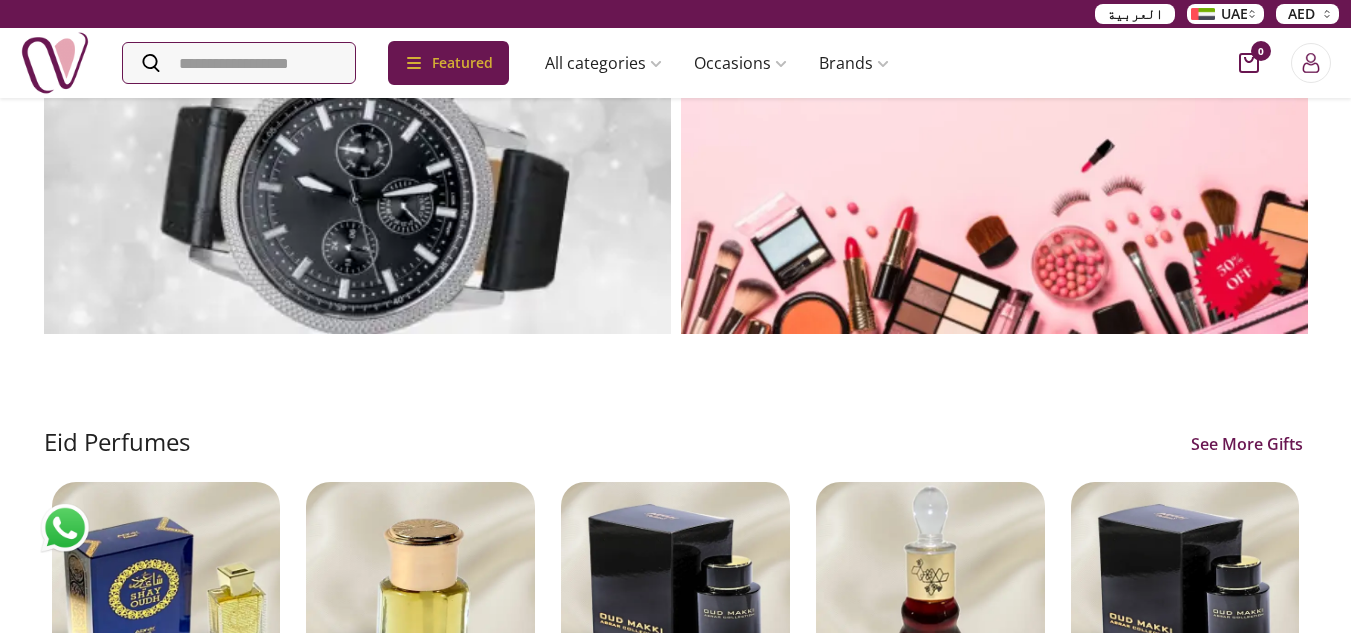 click at bounding box center (357, 180) 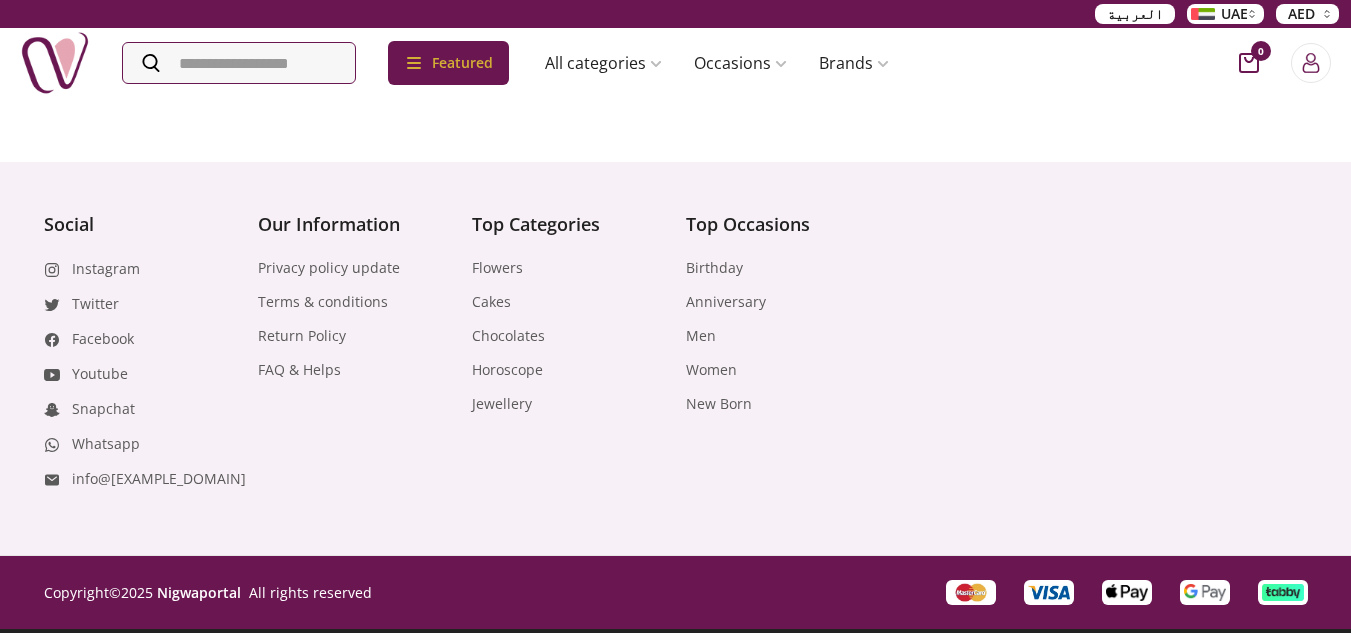 scroll, scrollTop: 0, scrollLeft: 0, axis: both 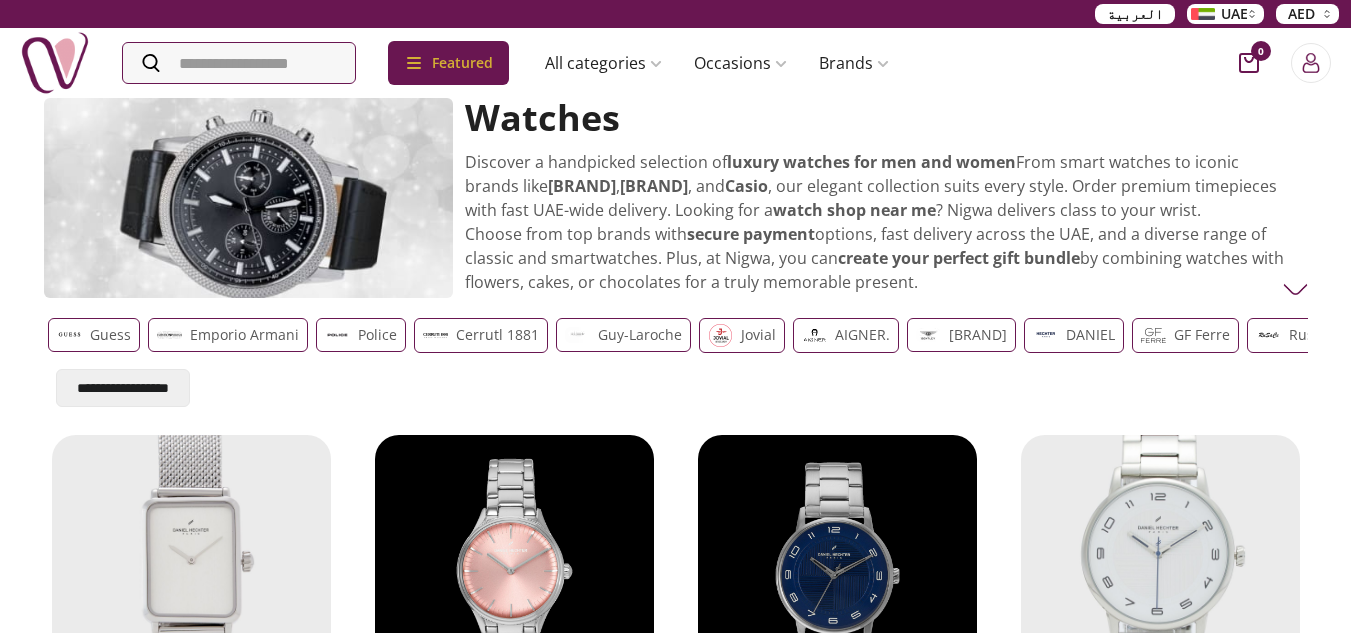 click at bounding box center [435, 335] 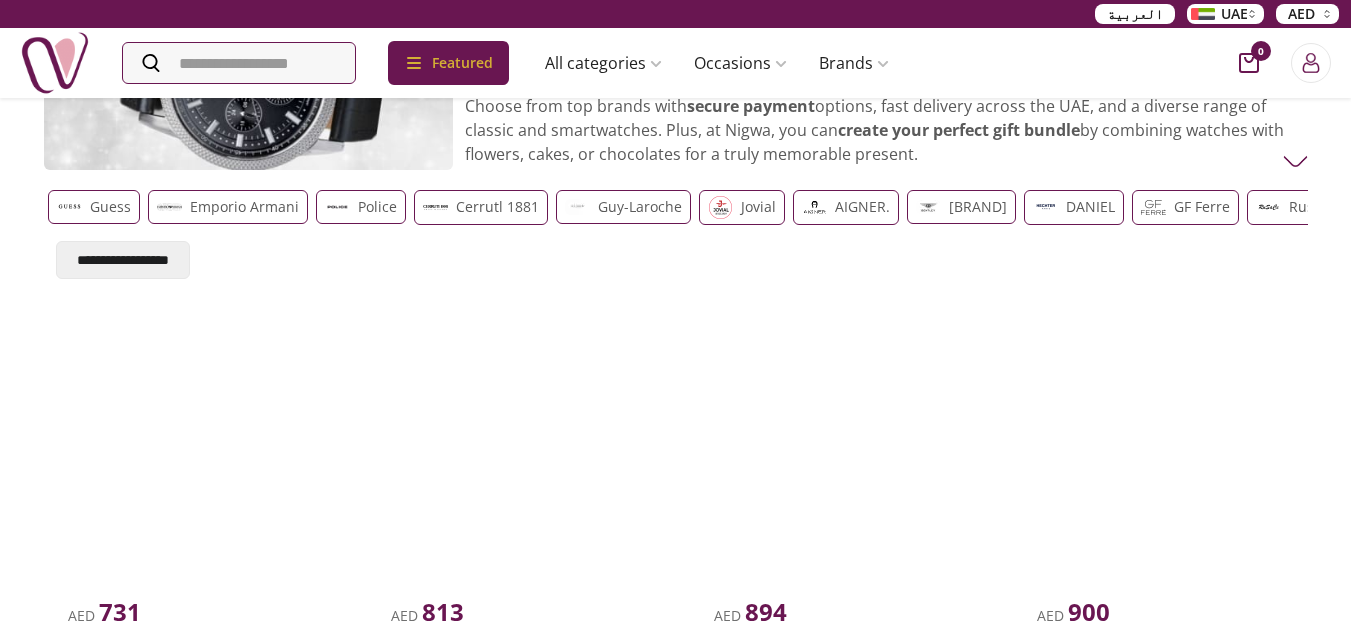 scroll, scrollTop: 0, scrollLeft: 0, axis: both 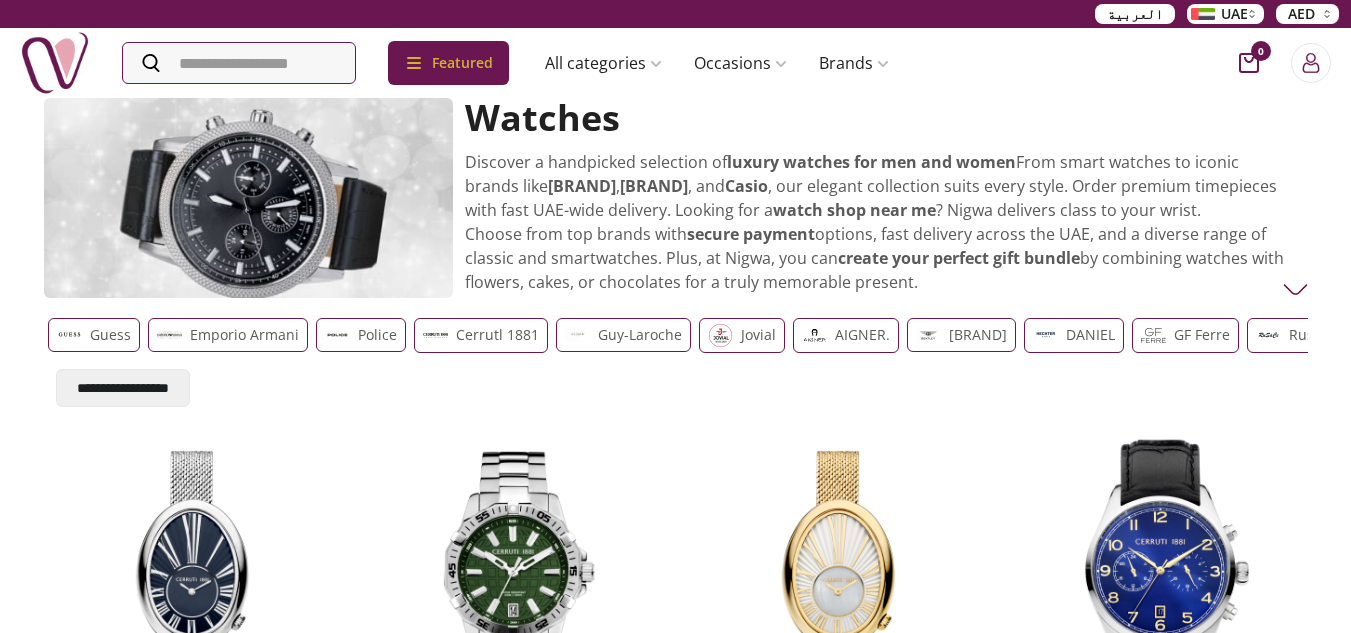 click on "guy-laroche" at bounding box center (623, 335) 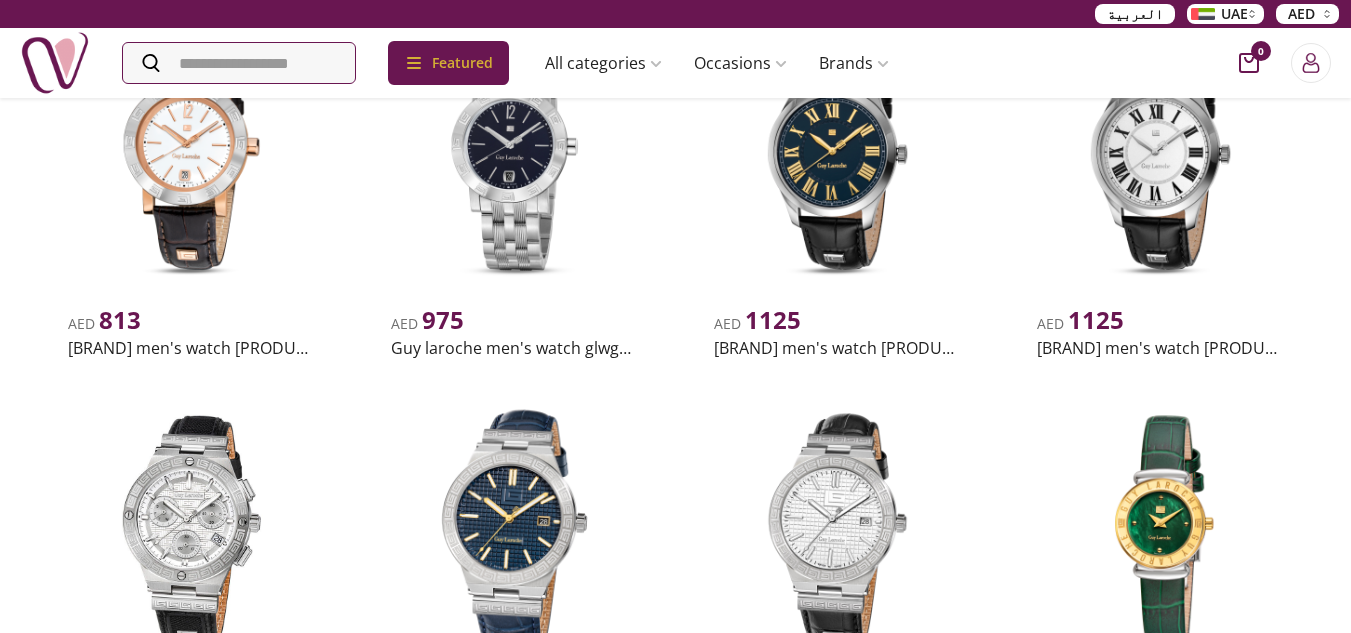 scroll, scrollTop: 0, scrollLeft: 0, axis: both 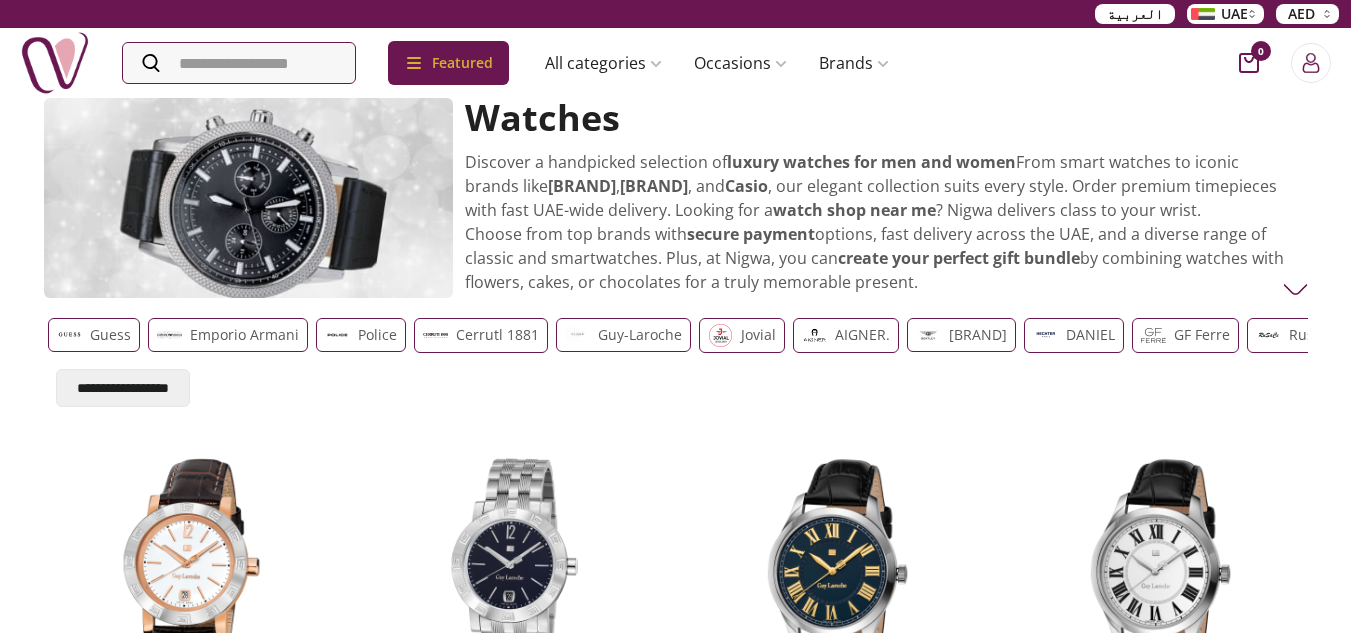click on "AIGNER." at bounding box center [862, 335] 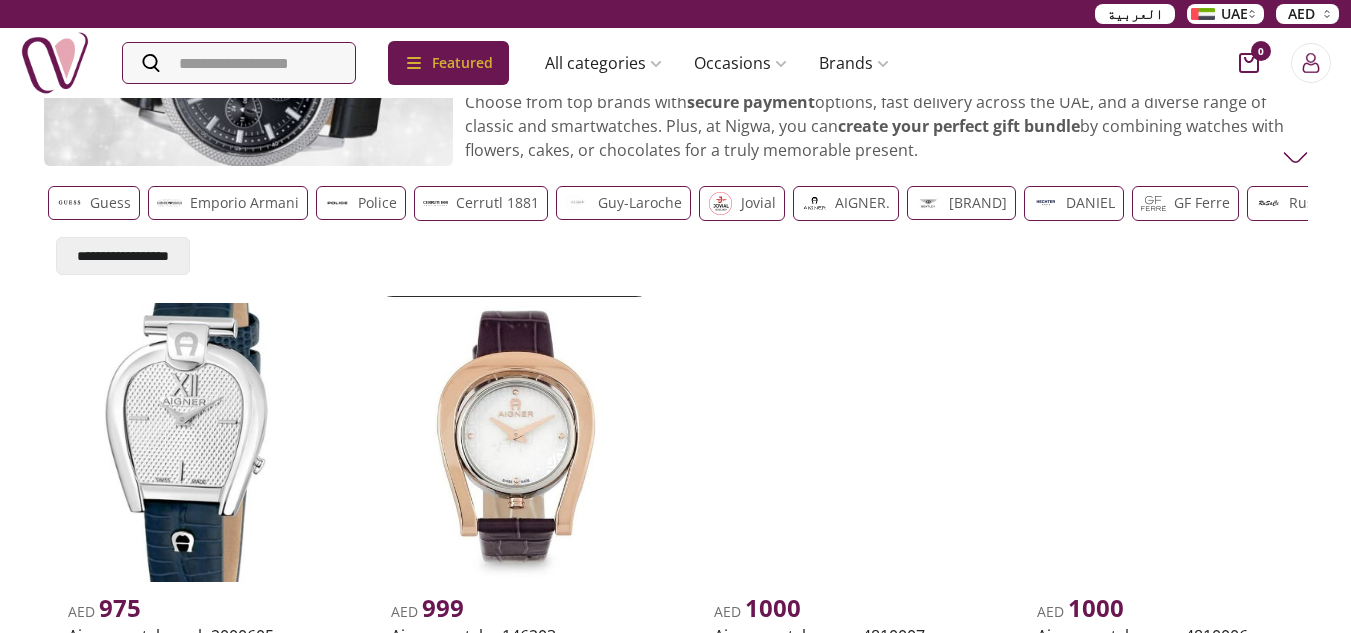 scroll, scrollTop: 0, scrollLeft: 0, axis: both 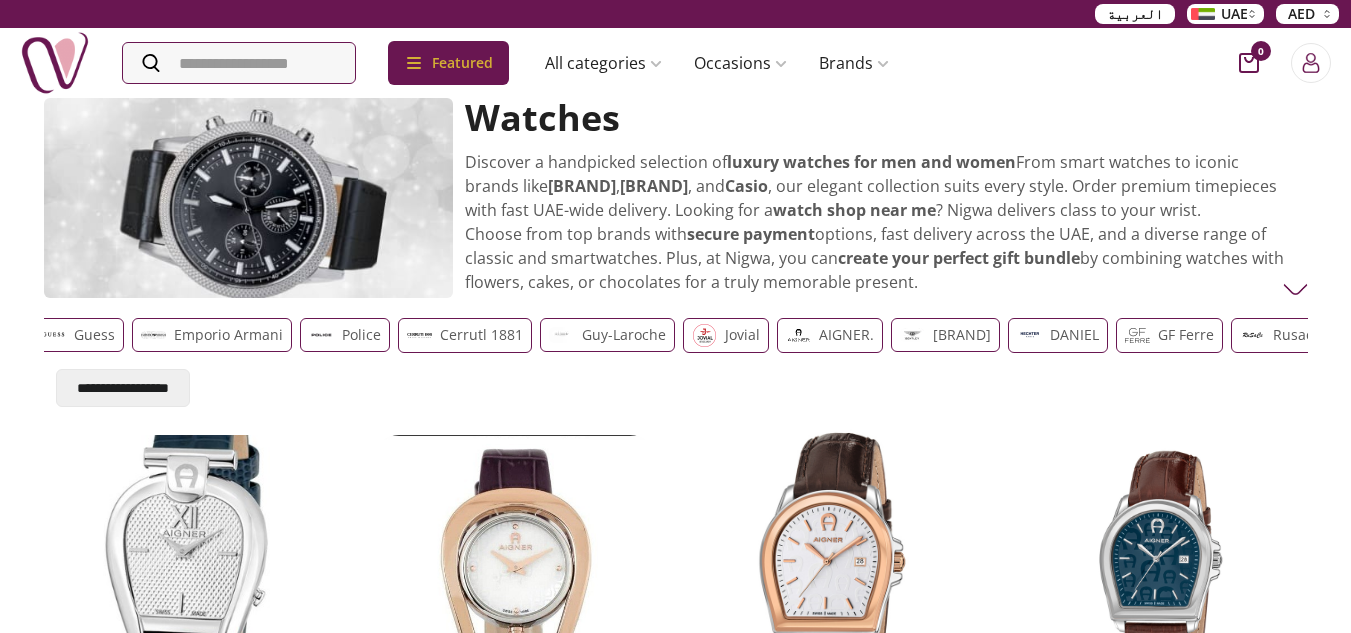 drag, startPoint x: 1292, startPoint y: 331, endPoint x: 928, endPoint y: 448, distance: 382.34146 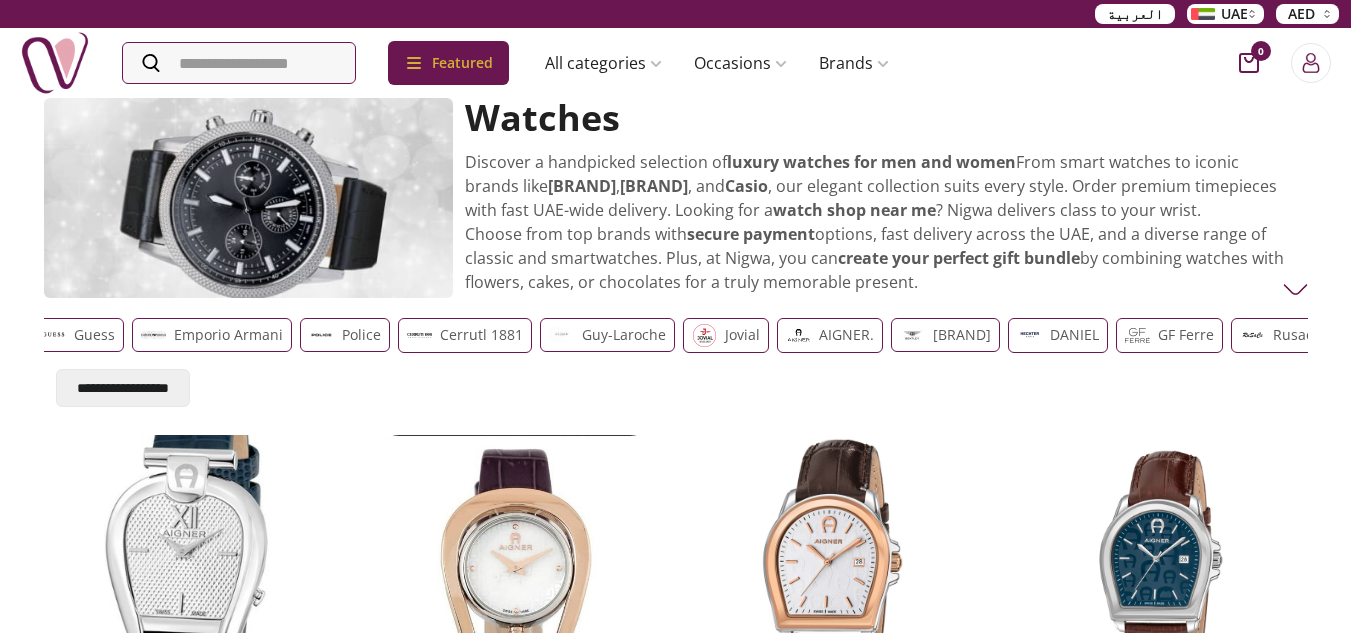 click on "Police" at bounding box center (345, 335) 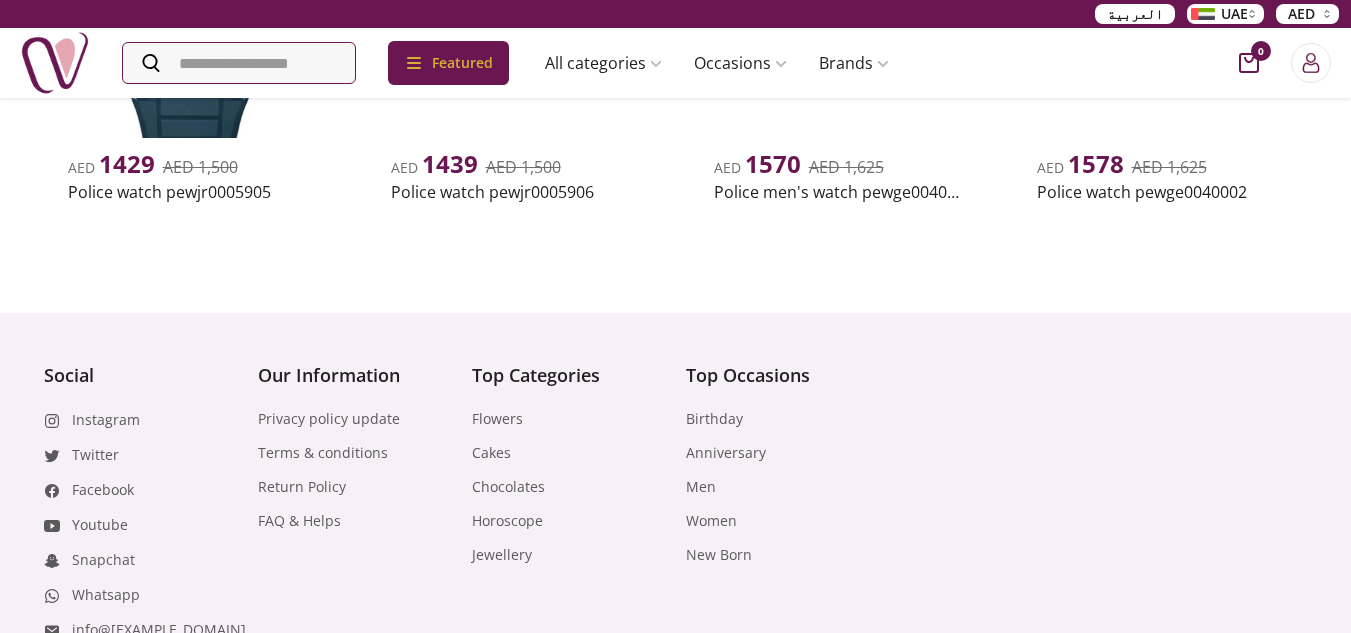 scroll, scrollTop: 7000, scrollLeft: 0, axis: vertical 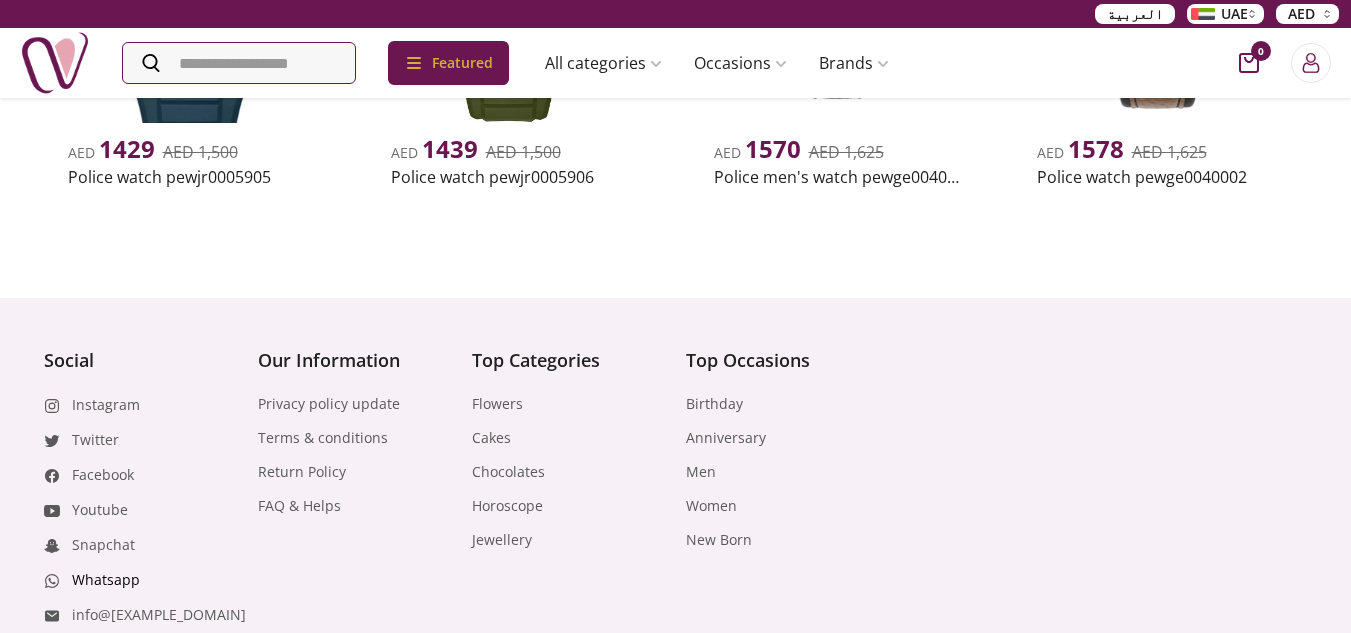 click on "Whatsapp" at bounding box center [106, 580] 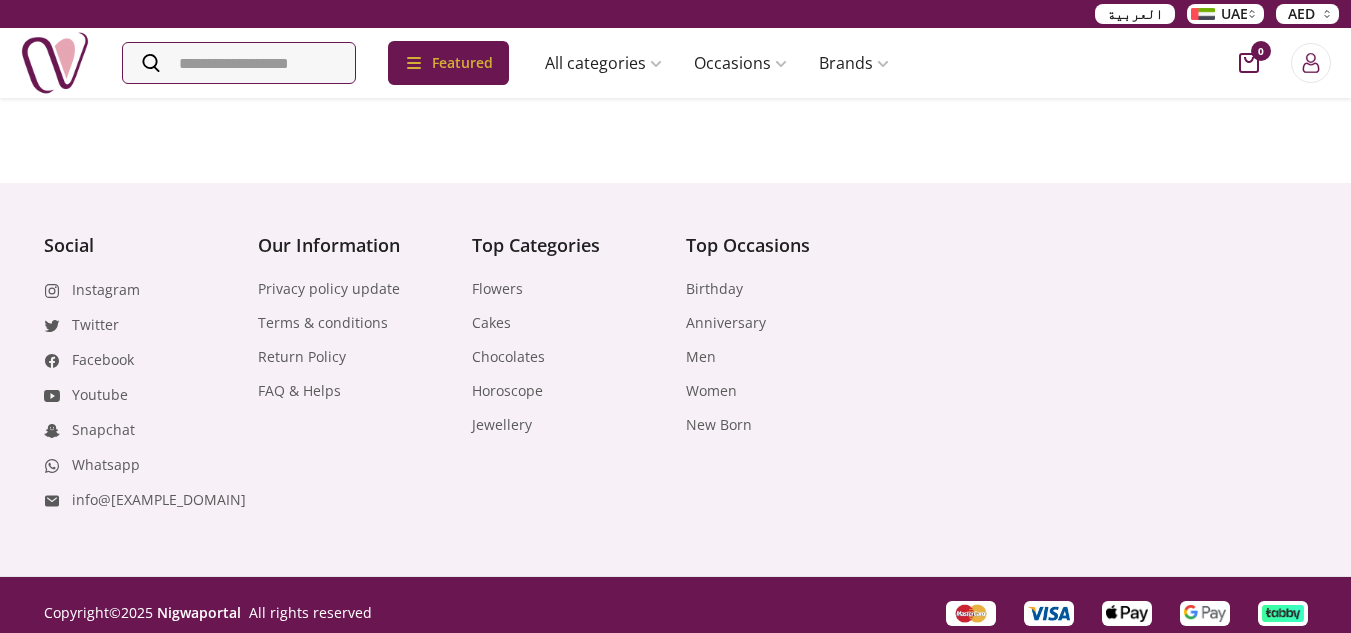 scroll, scrollTop: 7136, scrollLeft: 0, axis: vertical 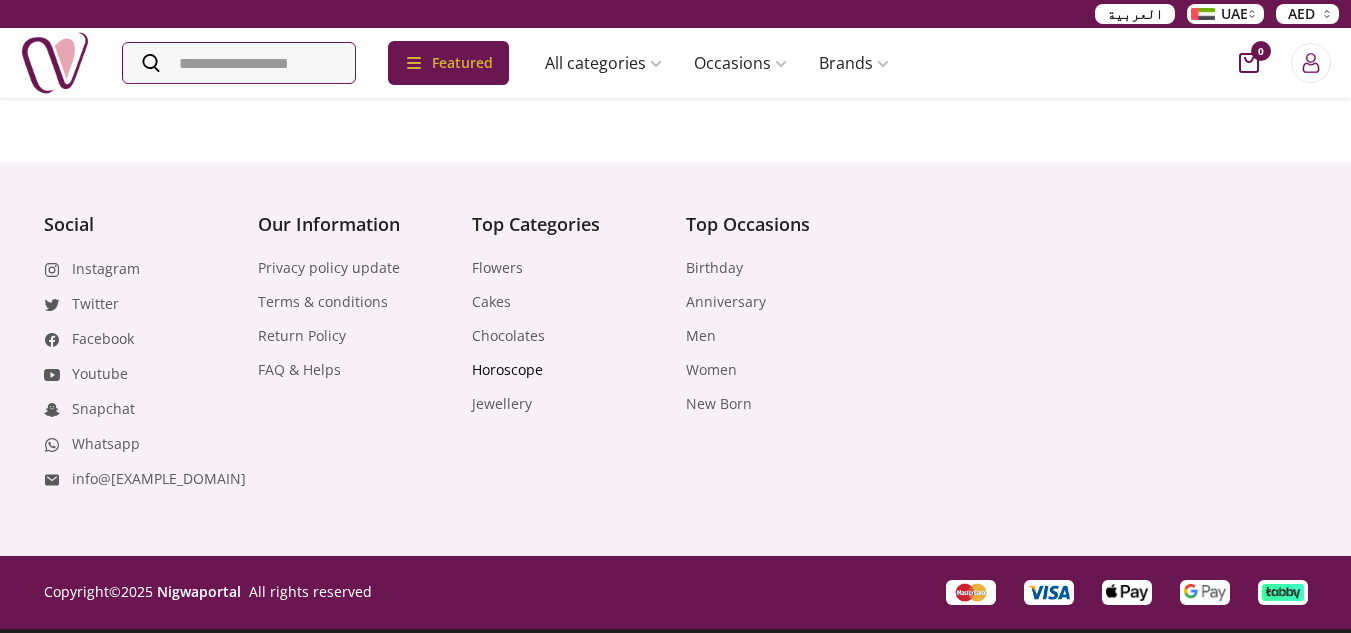 click on "Horoscope" at bounding box center (507, 370) 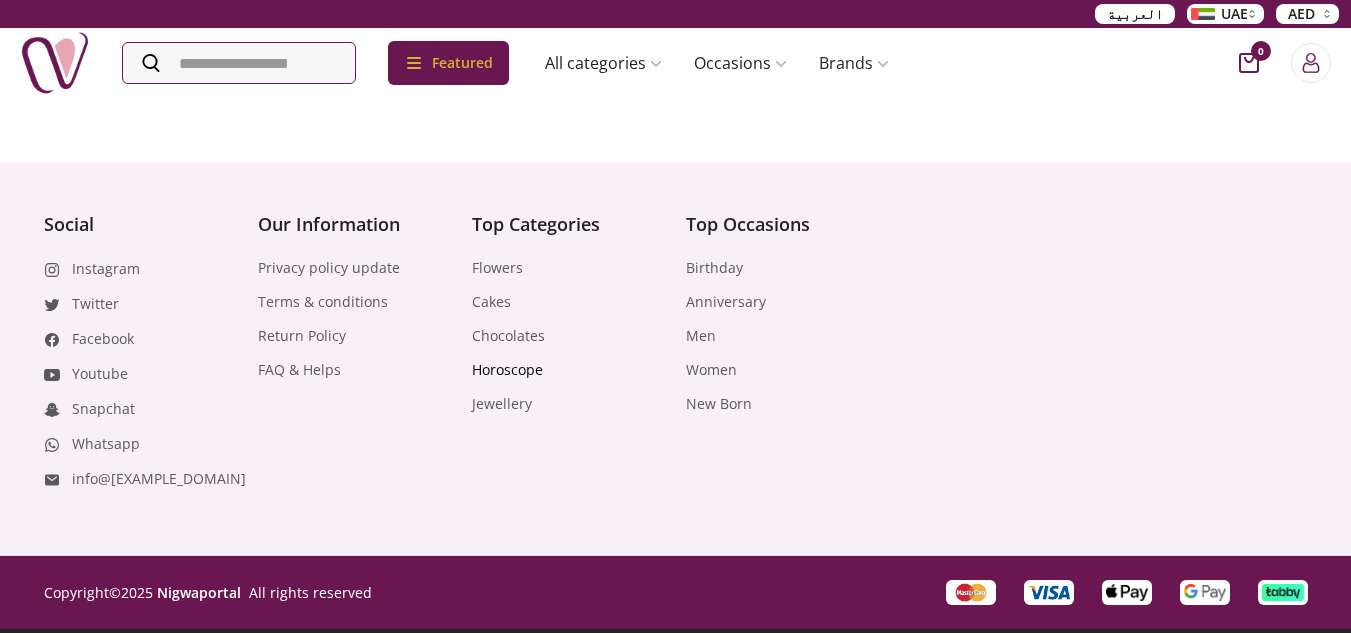 scroll, scrollTop: 0, scrollLeft: 0, axis: both 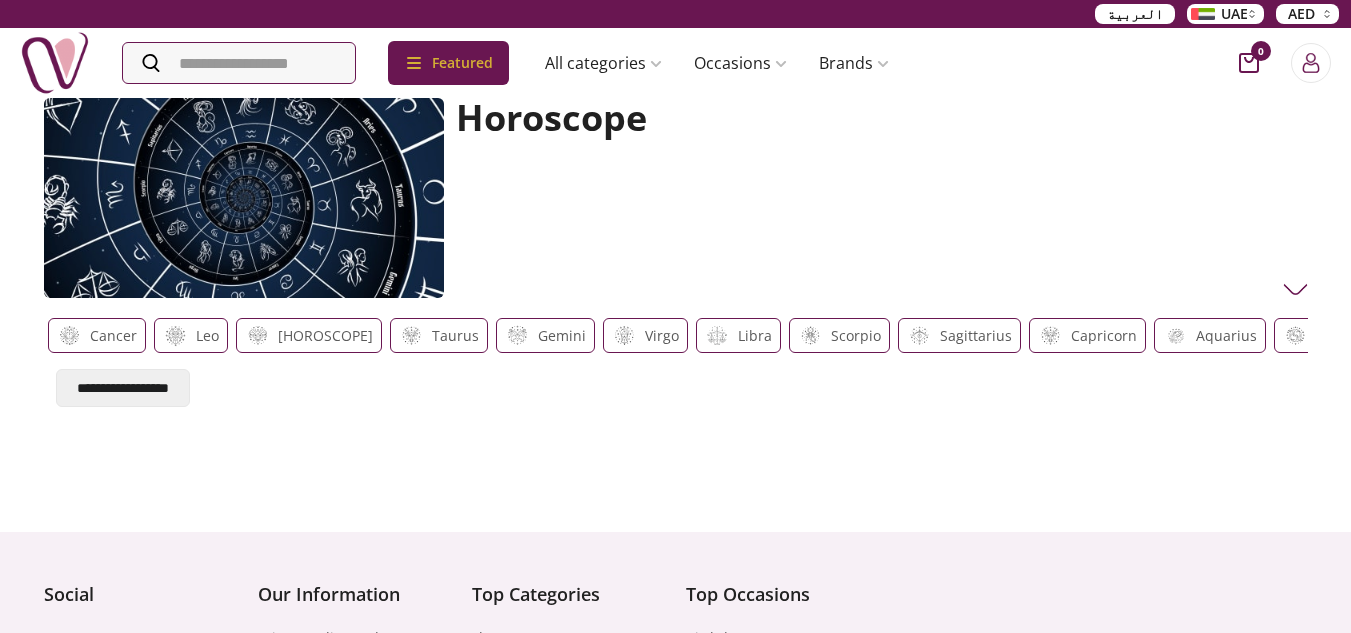 click on "Leo" at bounding box center [207, 336] 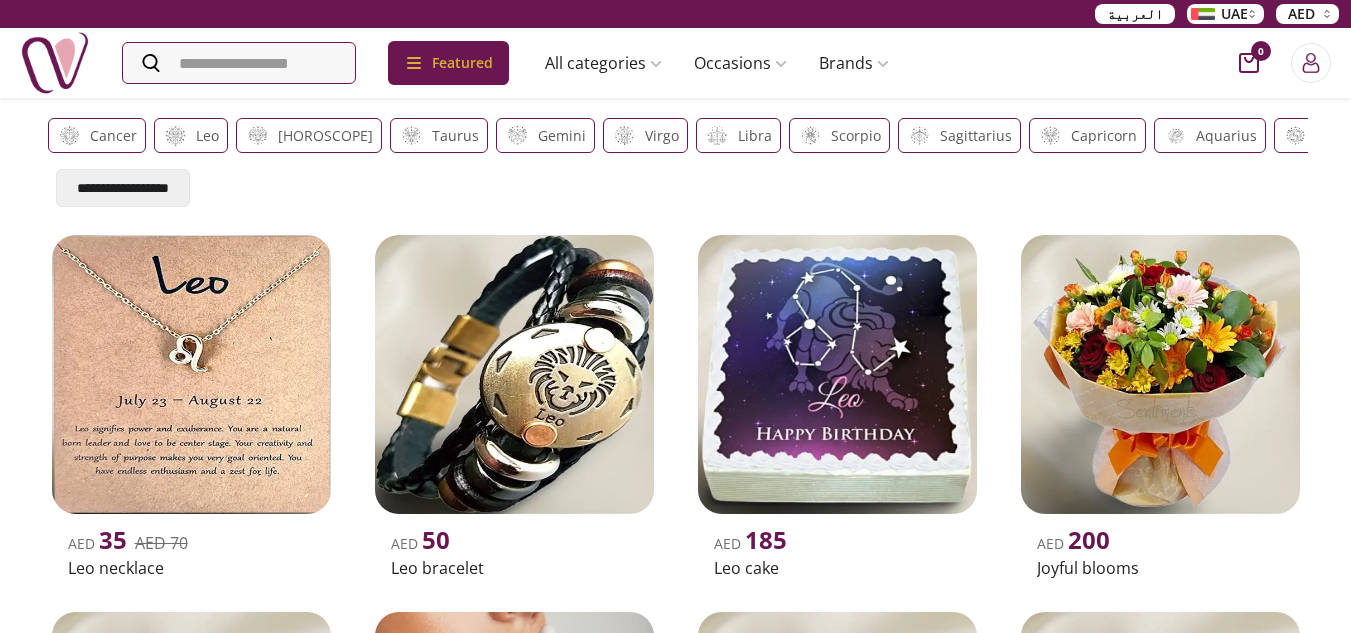 scroll, scrollTop: 0, scrollLeft: 0, axis: both 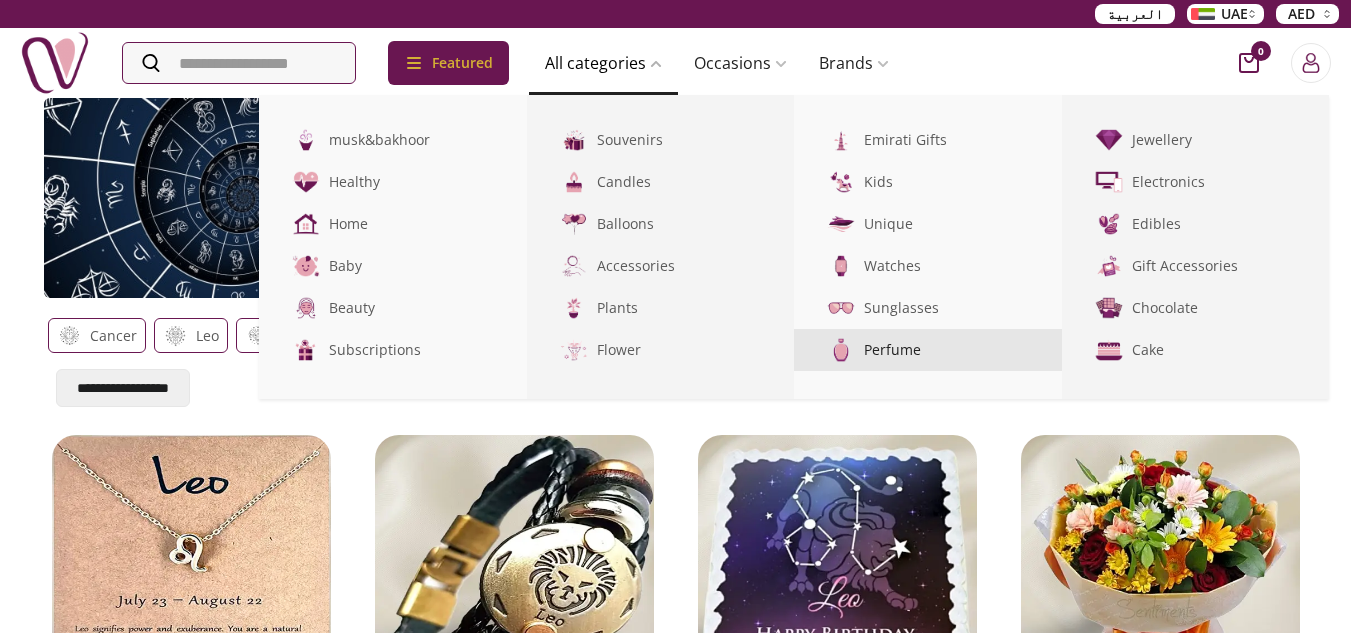 click on "Perfume" at bounding box center (928, 350) 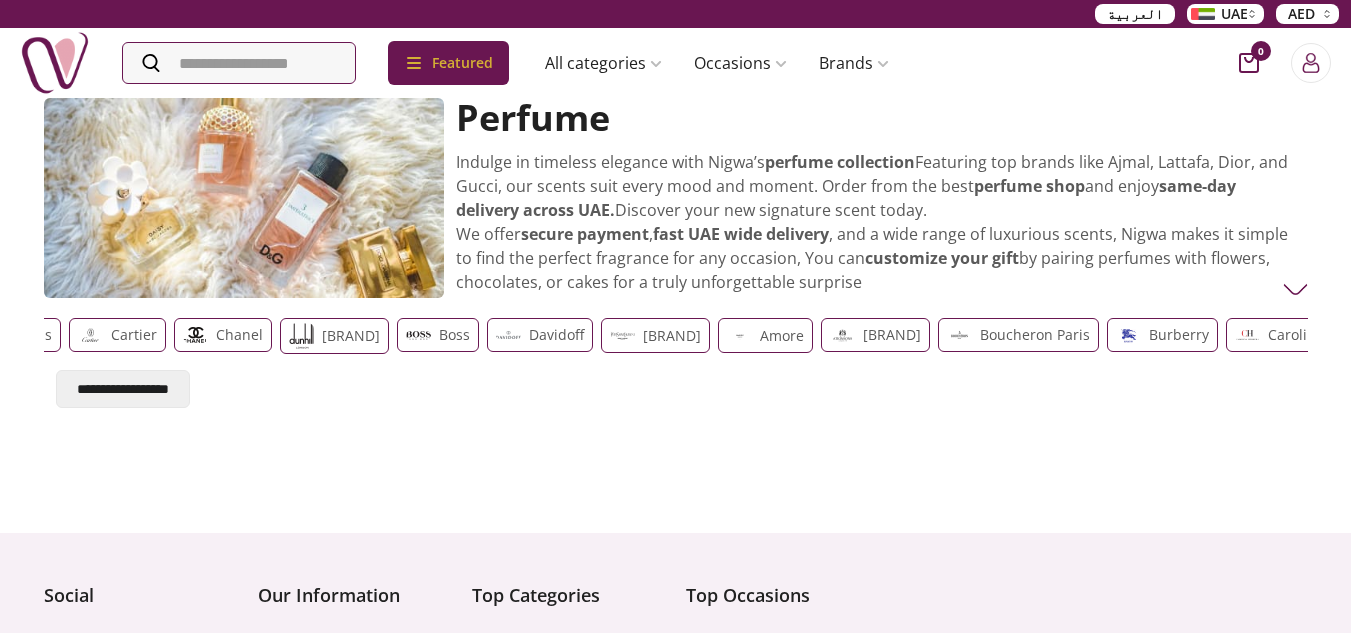 scroll, scrollTop: 0, scrollLeft: 94, axis: horizontal 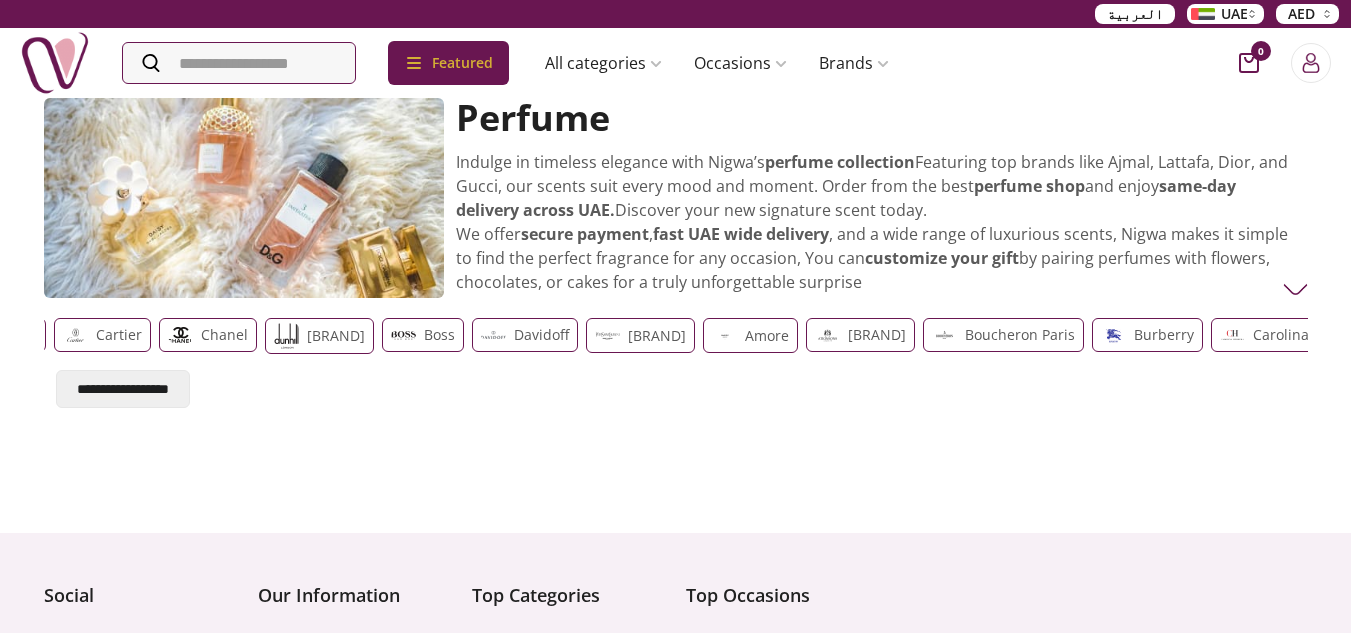 drag, startPoint x: 1205, startPoint y: 347, endPoint x: 566, endPoint y: 411, distance: 642.197 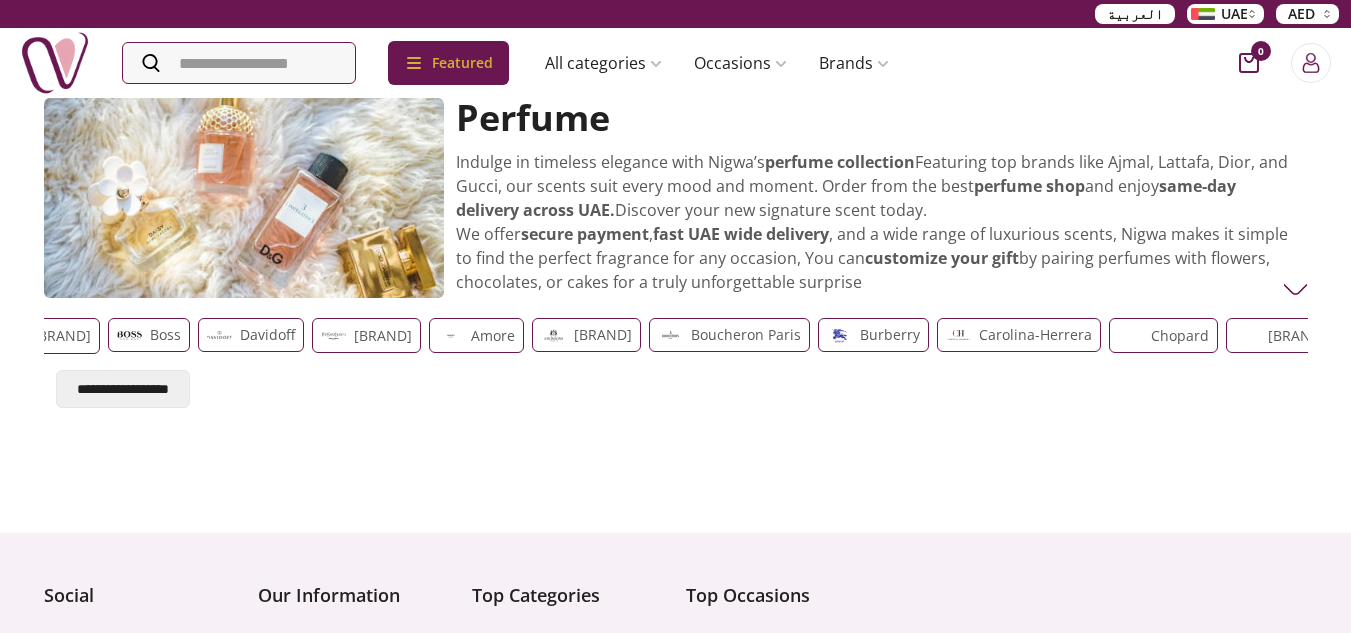 scroll, scrollTop: 0, scrollLeft: 423, axis: horizontal 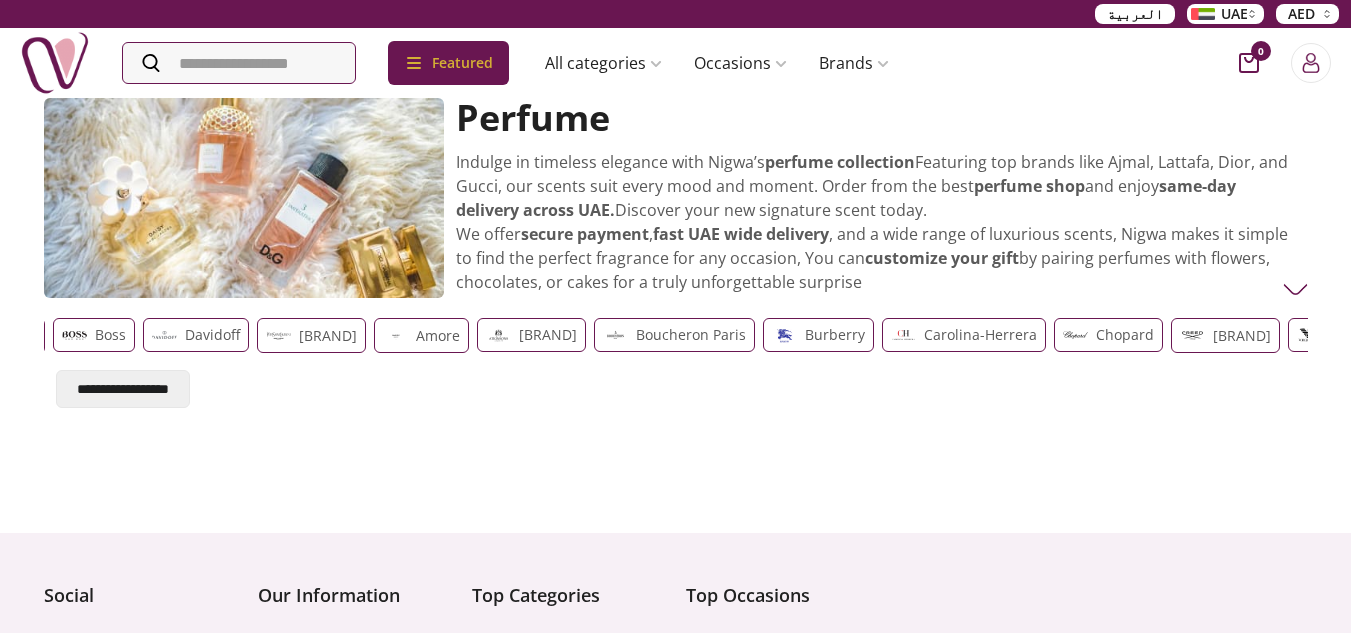 drag, startPoint x: 1274, startPoint y: 346, endPoint x: 549, endPoint y: 394, distance: 726.5872 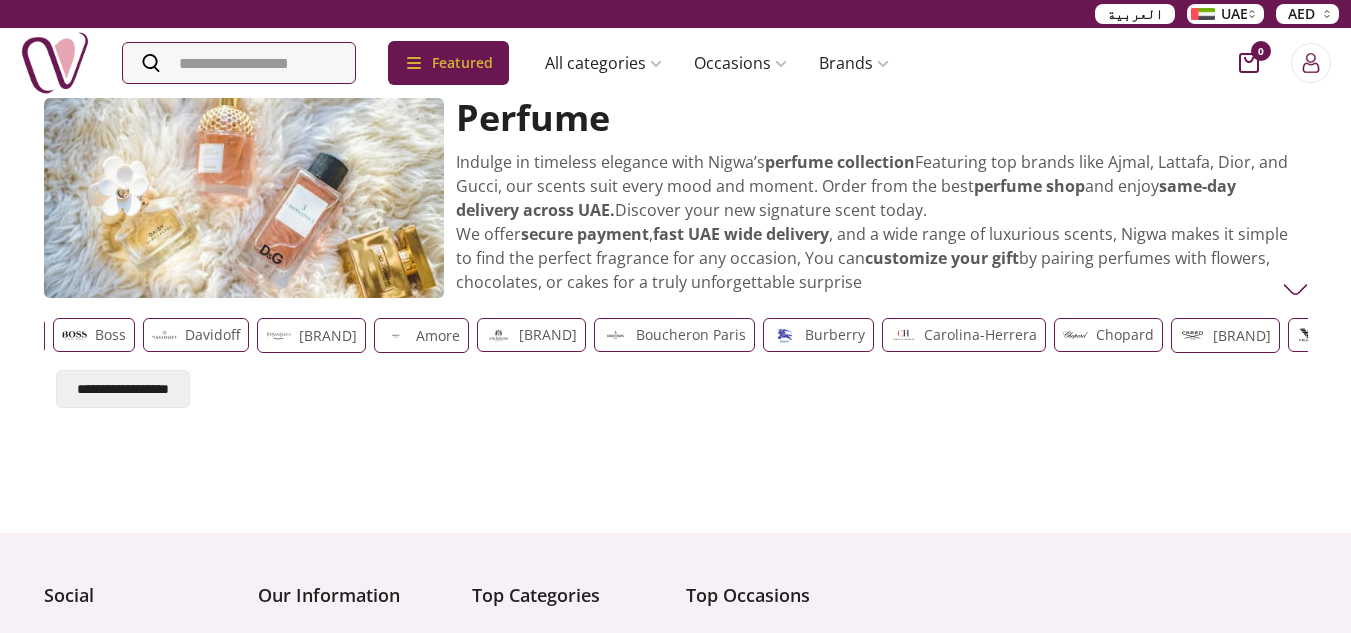 scroll, scrollTop: 0, scrollLeft: 490, axis: horizontal 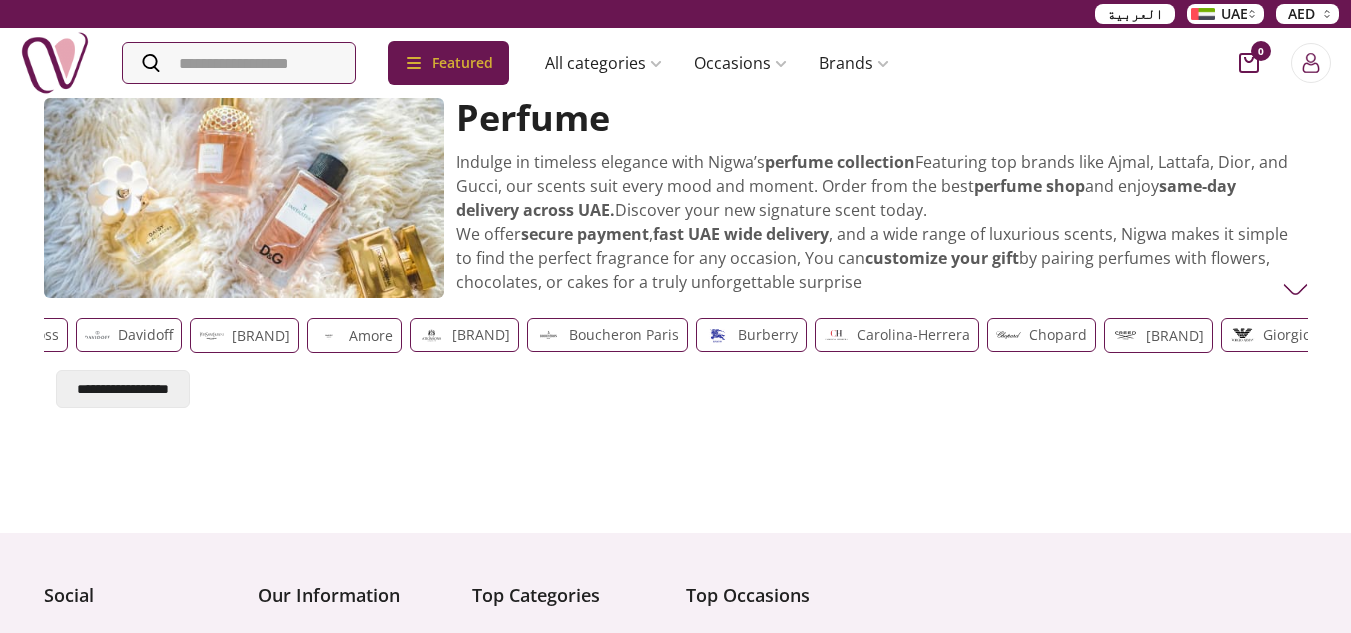drag, startPoint x: 1150, startPoint y: 344, endPoint x: 268, endPoint y: 433, distance: 886.479 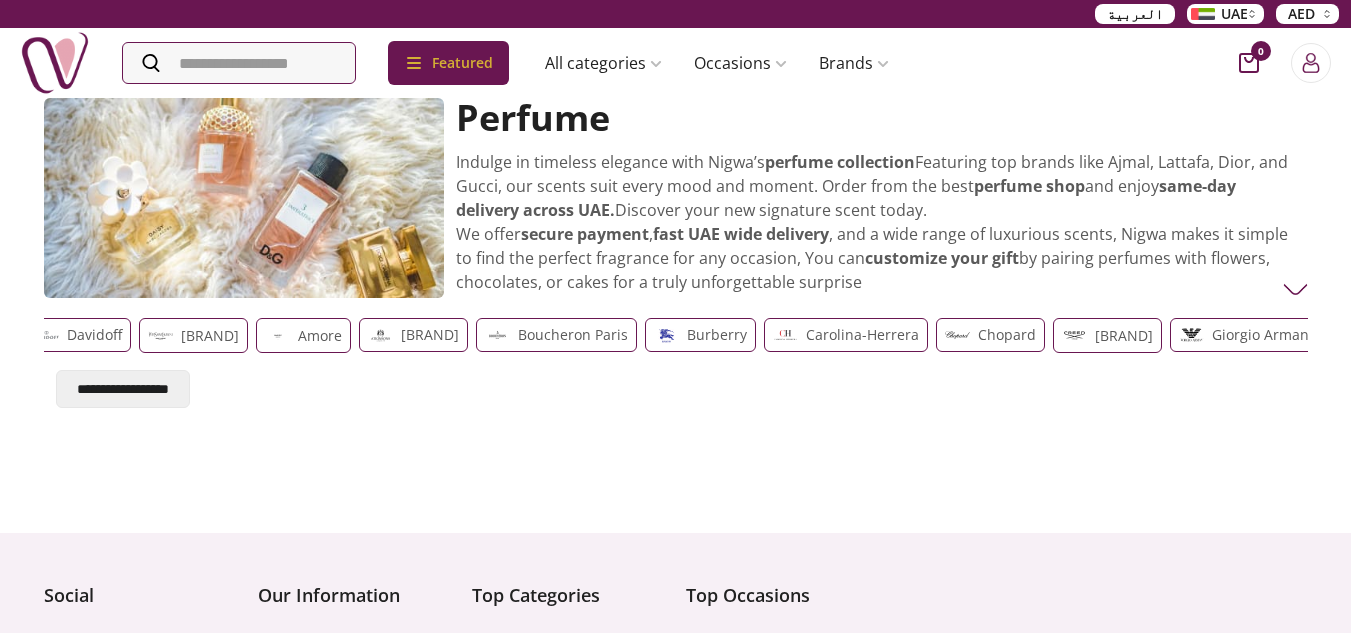 drag, startPoint x: 1215, startPoint y: 338, endPoint x: 348, endPoint y: 482, distance: 878.87714 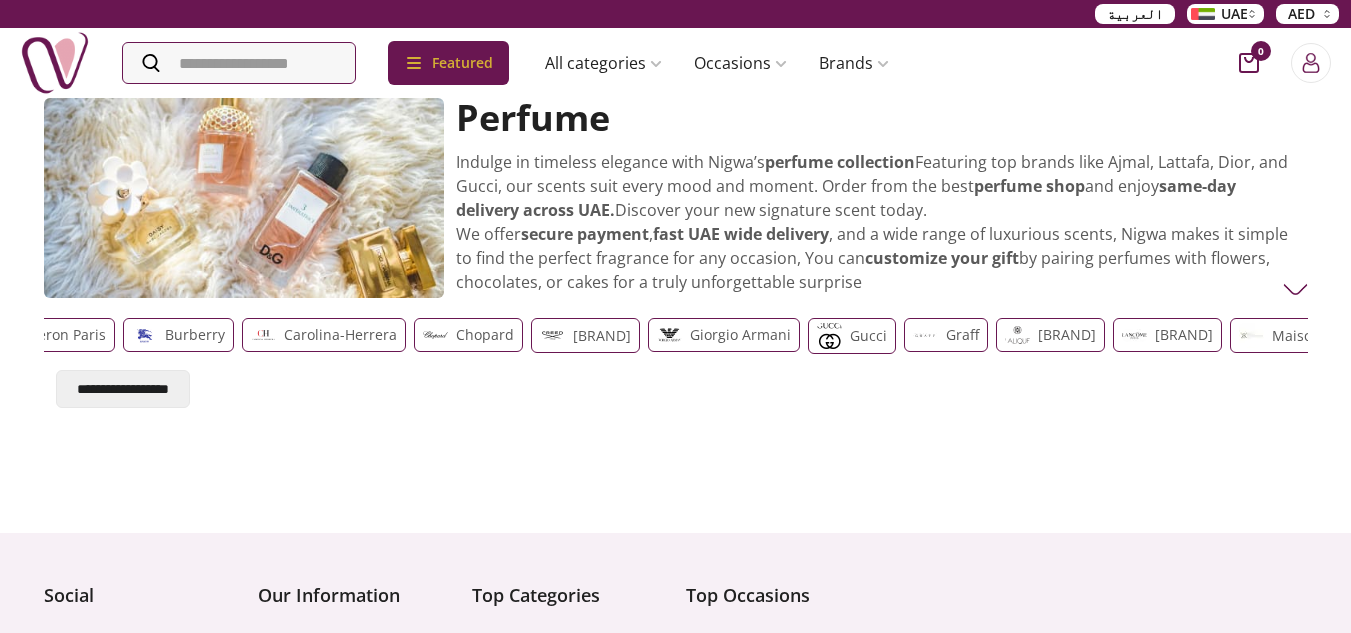 scroll, scrollTop: 0, scrollLeft: 1081, axis: horizontal 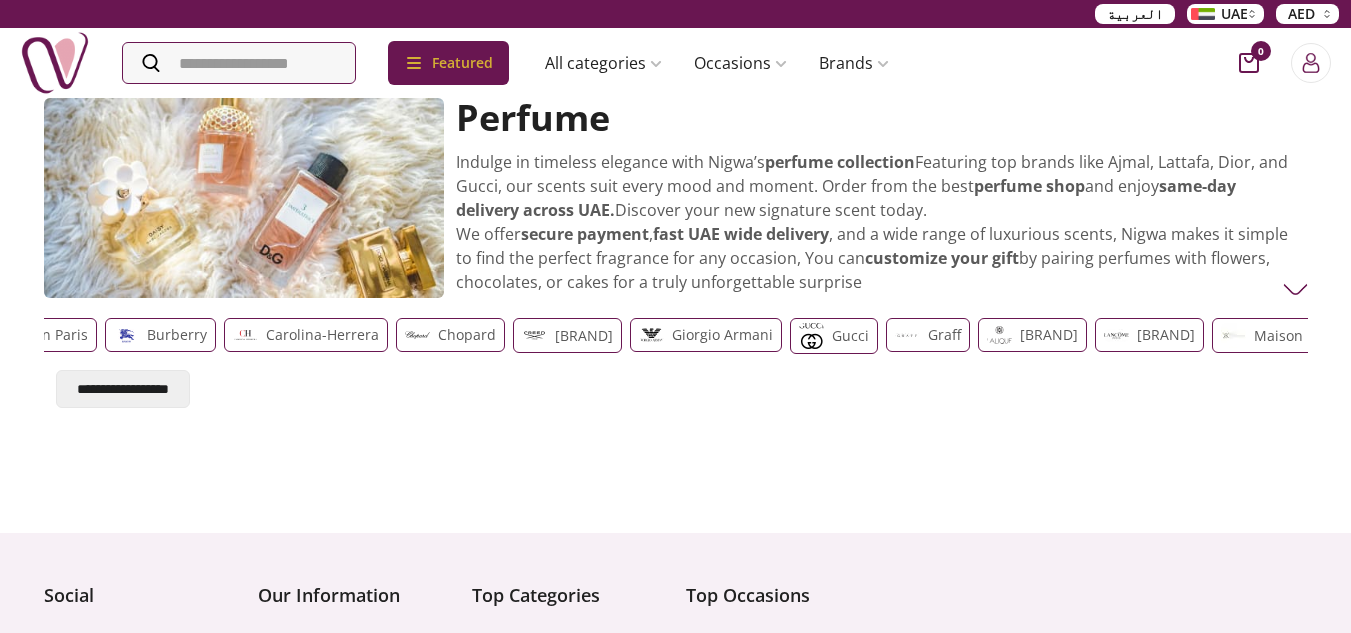 drag, startPoint x: 1299, startPoint y: 327, endPoint x: 0, endPoint y: 433, distance: 1303.3177 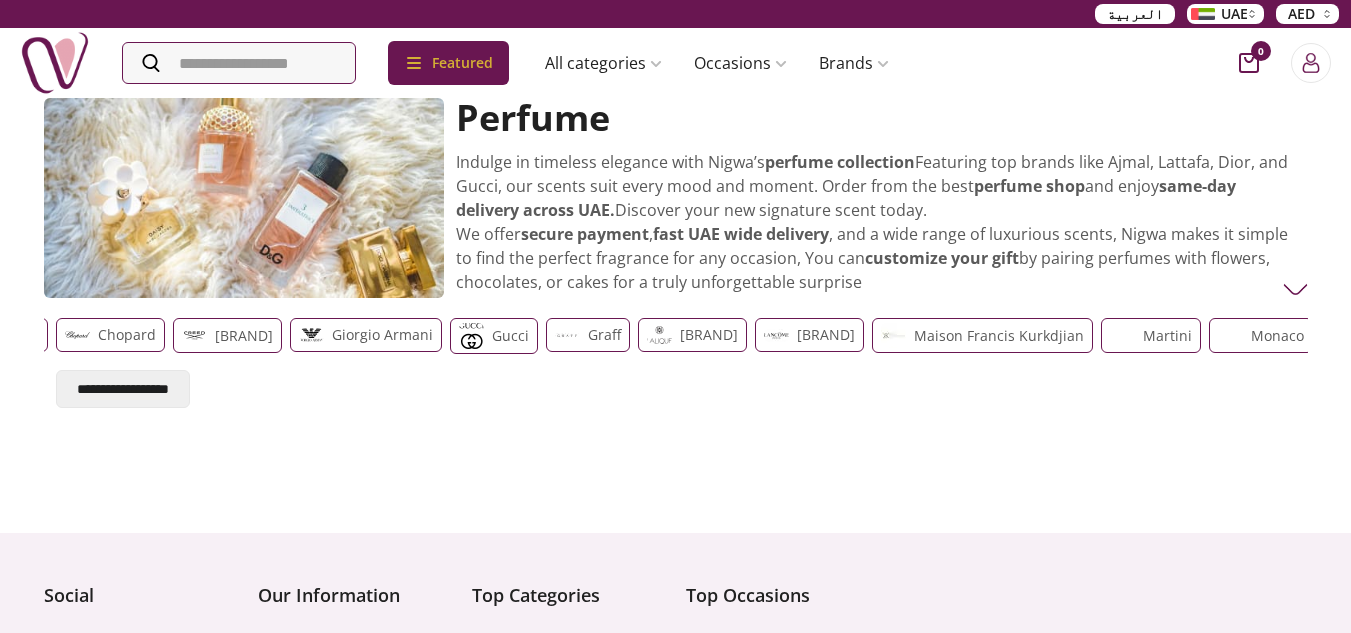 drag, startPoint x: 1174, startPoint y: 341, endPoint x: 617, endPoint y: 377, distance: 558.1622 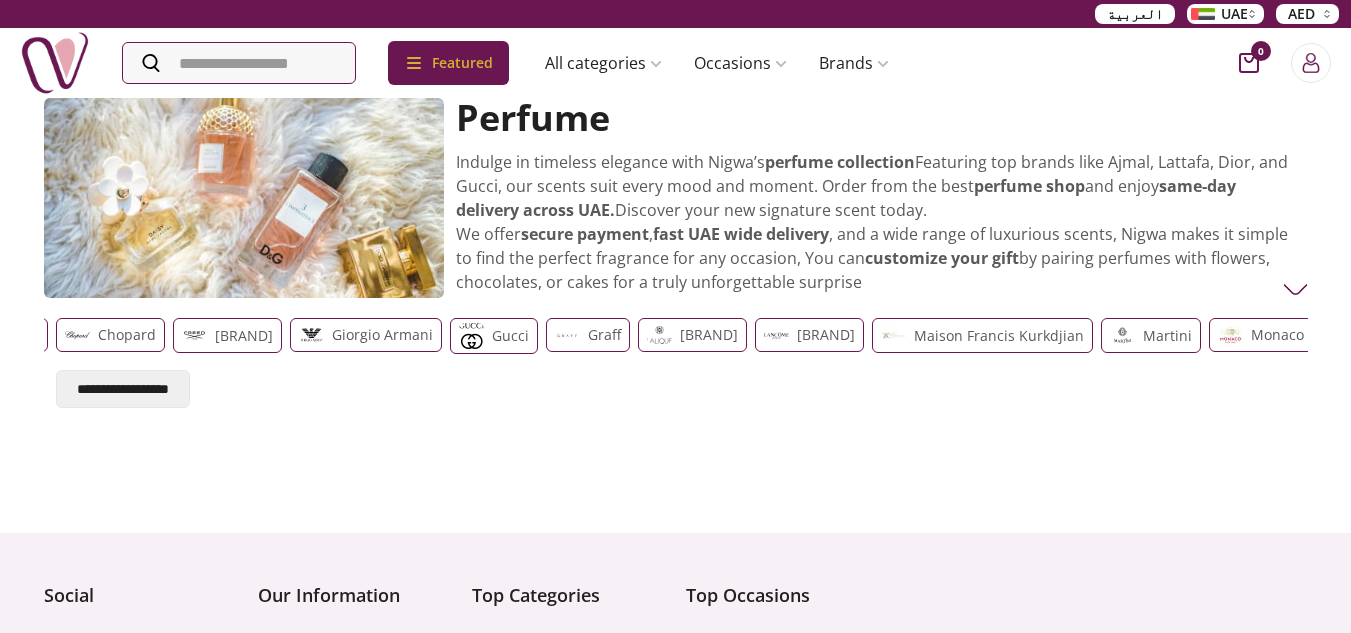 click on "**********" at bounding box center [676, 359] 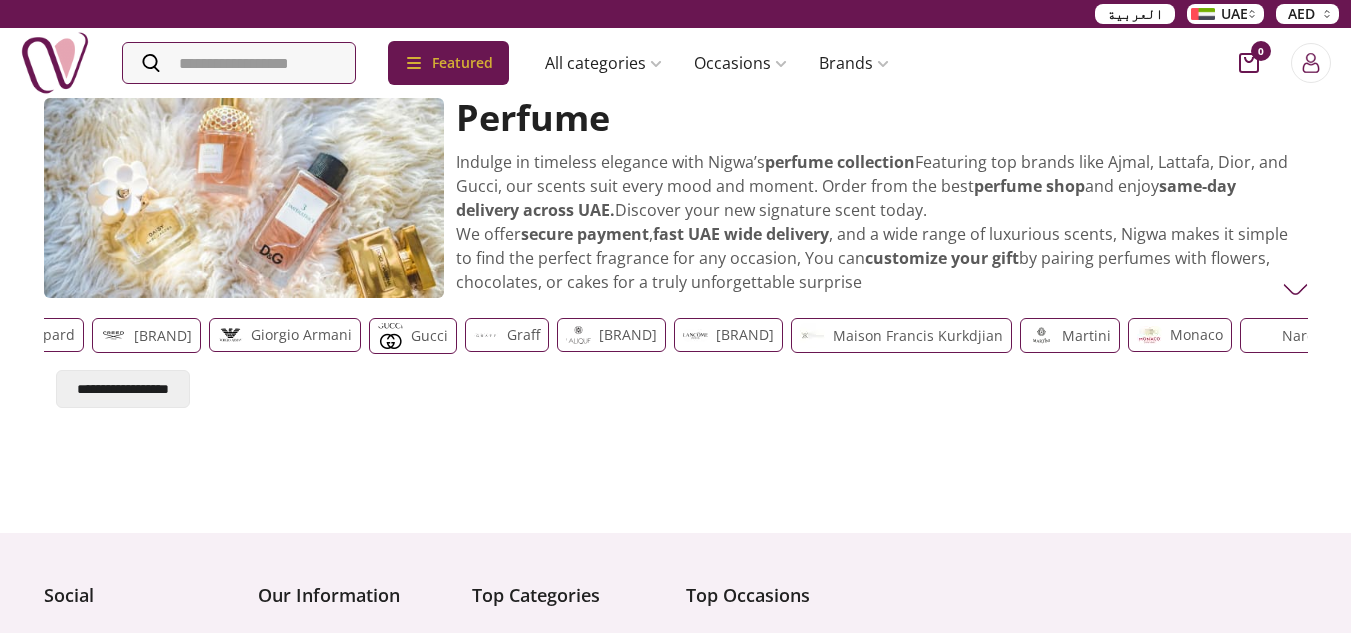 scroll, scrollTop: 0, scrollLeft: 1503, axis: horizontal 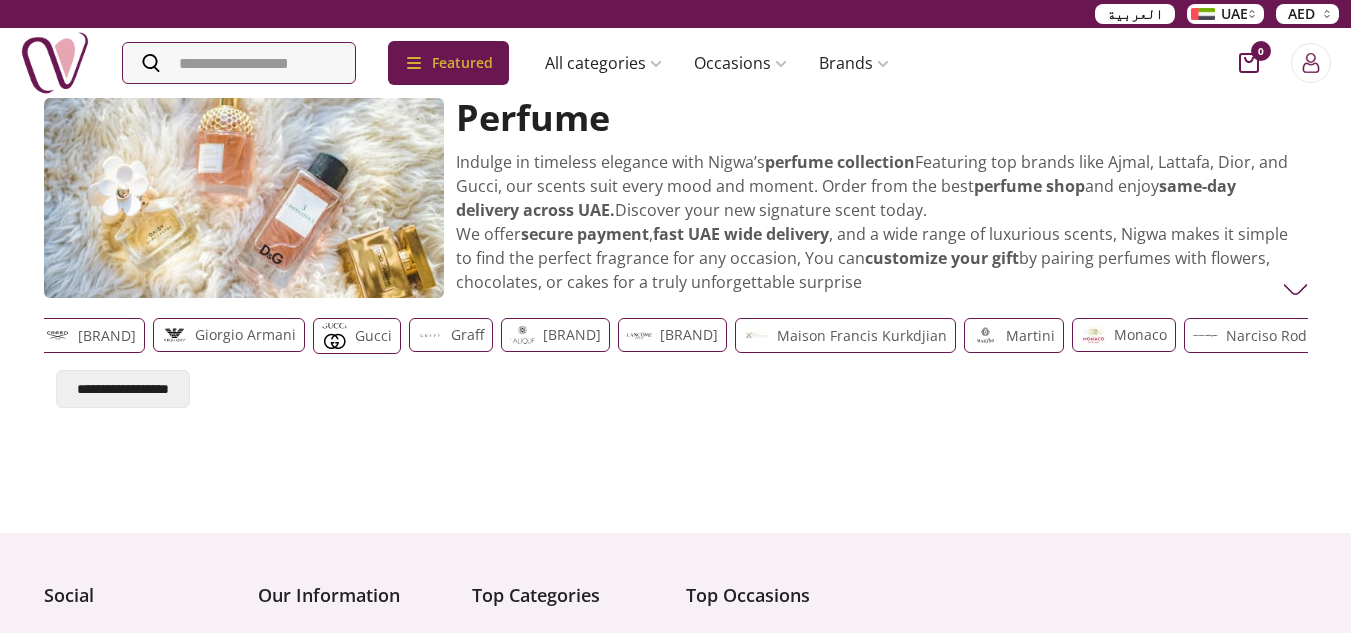 drag, startPoint x: 1085, startPoint y: 339, endPoint x: 0, endPoint y: 562, distance: 1107.6796 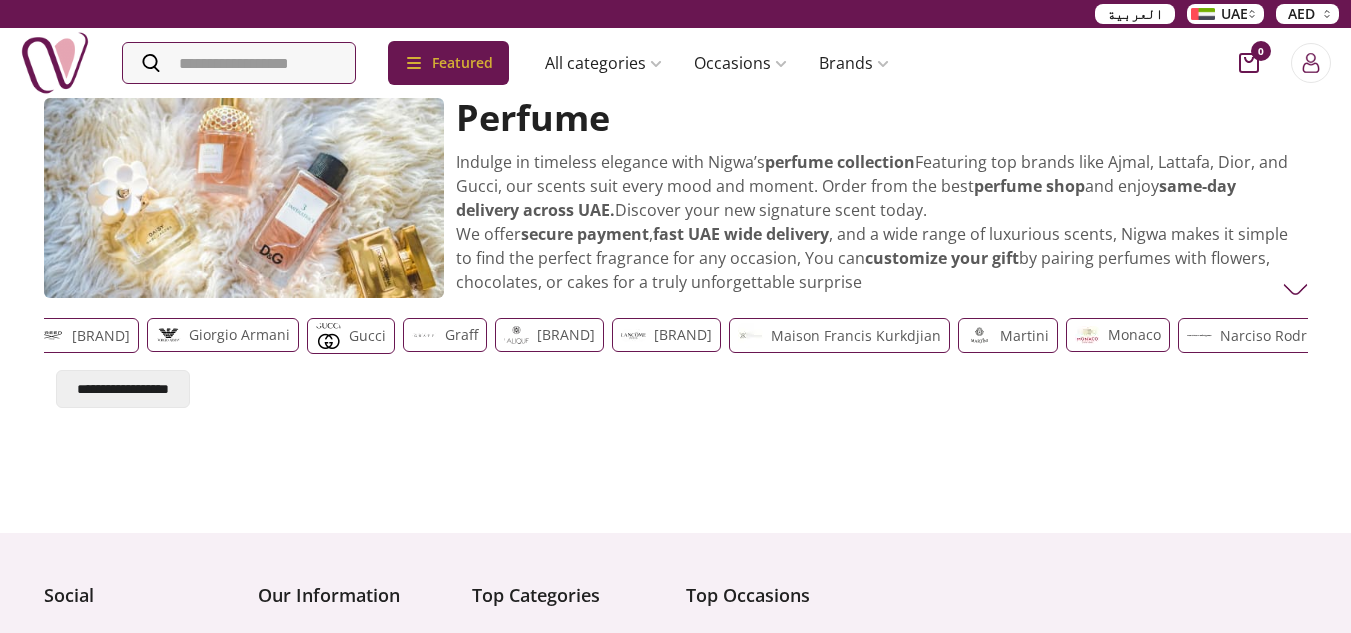 click at bounding box center (1295, 289) 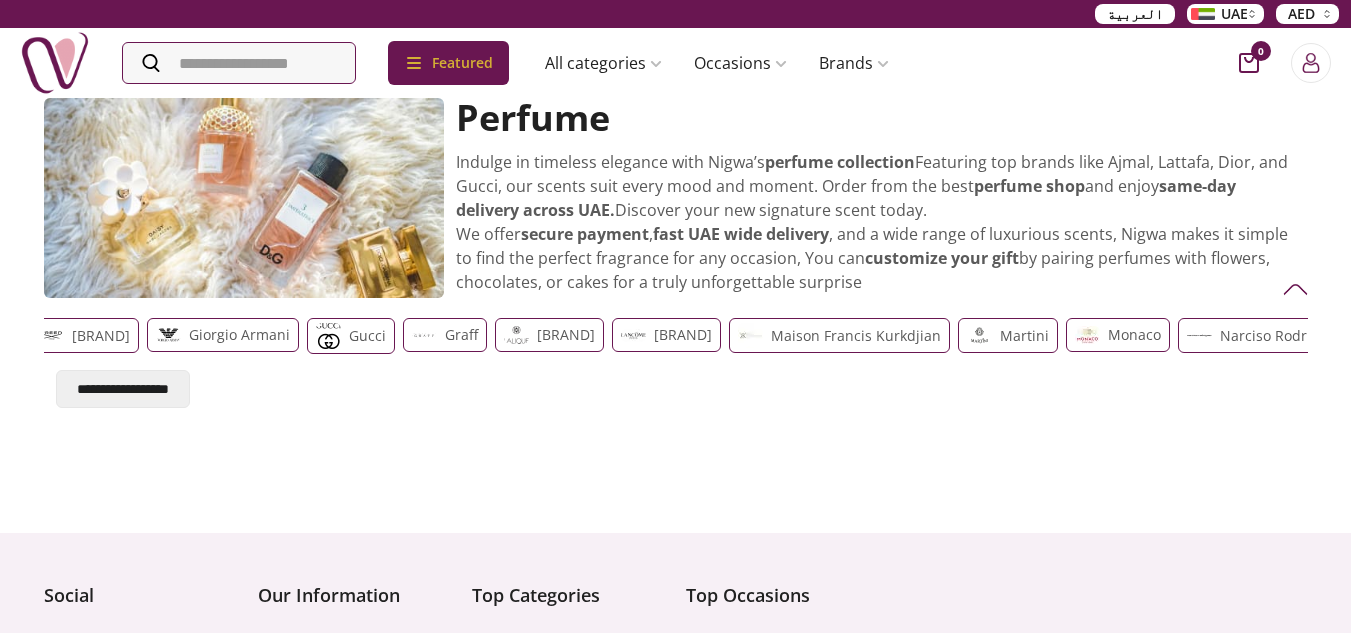 click at bounding box center (1295, 289) 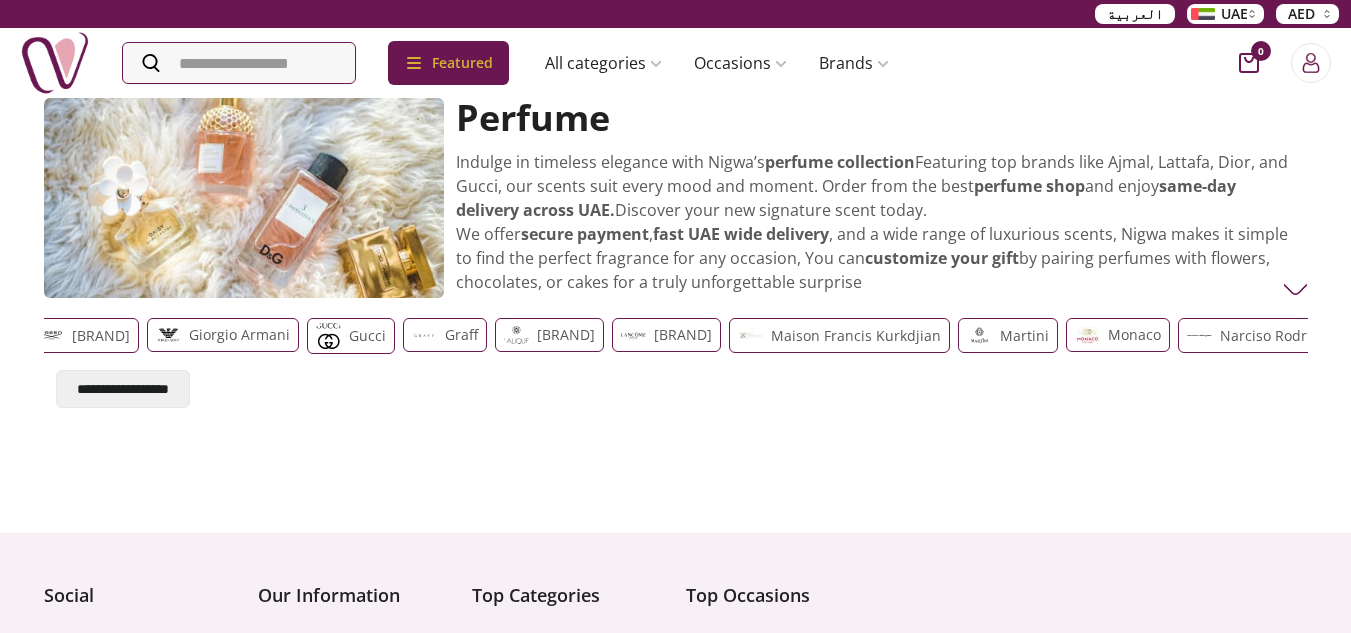 scroll, scrollTop: 0, scrollLeft: 1579, axis: horizontal 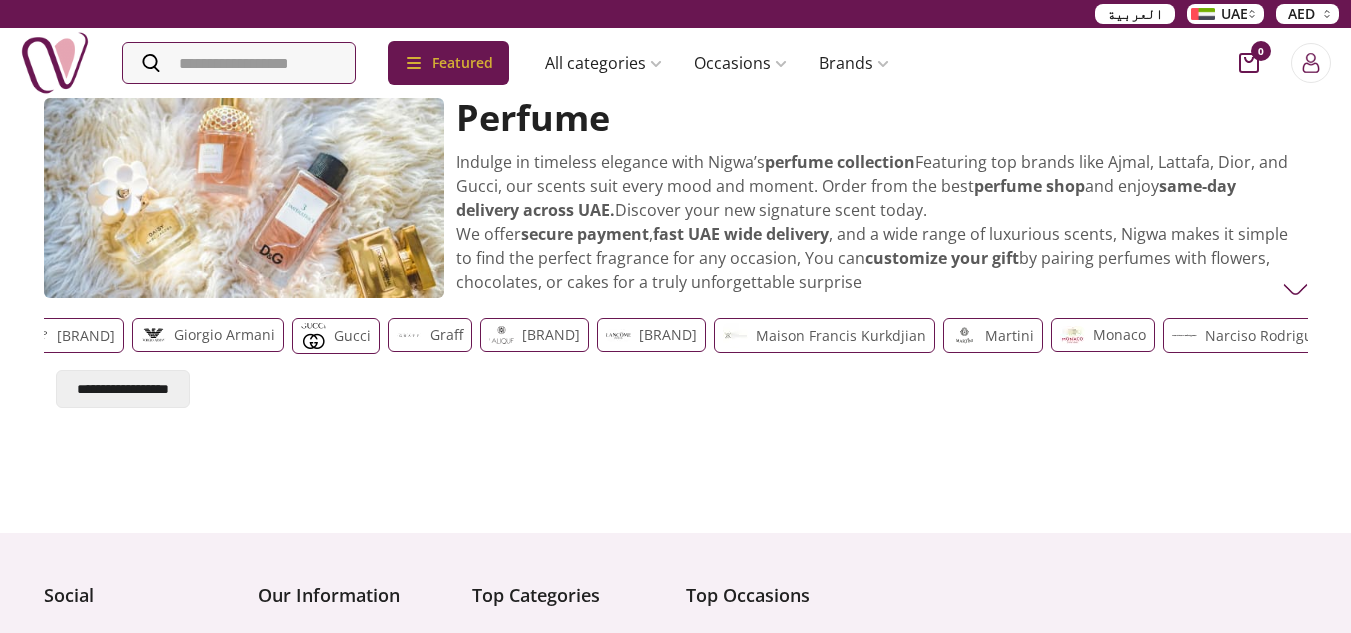 drag, startPoint x: 1276, startPoint y: 344, endPoint x: 1093, endPoint y: 354, distance: 183.27303 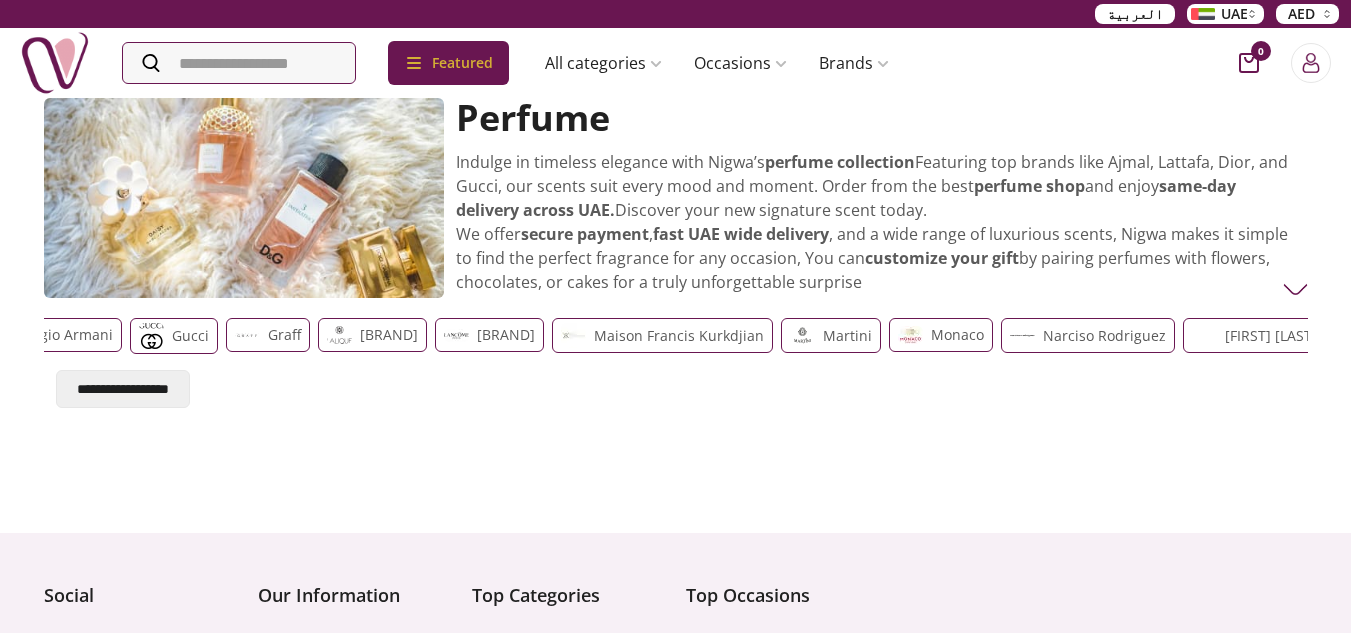 scroll, scrollTop: 0, scrollLeft: 1762, axis: horizontal 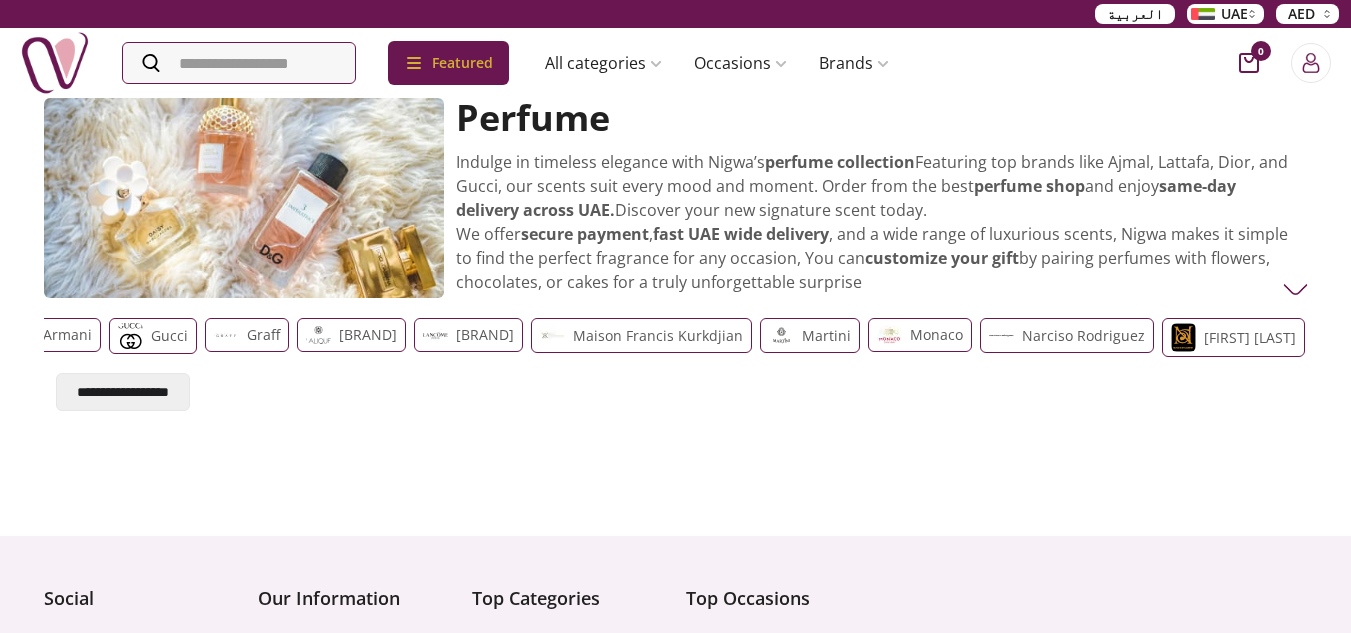 drag, startPoint x: 1149, startPoint y: 331, endPoint x: 923, endPoint y: 376, distance: 230.43654 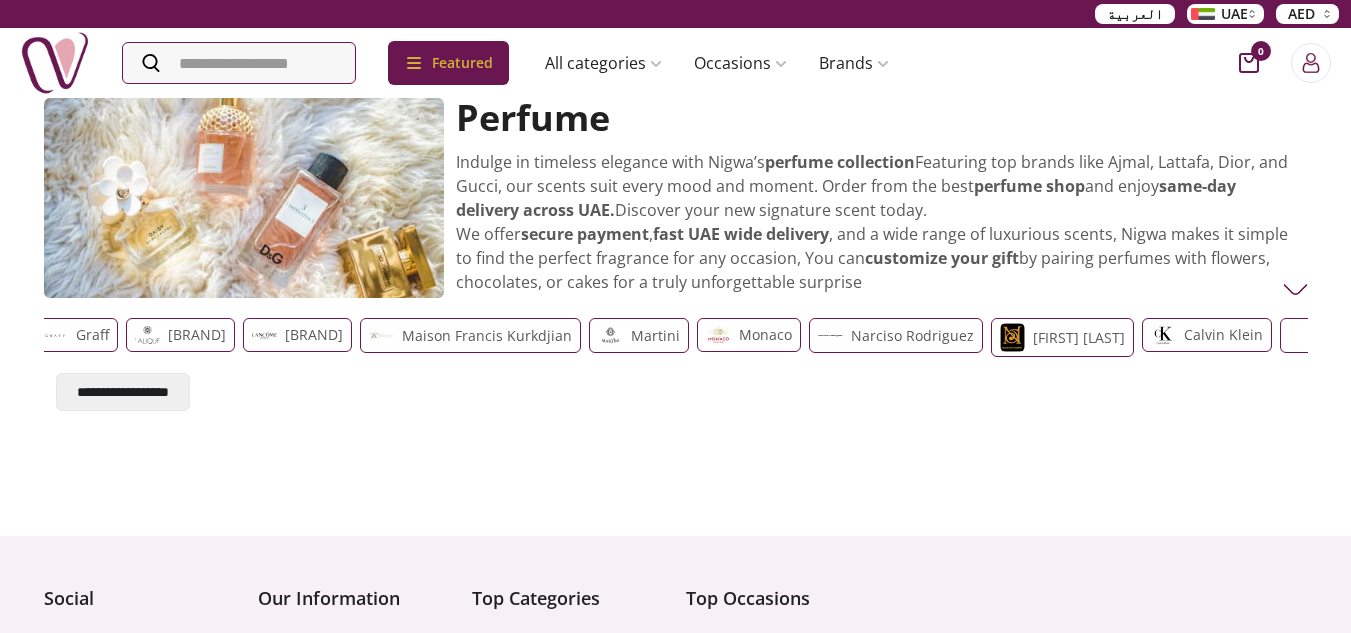 drag, startPoint x: 1221, startPoint y: 331, endPoint x: 731, endPoint y: 473, distance: 510.16077 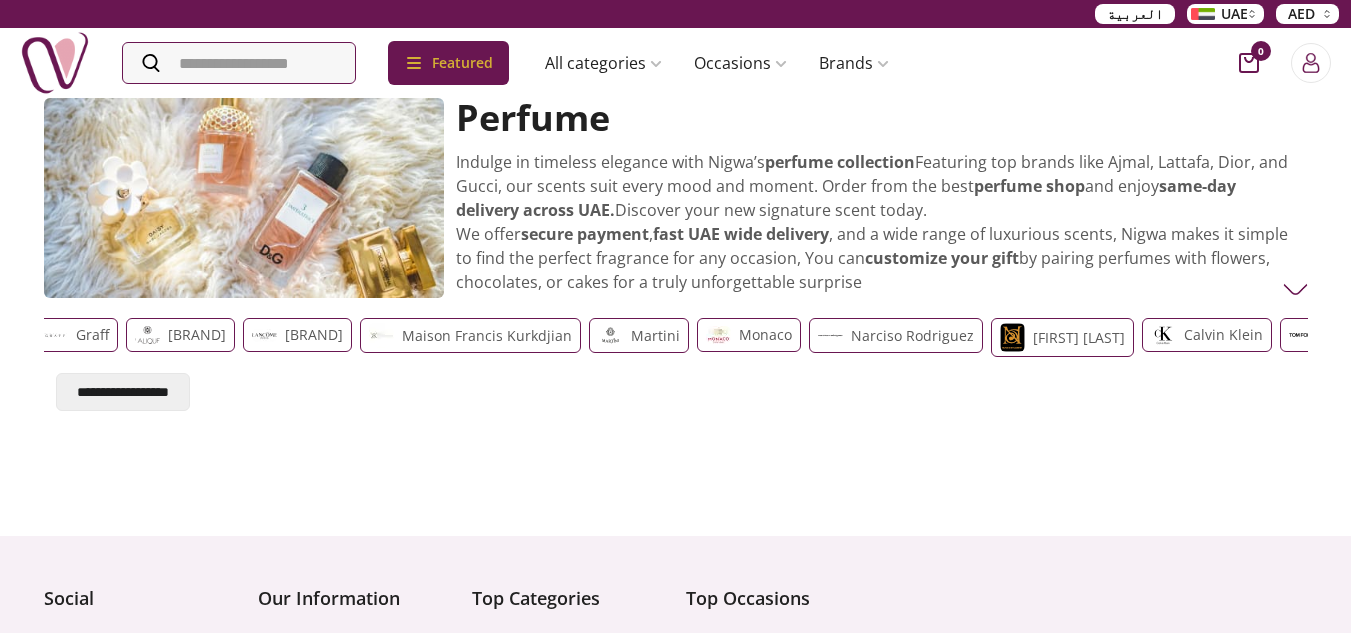 click on "Perfume Indulge in timeless elegance with Nigwa’s perfume collection . Featuring top brands like Ajmal, Lattafa, Dior, and Gucci, our scents suit every mood and moment. Order from the best perfume shop and enjoy same-day delivery across [COUNTRY]. Discover your new signature scent today. We offer secure payment , fast [COUNTRY] wide delivery , and a wide range of luxurious scents, Nigwa makes it simple to find the perfect fragrance for any occasion, You can customize your gift by pairing perfumes with flowers, chocolates, or cakes for a truly unforgettable surprise Guess Cartier Chanel Dunhill Boss Davidoff ysl Amore Atkinsons Boucheron Paris Burberry Carolina-Herrera Chopard Creed Giorgio Armani Gucci Graff Lalique Lancome Maison francis kurkdjian Martini Monaco Narciso Rodriguez Nicholas Elizabth Calvin Klein Tom Ford Amouage Nishane The Woods Versace Punto ِAtelier Baroque Bohoboco Bvlgari Carneli Dior hermes ormaie thomas valentino vancleef&arples bois borntostandout diptyque d&g ella essential jeanpaul" at bounding box center (676, 304) 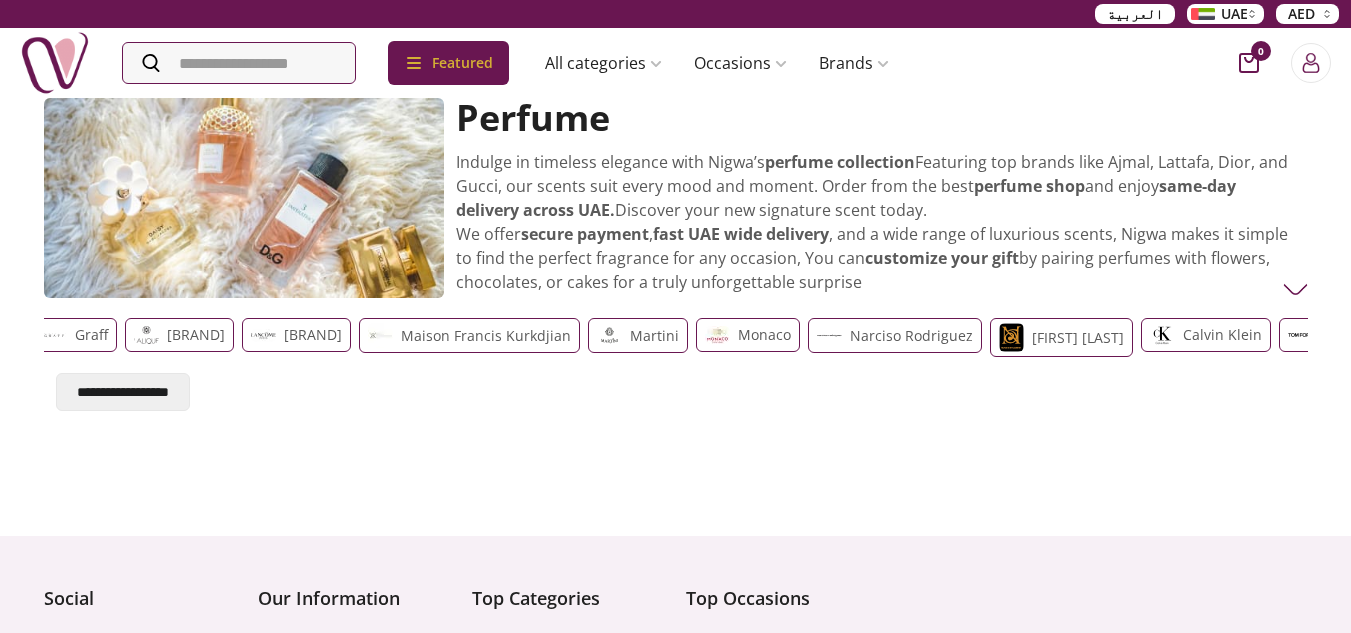 drag, startPoint x: 1266, startPoint y: 335, endPoint x: 466, endPoint y: 517, distance: 820.44135 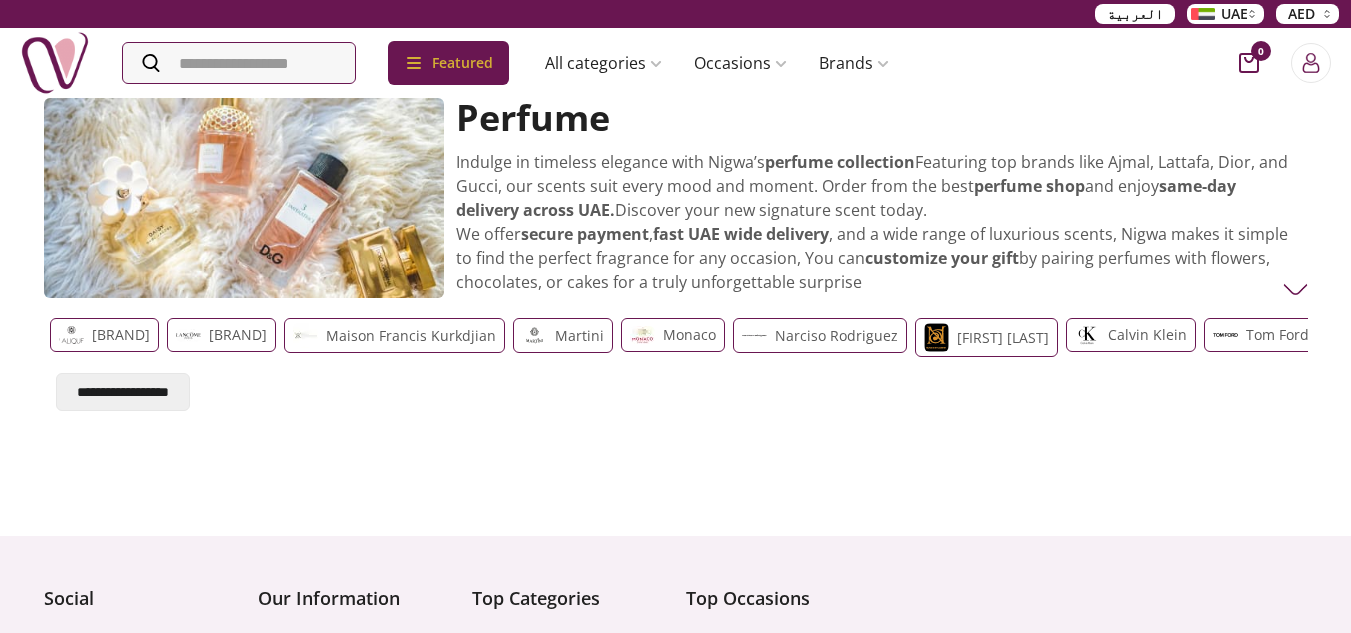 scroll, scrollTop: 0, scrollLeft: 2020, axis: horizontal 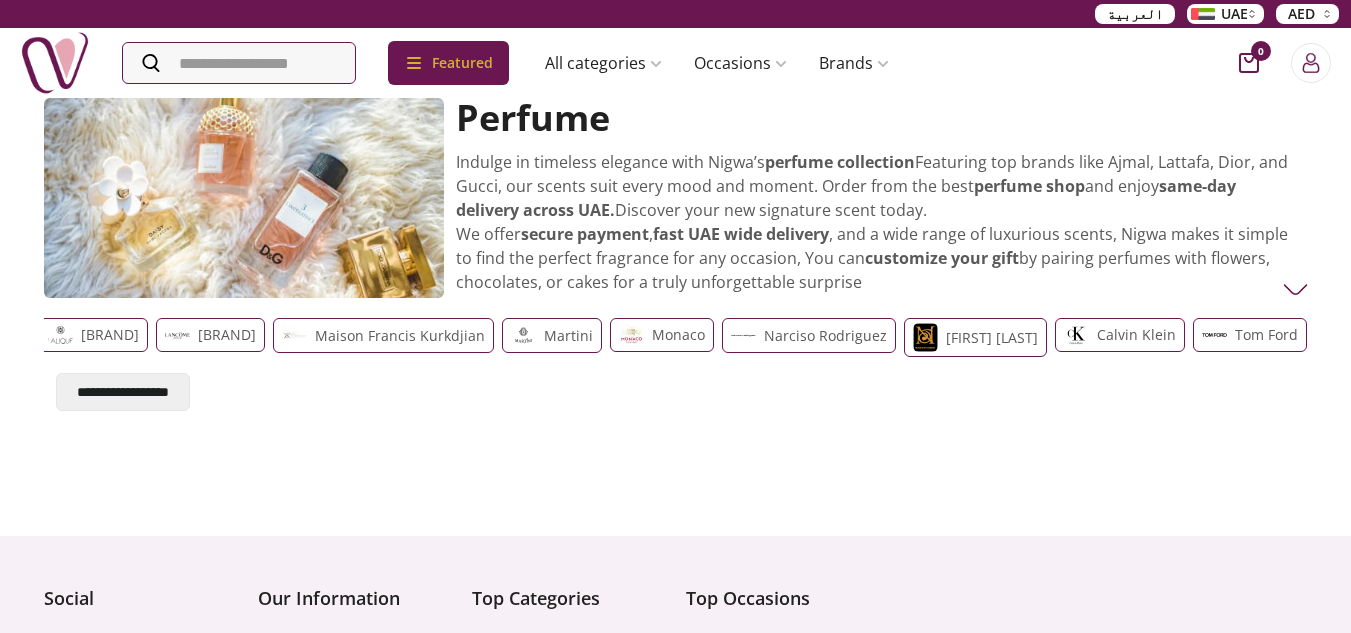 drag, startPoint x: 1266, startPoint y: 332, endPoint x: 456, endPoint y: 511, distance: 829.54266 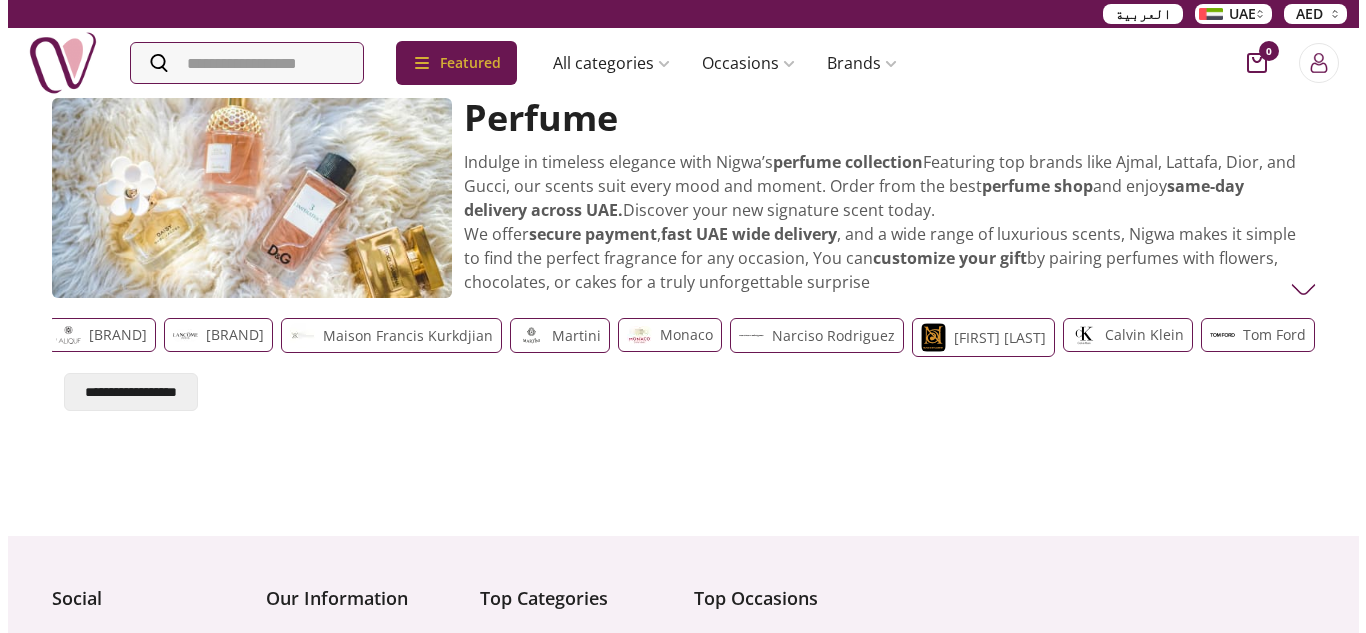 scroll, scrollTop: 0, scrollLeft: 2176, axis: horizontal 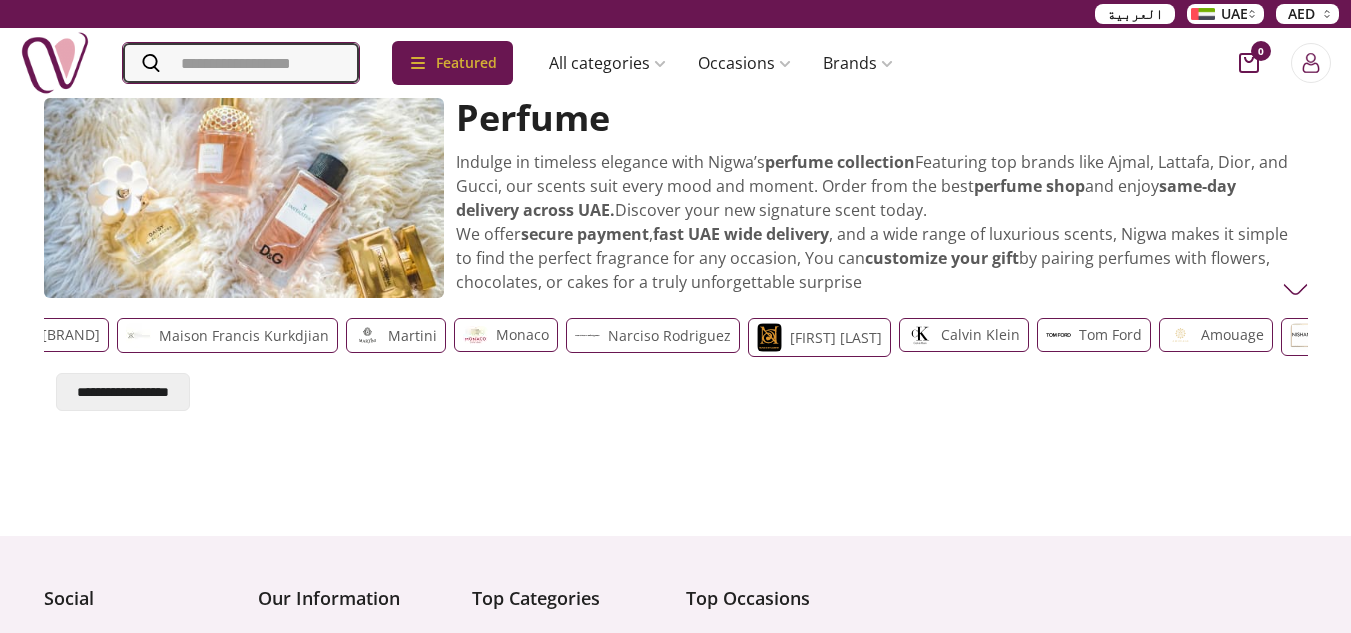 click at bounding box center [241, 63] 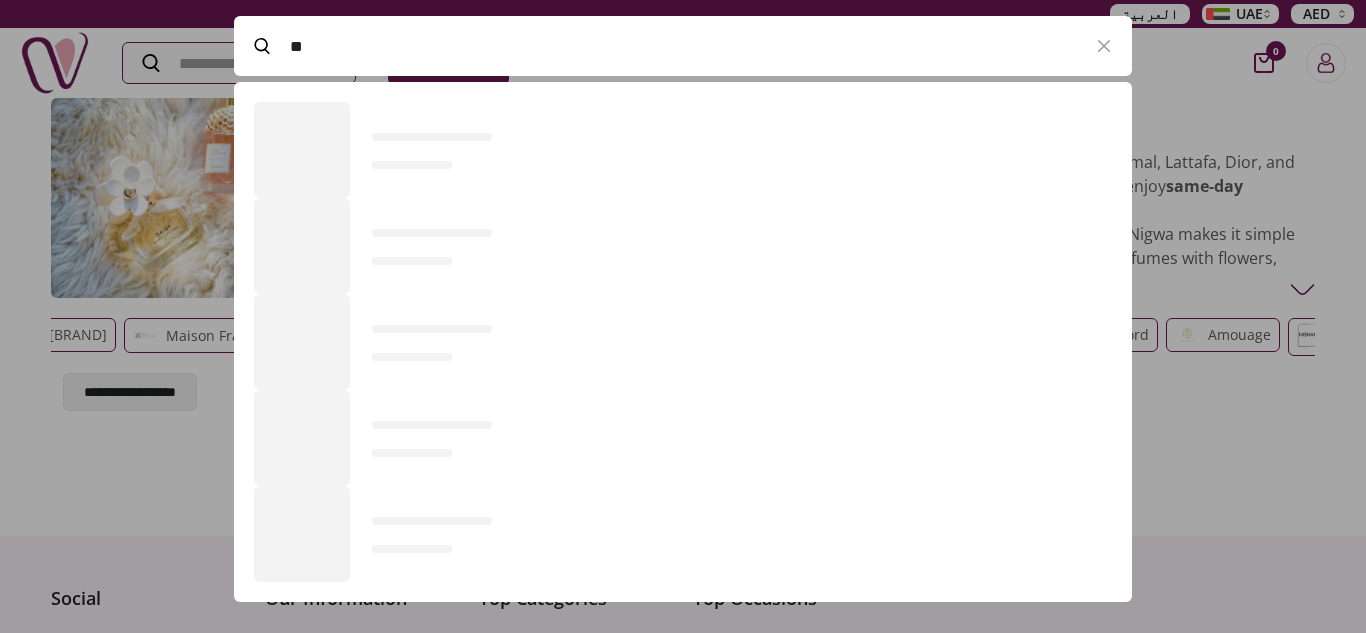 scroll, scrollTop: 520, scrollLeft: 898, axis: both 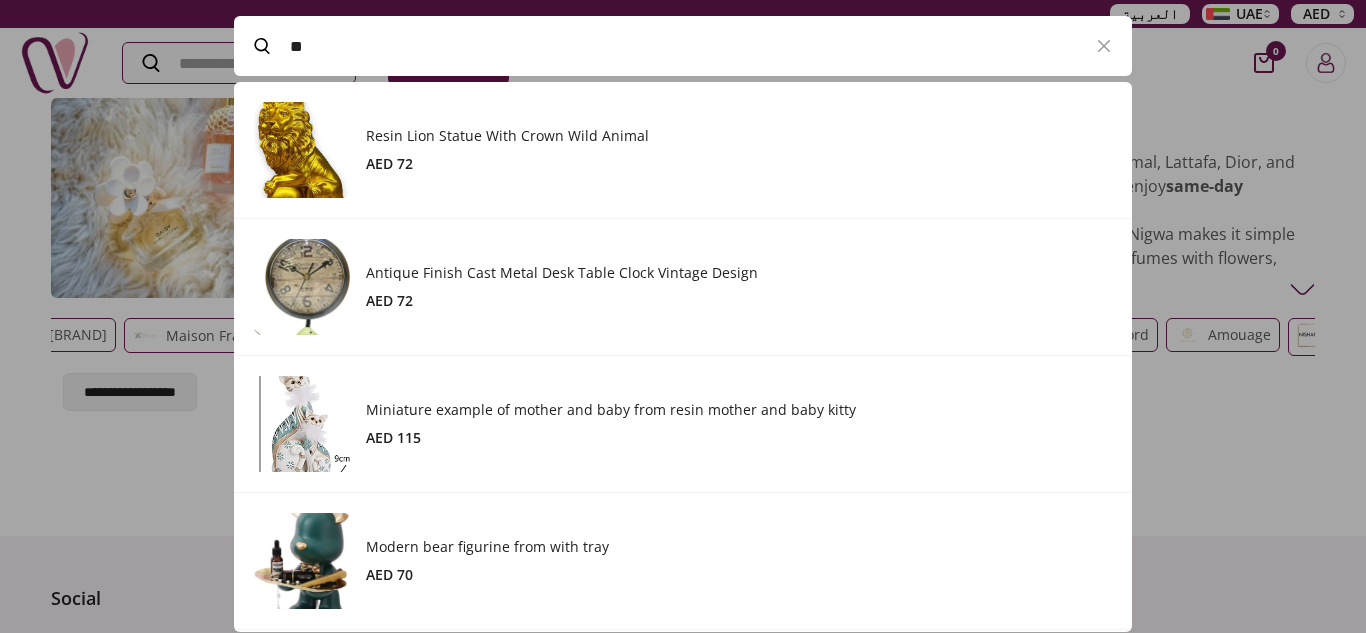 type on "*" 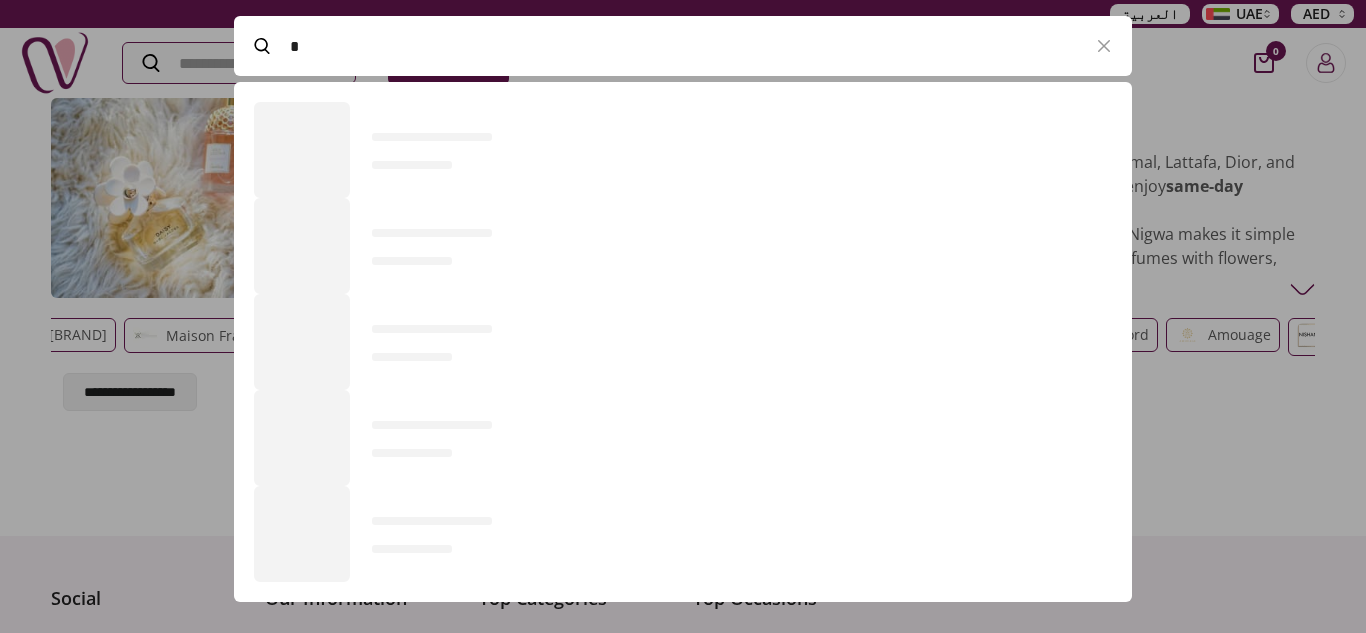 scroll, scrollTop: 520, scrollLeft: 898, axis: both 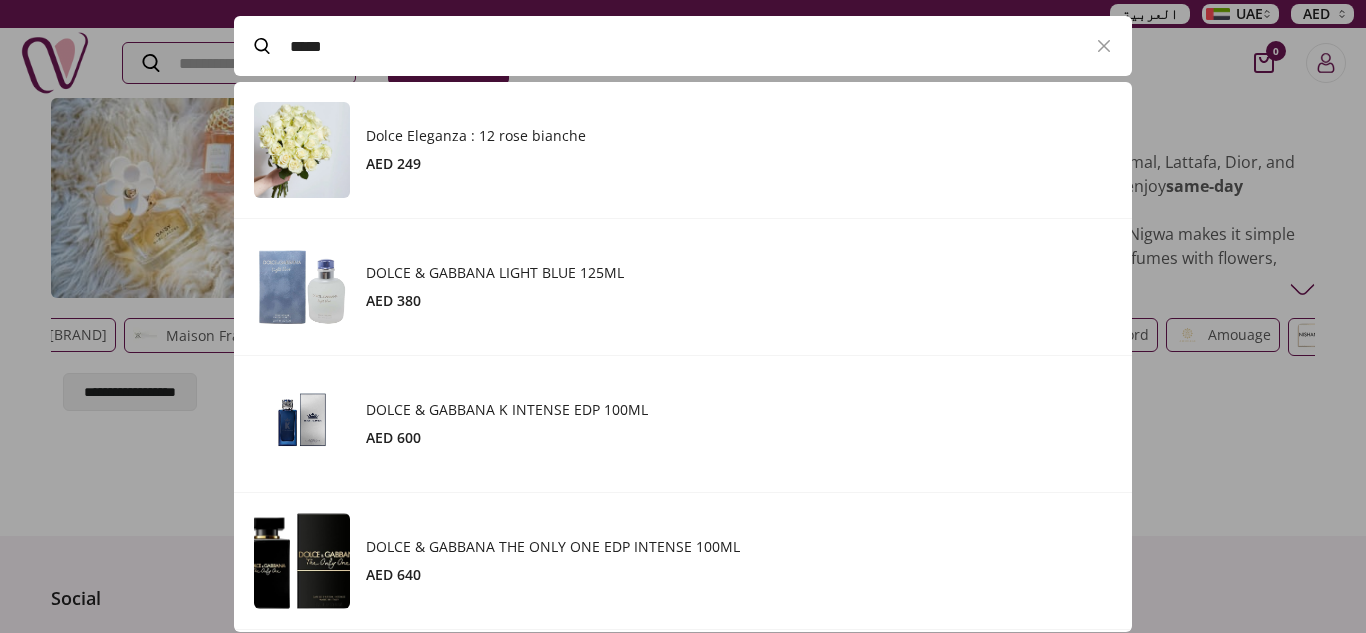click at bounding box center (683, 316) 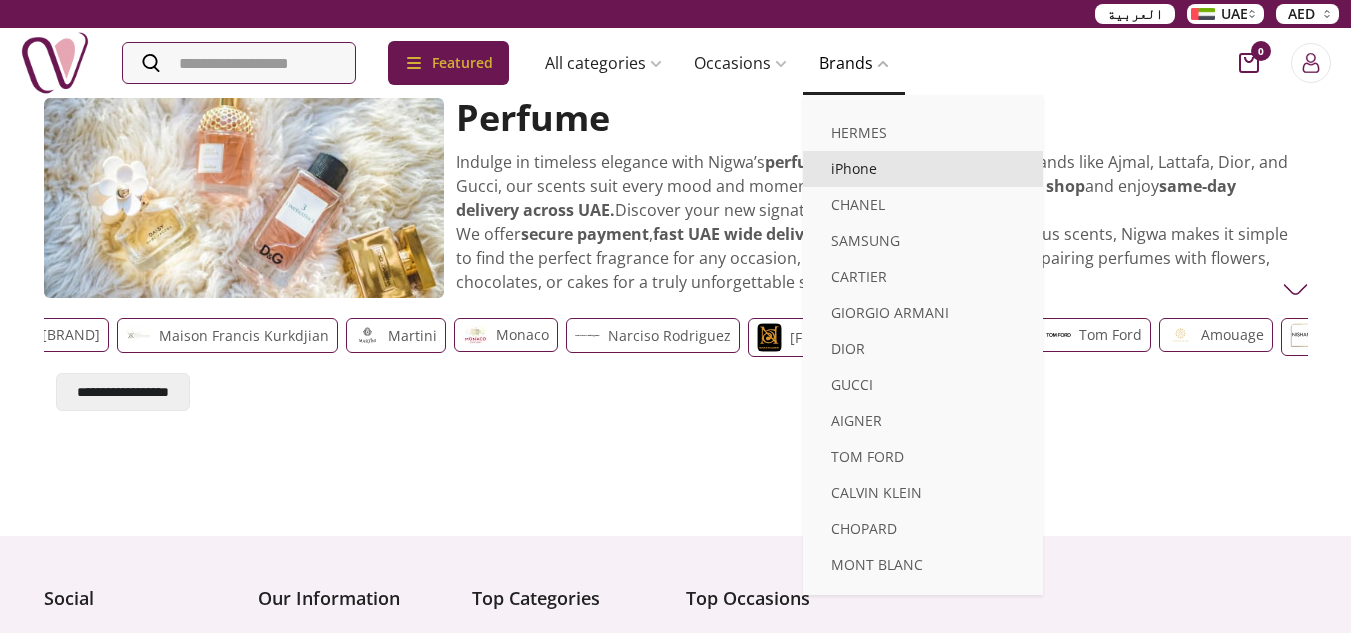 click on "iPhone" at bounding box center (923, 169) 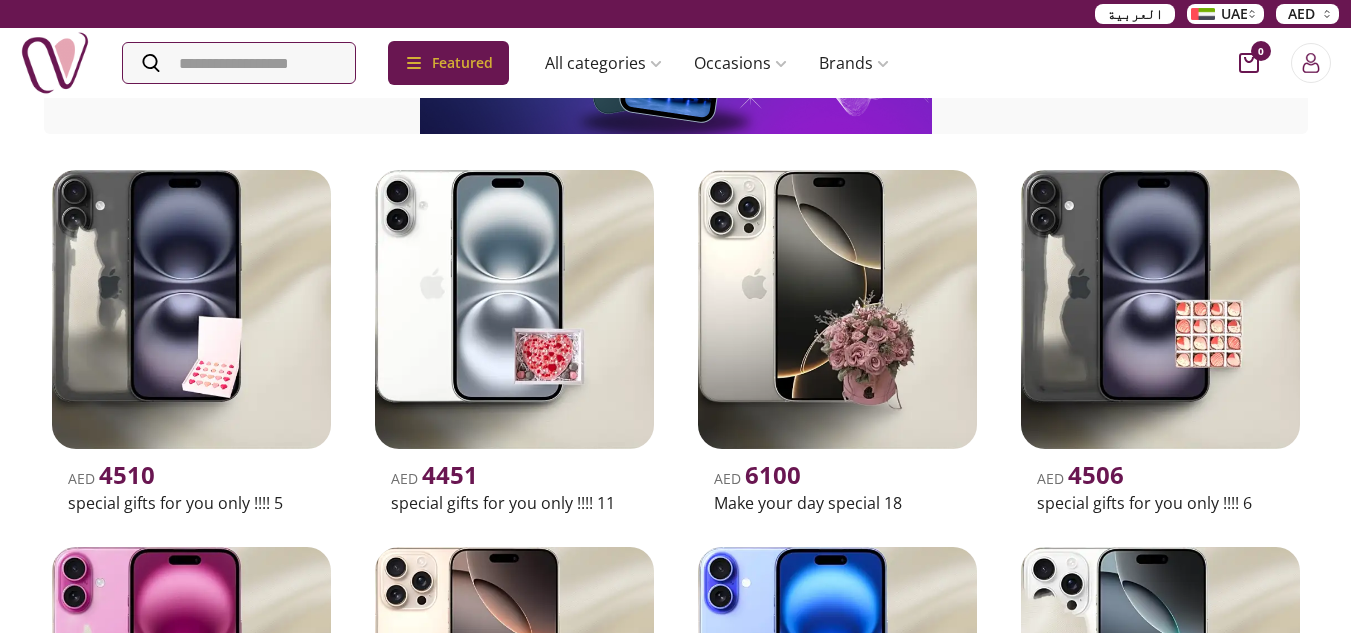 scroll, scrollTop: 0, scrollLeft: 0, axis: both 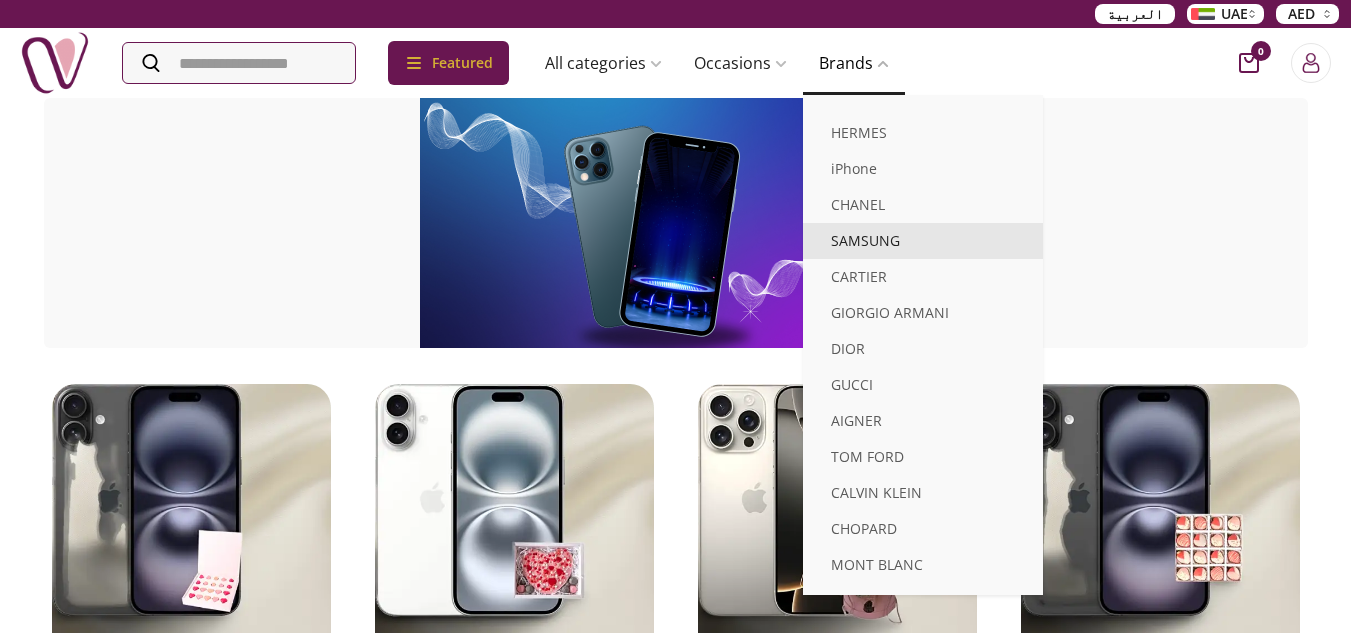 click on "SAMSUNG" at bounding box center [923, 241] 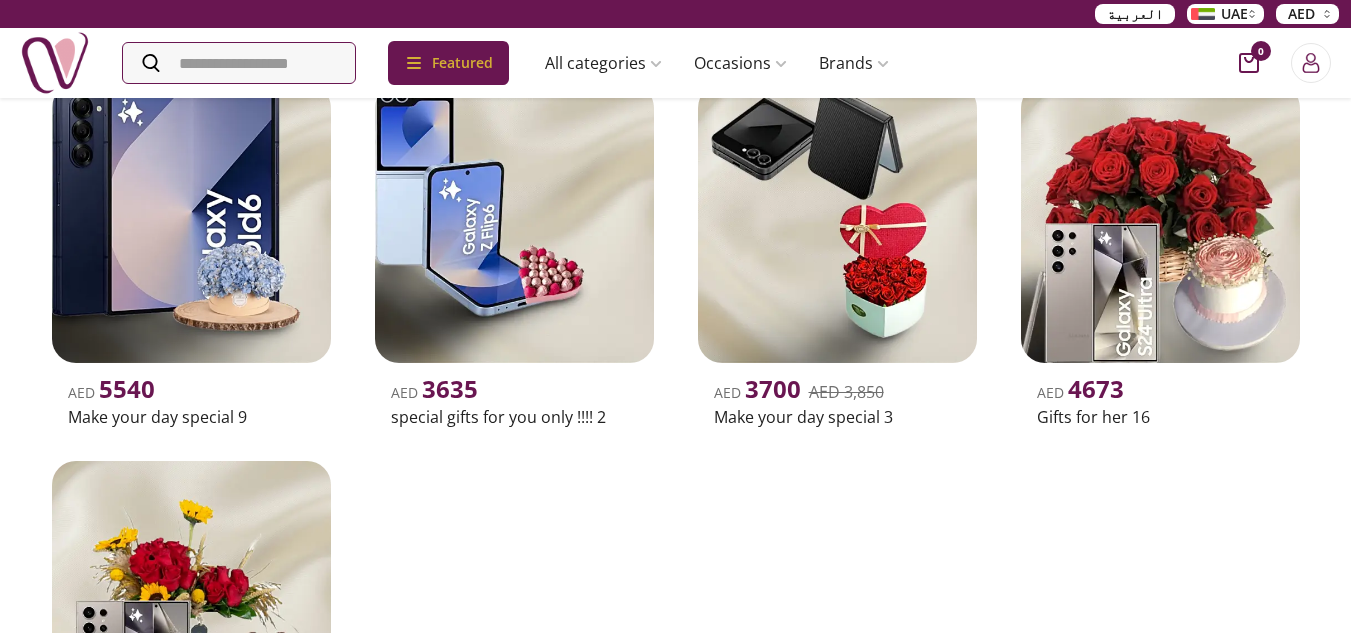 scroll, scrollTop: 700, scrollLeft: 0, axis: vertical 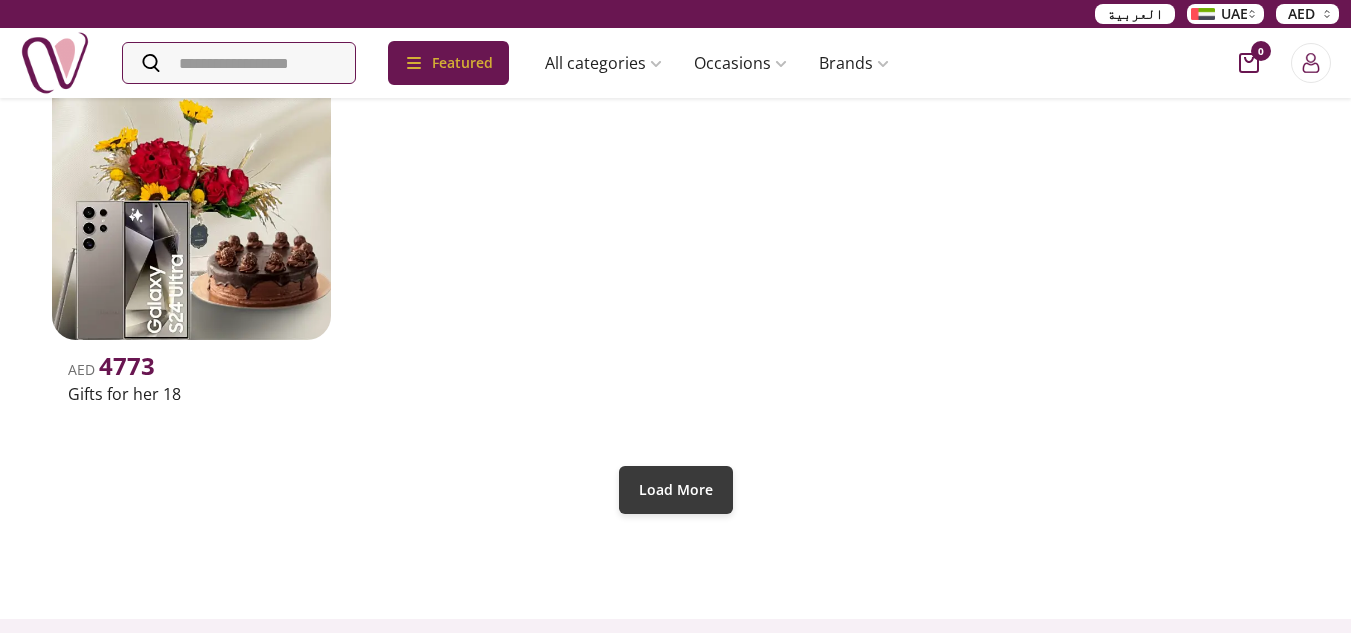 click on "Load More" at bounding box center (676, 490) 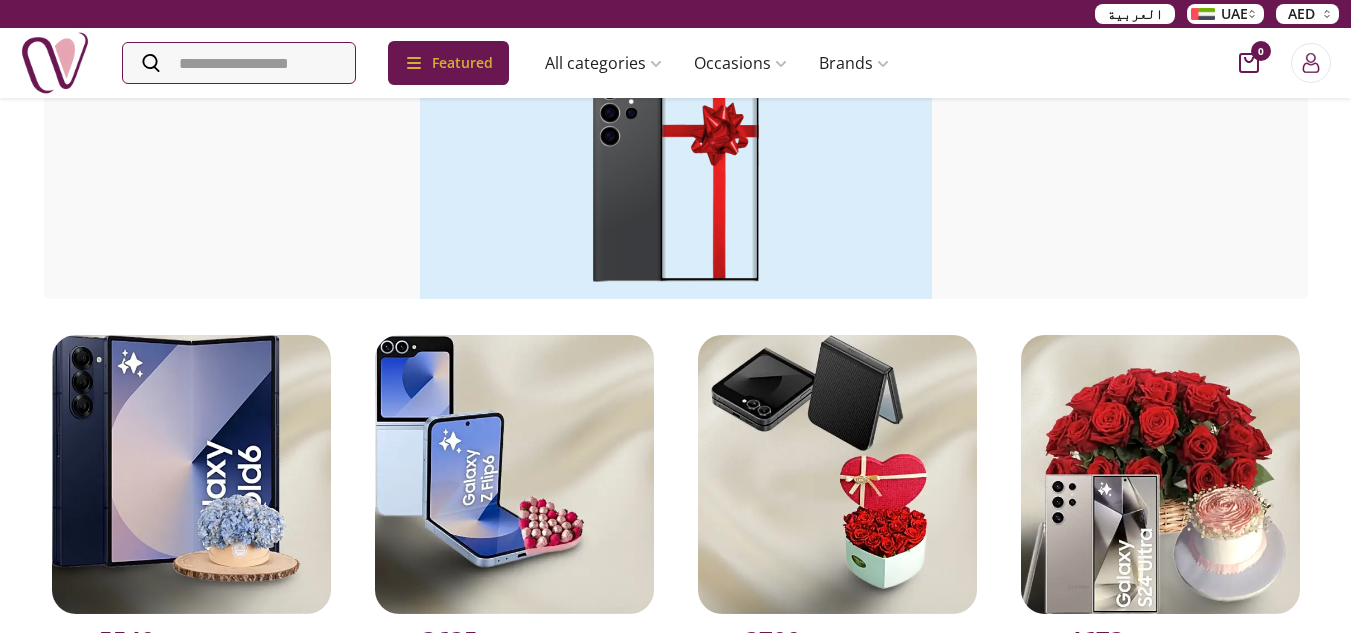 scroll, scrollTop: 0, scrollLeft: 0, axis: both 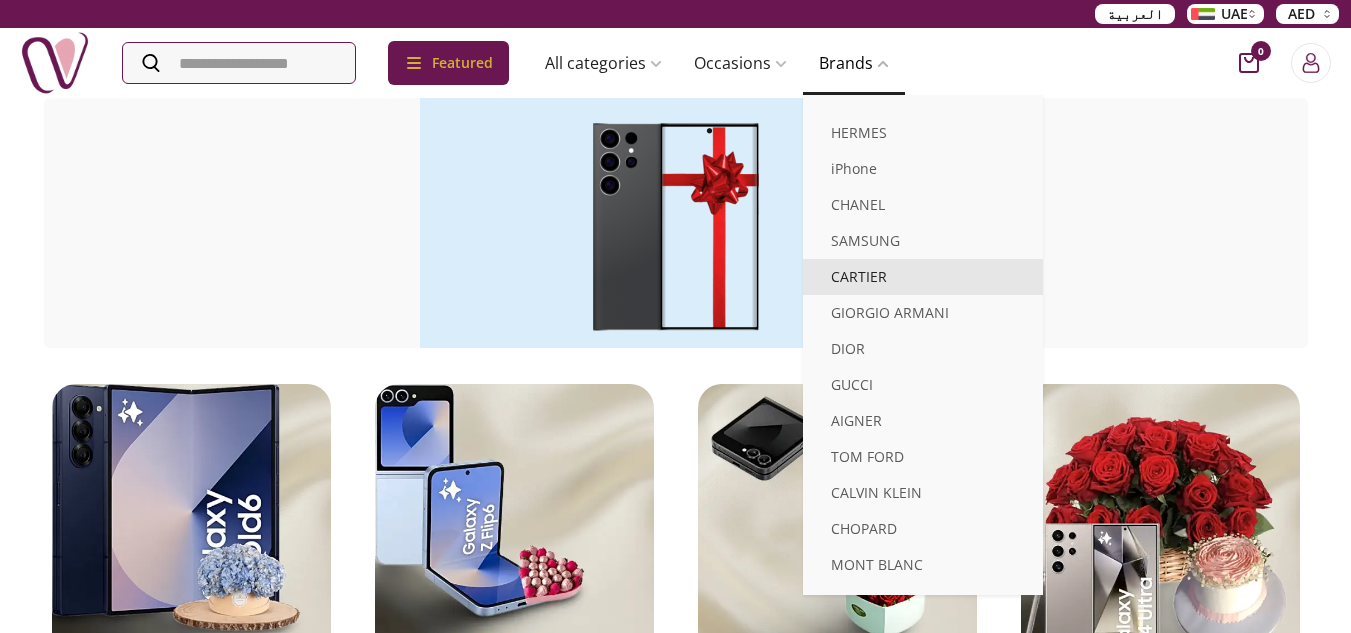 click on "CARTIER" at bounding box center [923, 277] 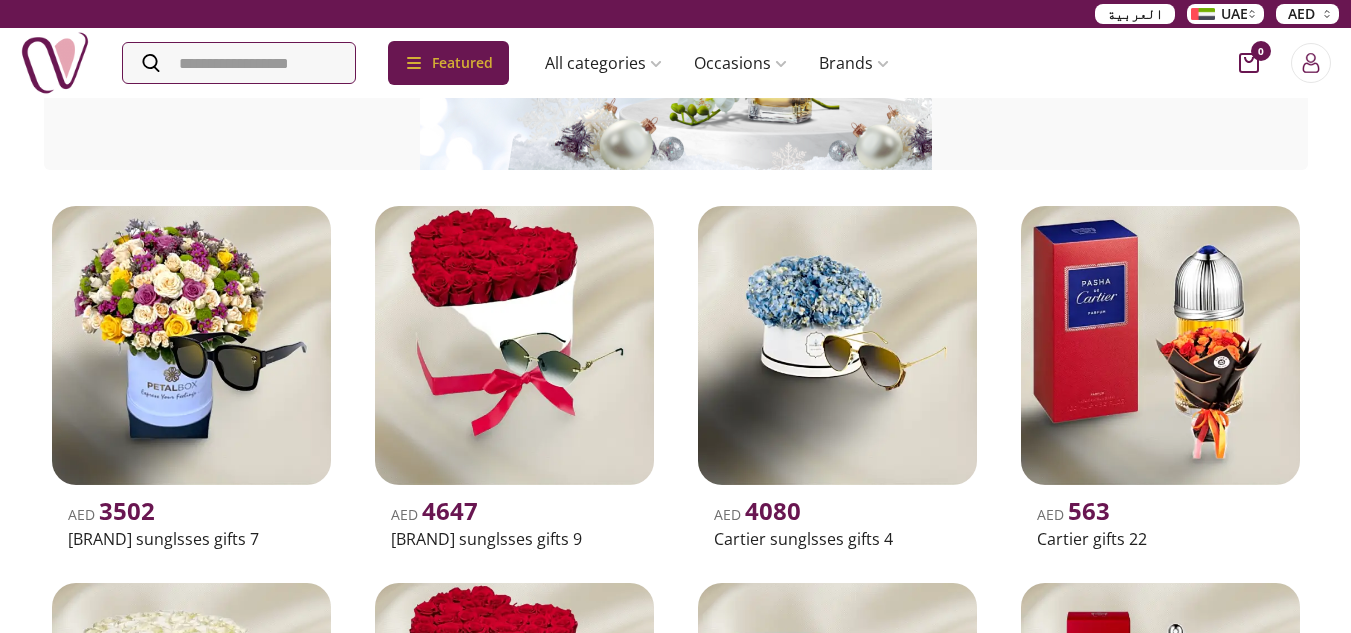 scroll, scrollTop: 0, scrollLeft: 0, axis: both 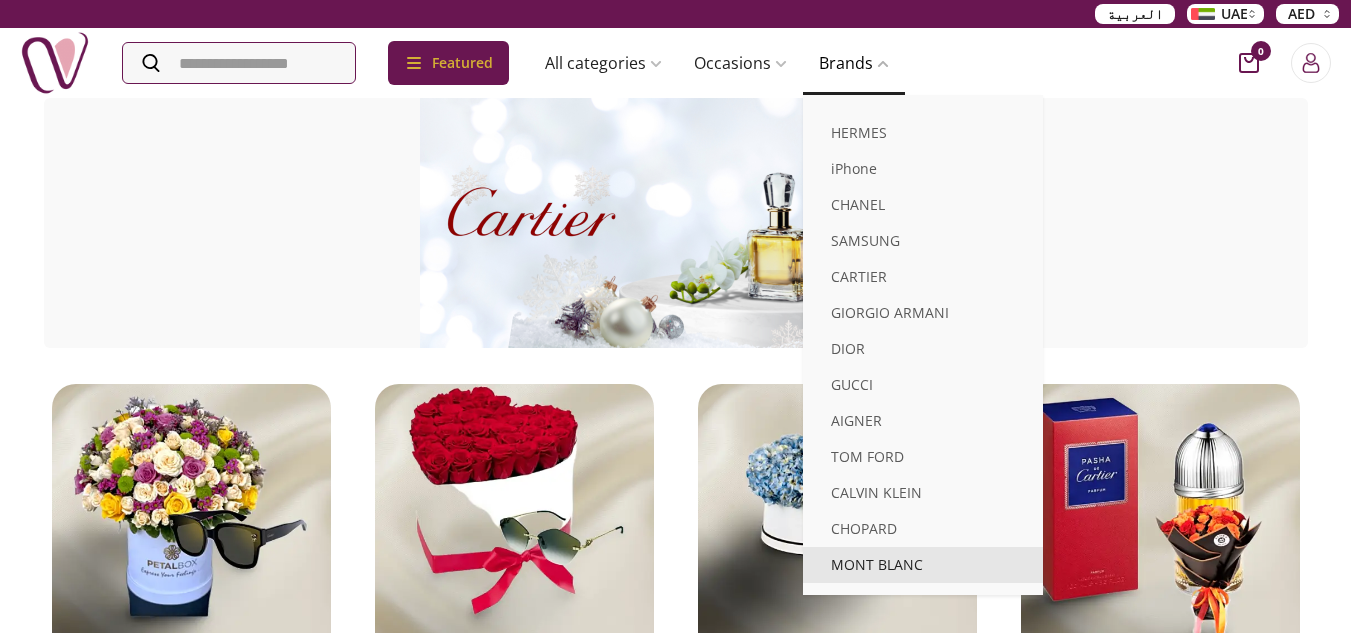 click on "MONT BLANC" at bounding box center (923, 565) 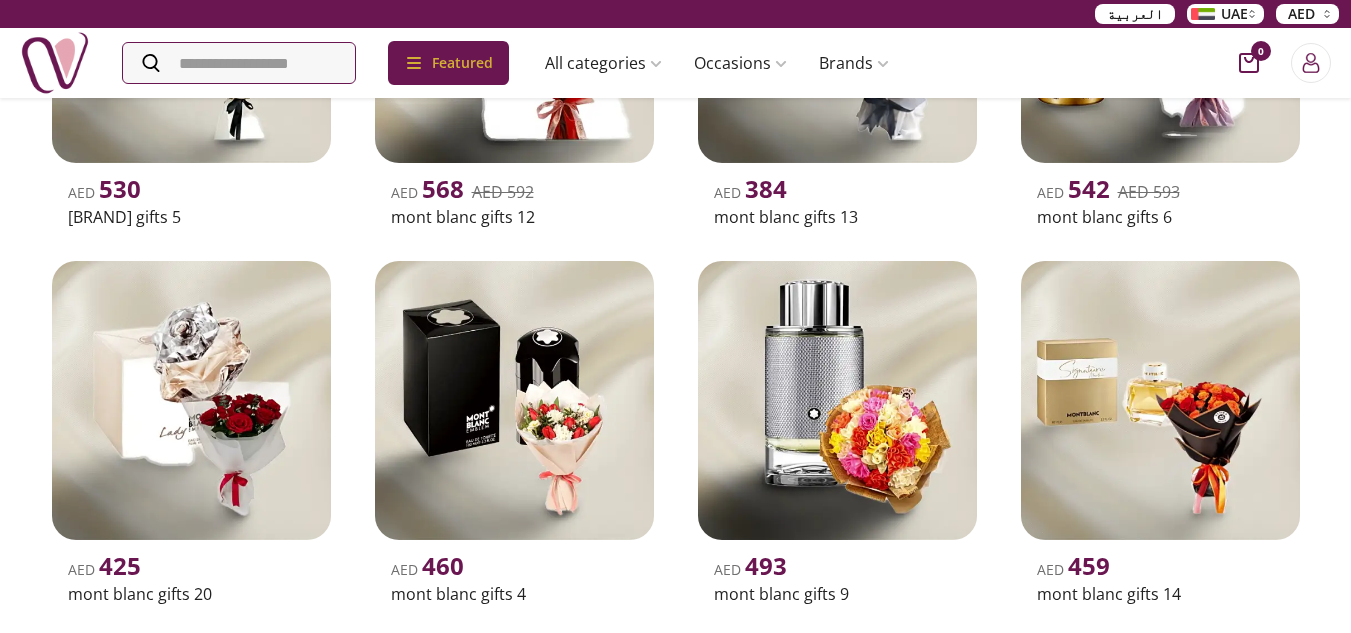 scroll, scrollTop: 700, scrollLeft: 0, axis: vertical 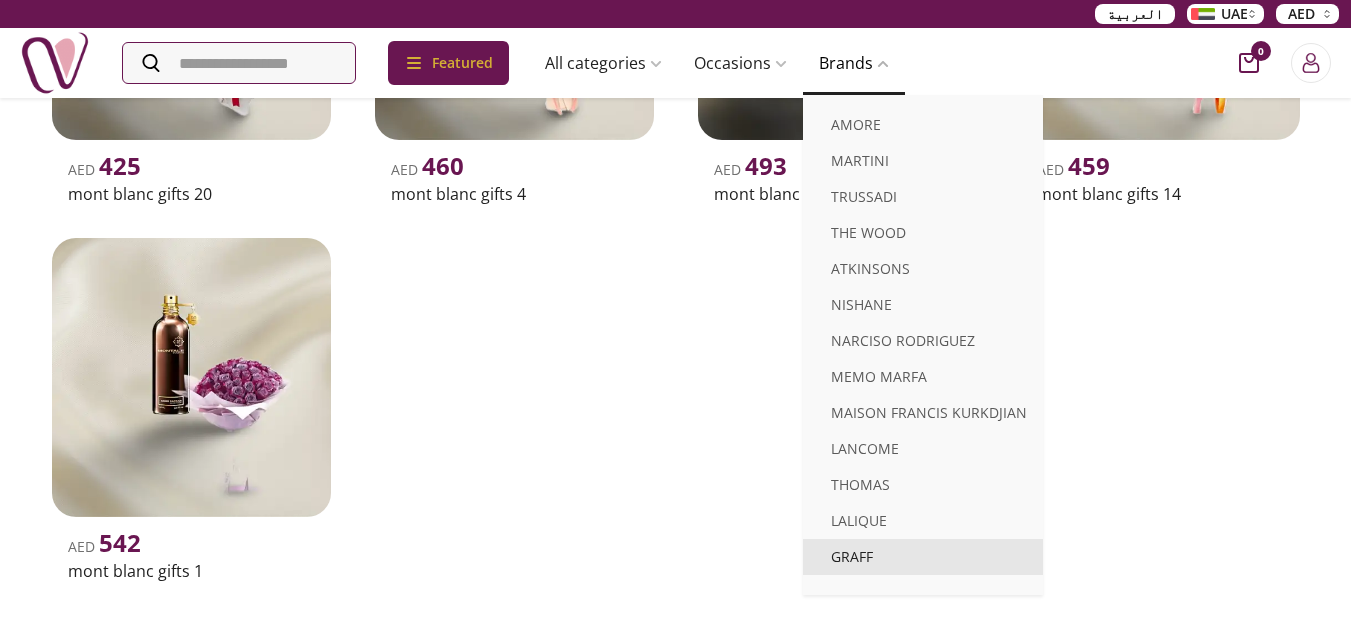 click on "GRAFF" at bounding box center [923, 557] 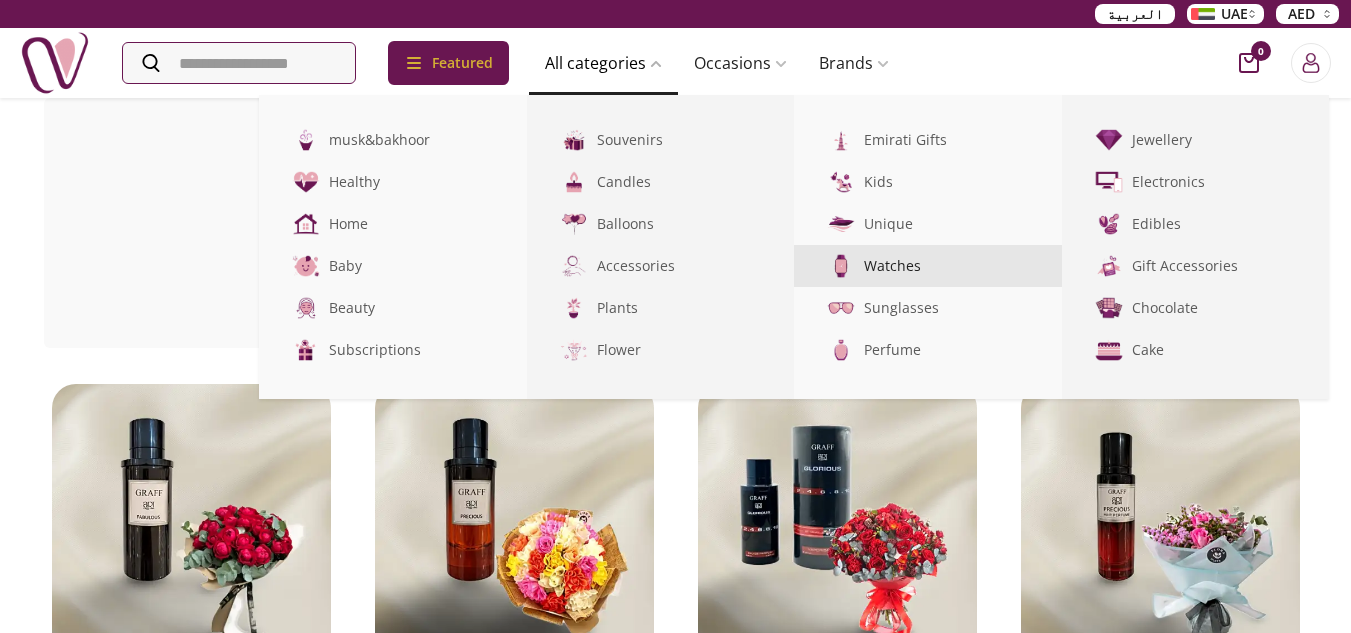 scroll, scrollTop: 200, scrollLeft: 0, axis: vertical 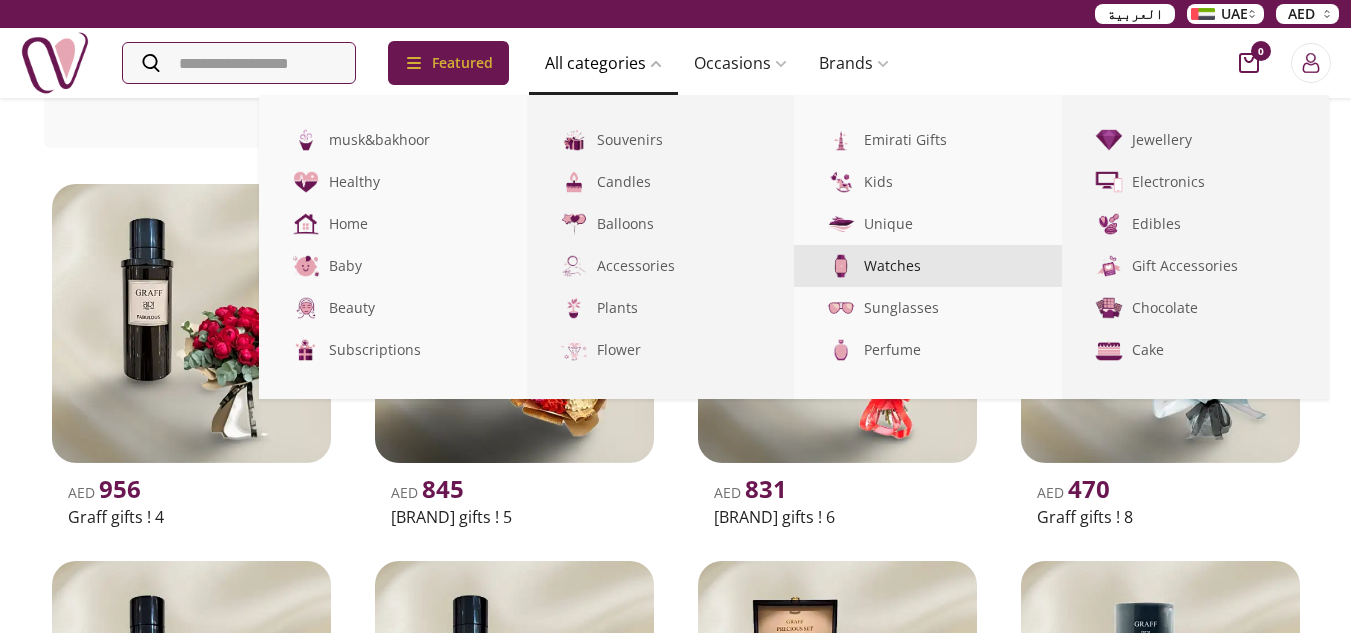 click on "Watches" at bounding box center [928, 266] 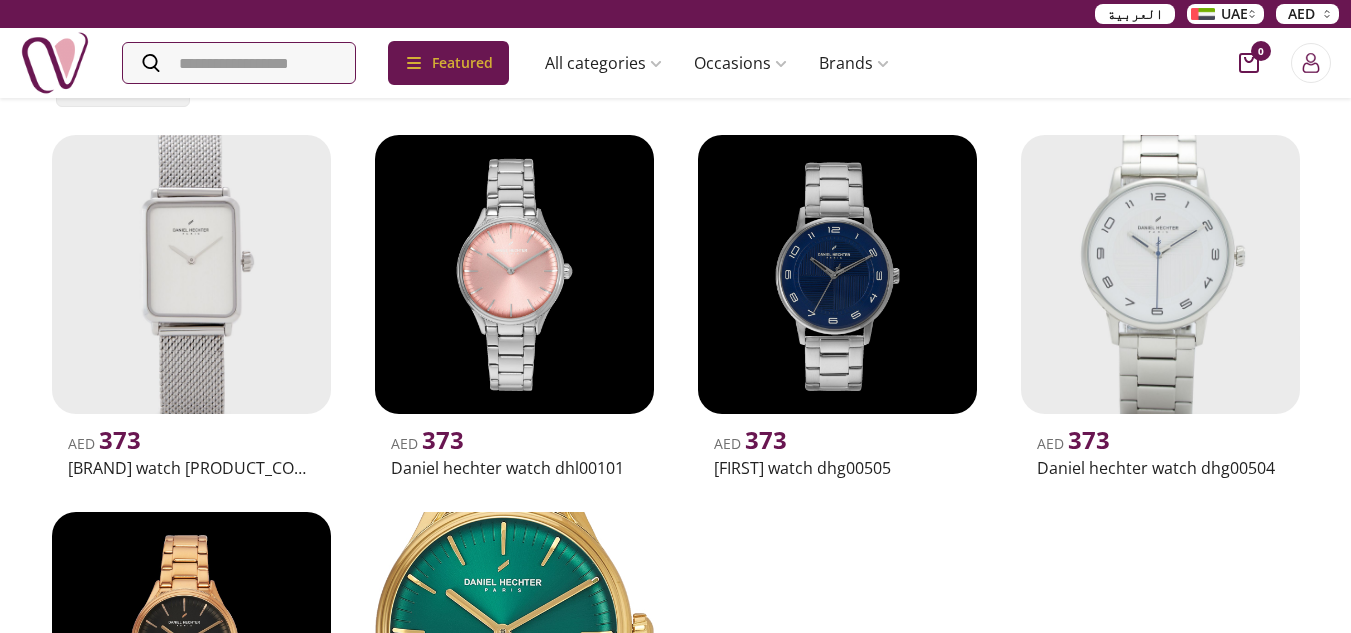 scroll, scrollTop: 0, scrollLeft: 0, axis: both 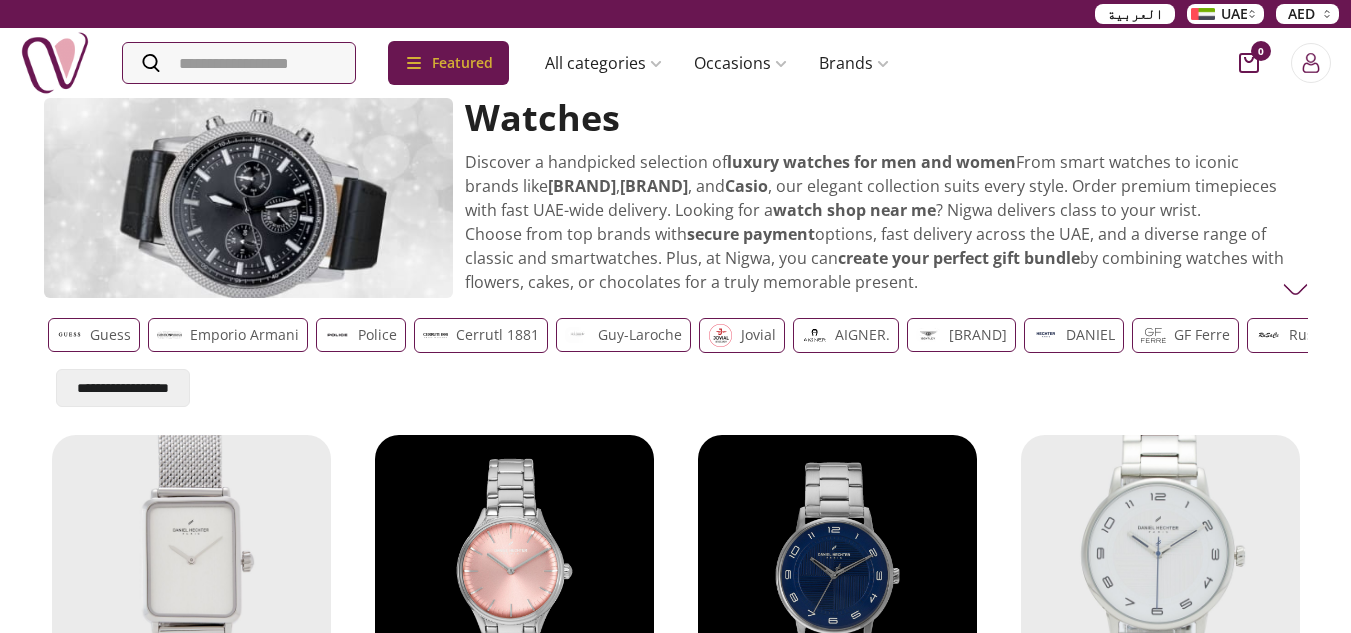 click on "**********" at bounding box center (123, 388) 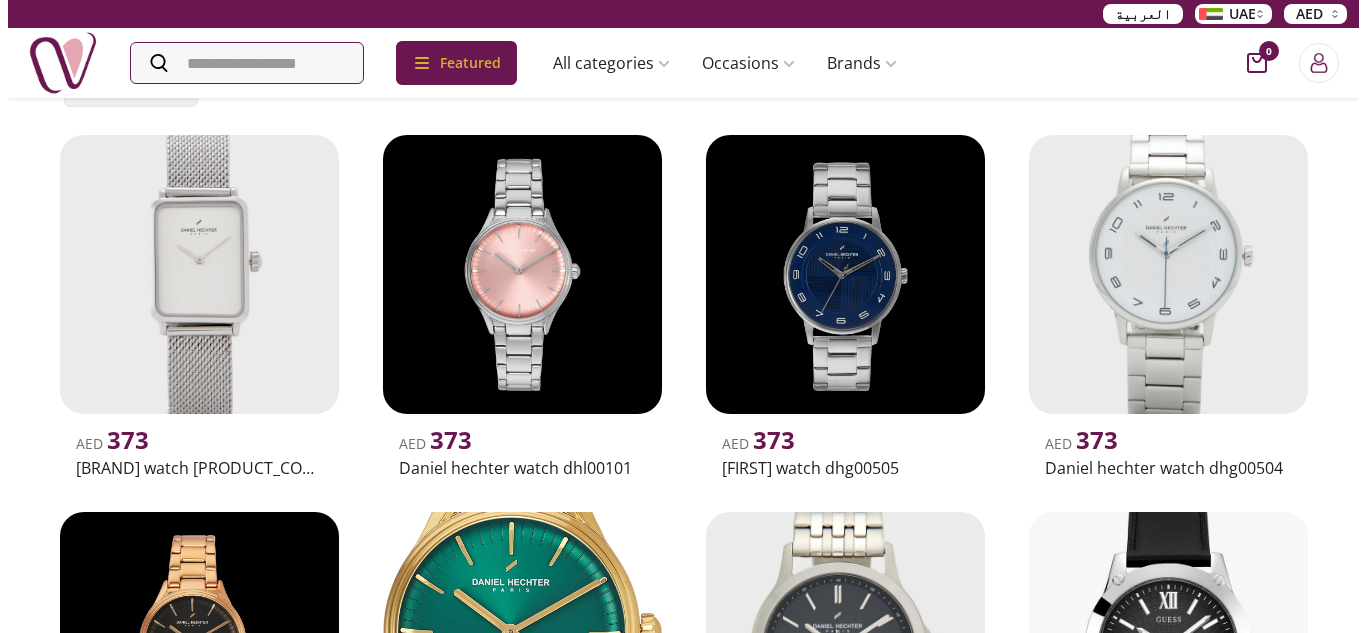 scroll, scrollTop: 0, scrollLeft: 0, axis: both 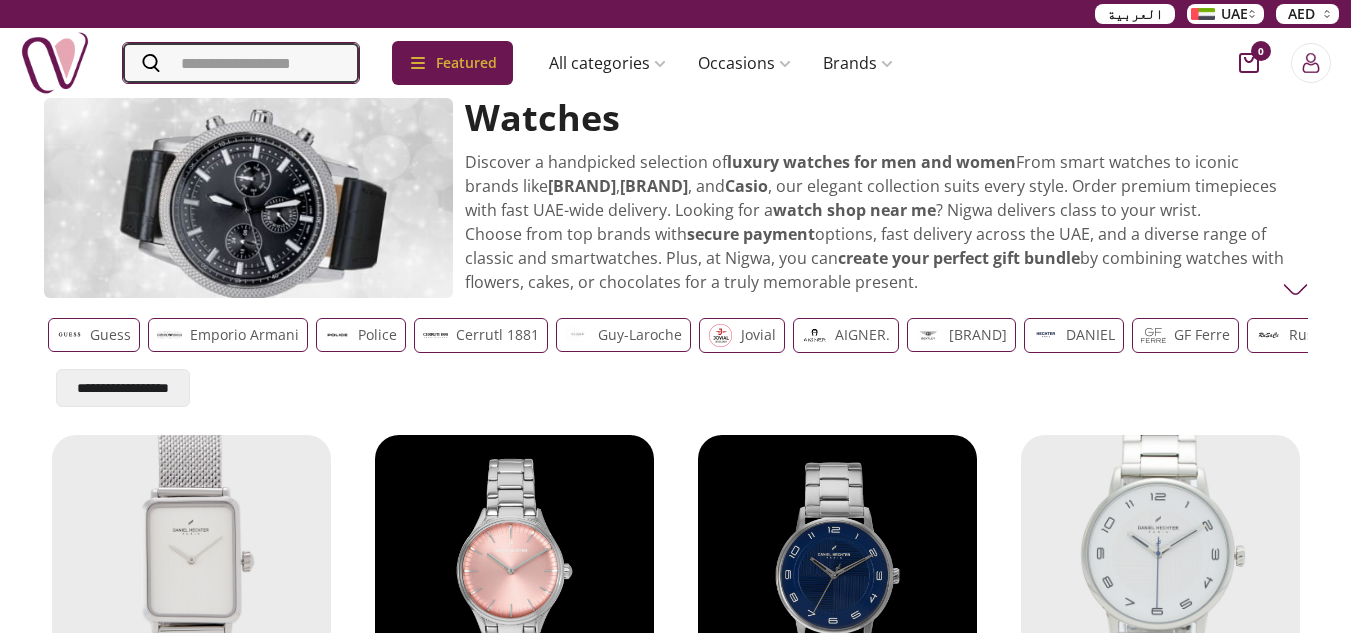 click at bounding box center [241, 63] 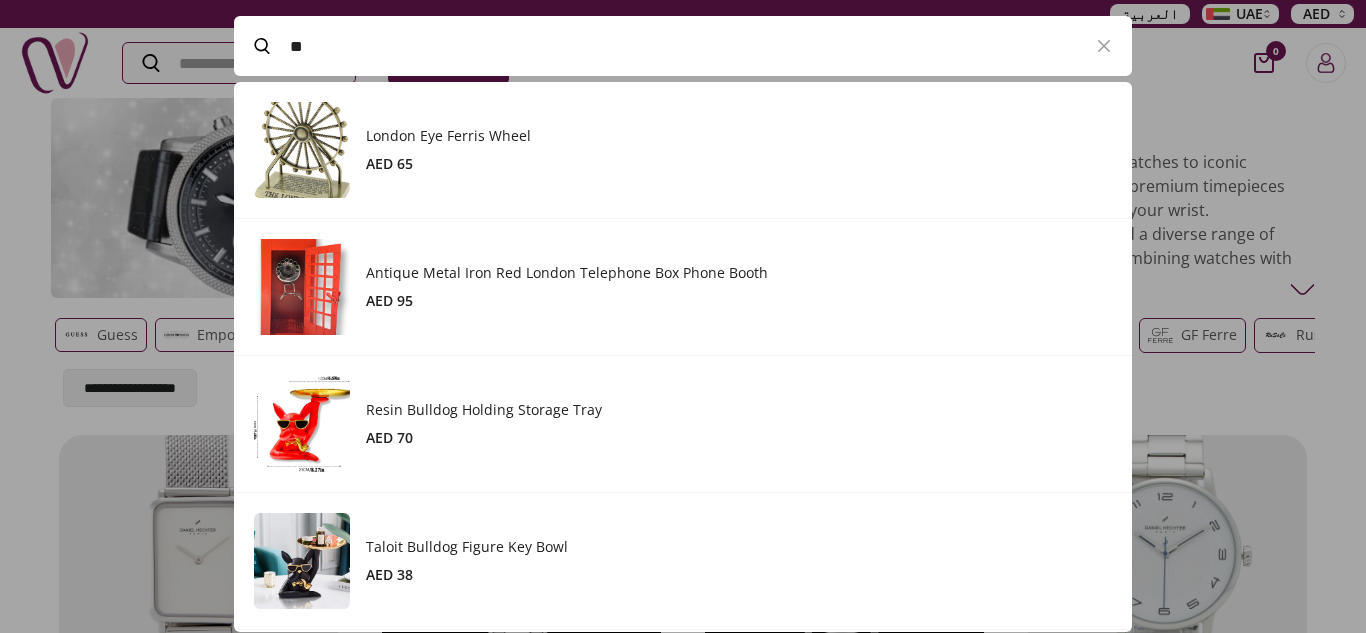 type on "*" 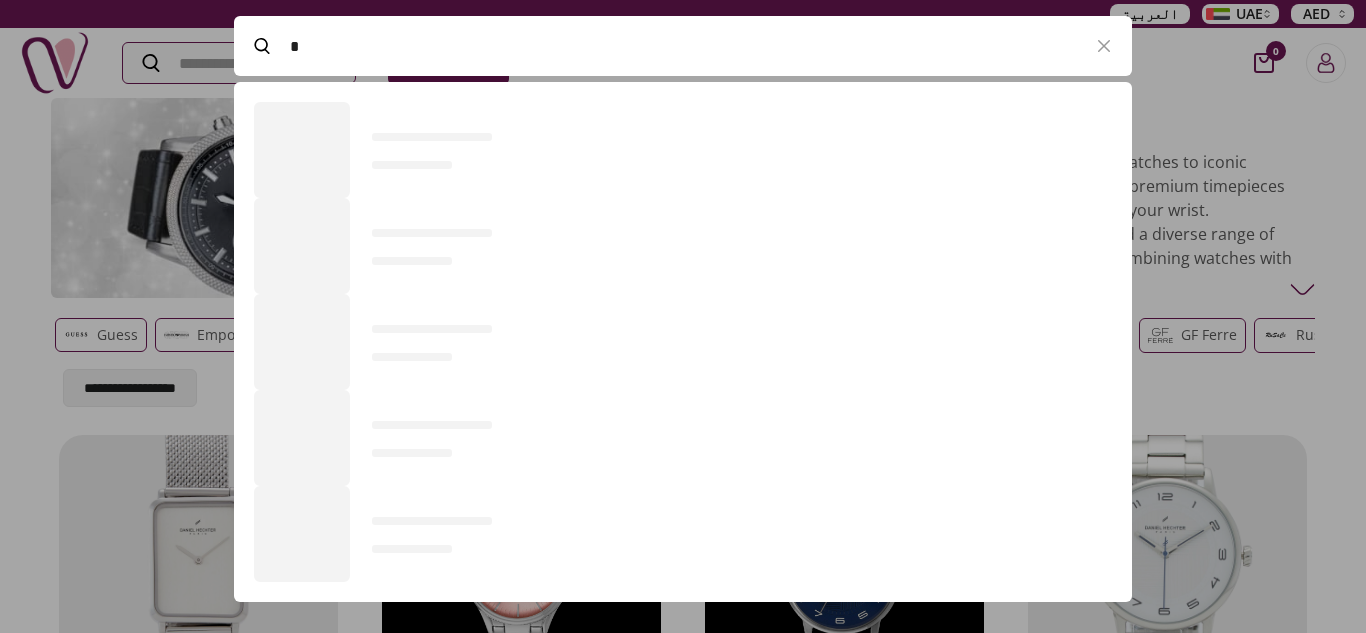 scroll, scrollTop: 550, scrollLeft: 898, axis: both 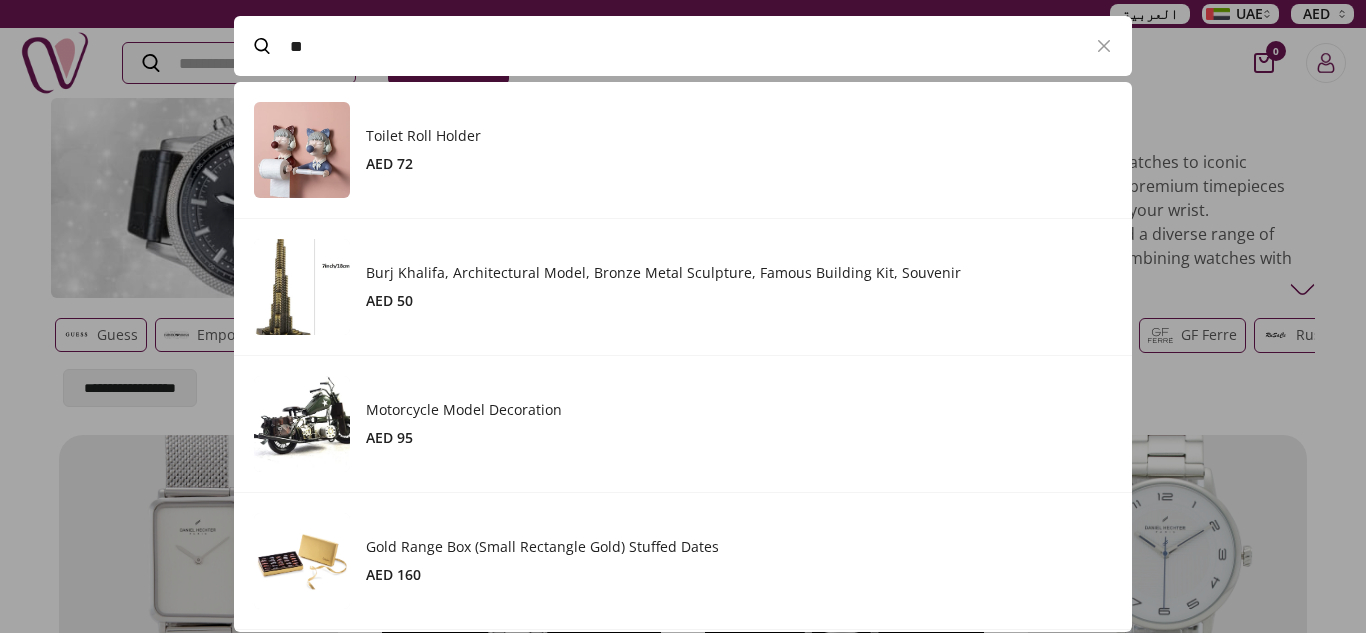 type on "*" 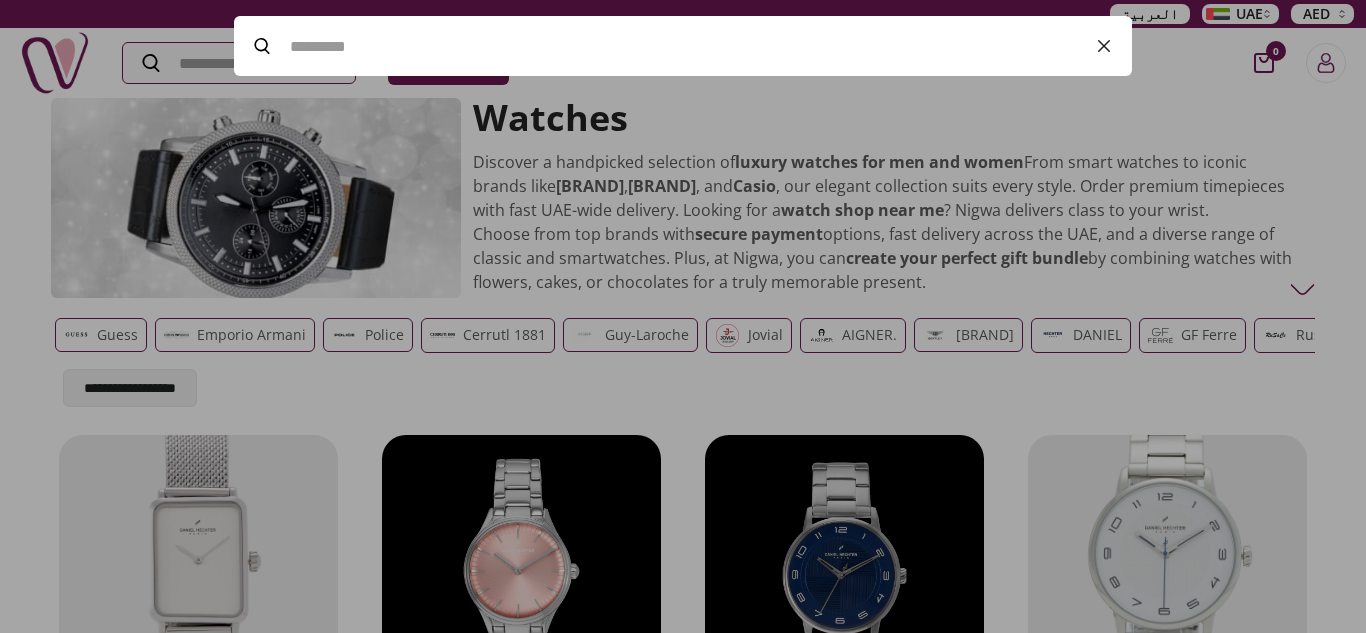 click 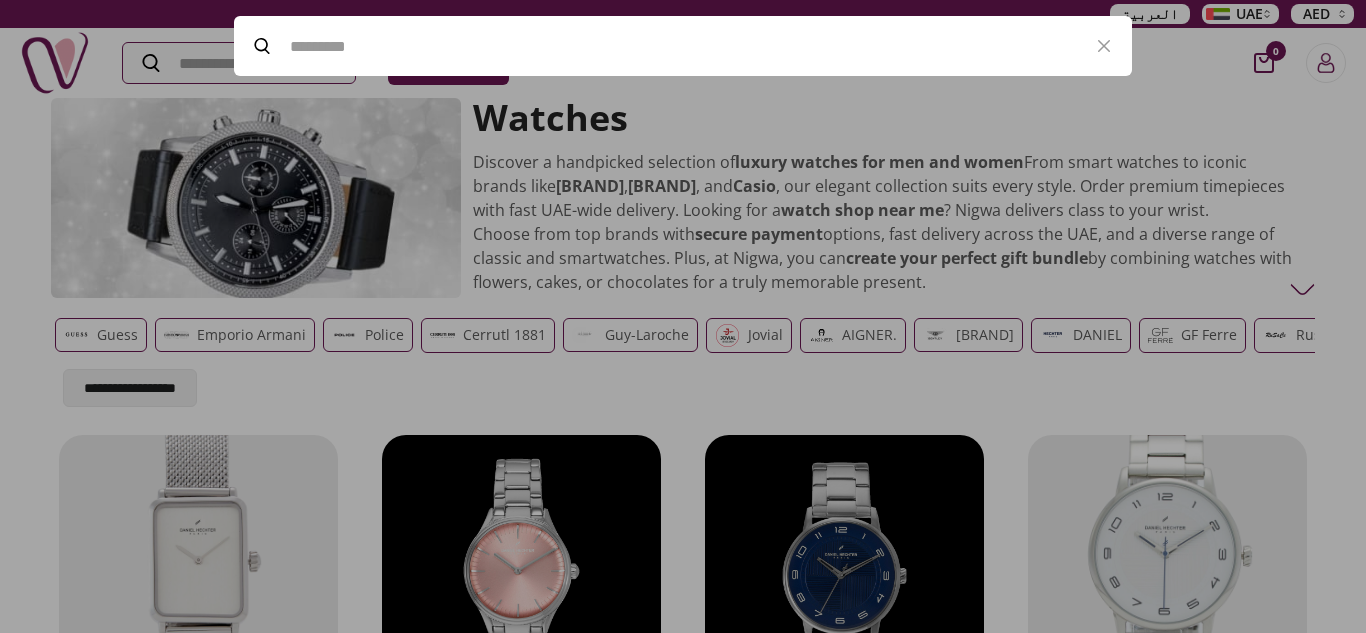 click at bounding box center (683, 316) 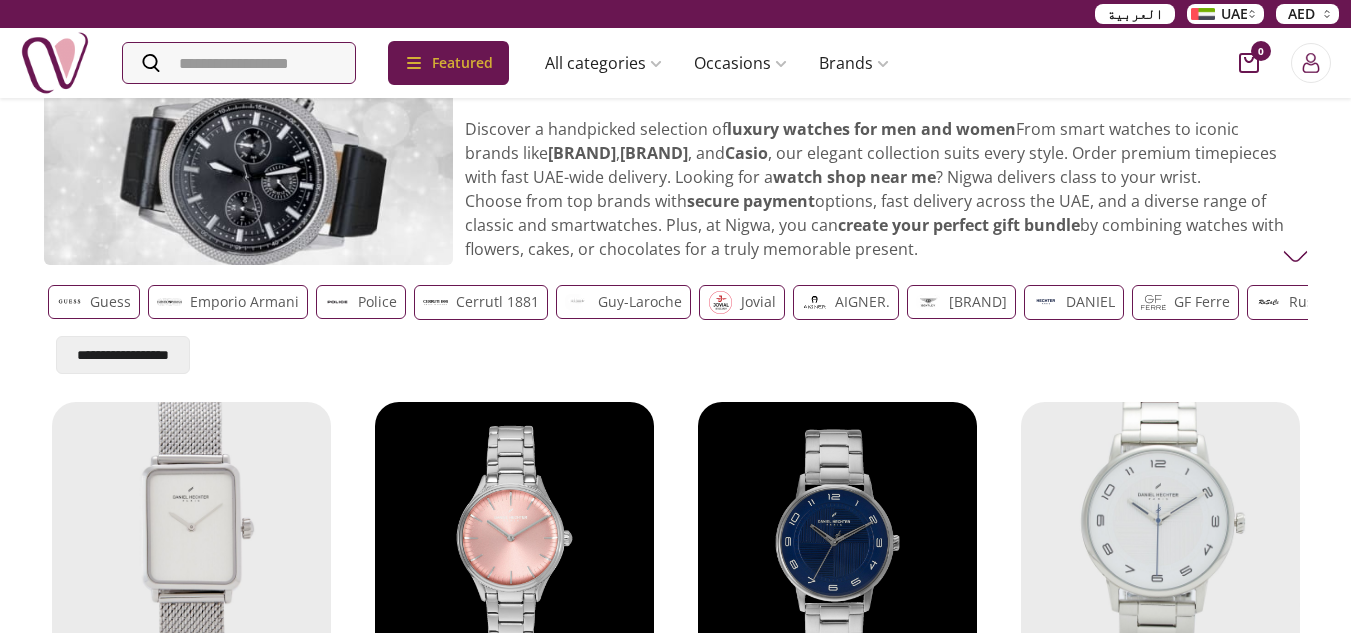 scroll, scrollTop: 0, scrollLeft: 0, axis: both 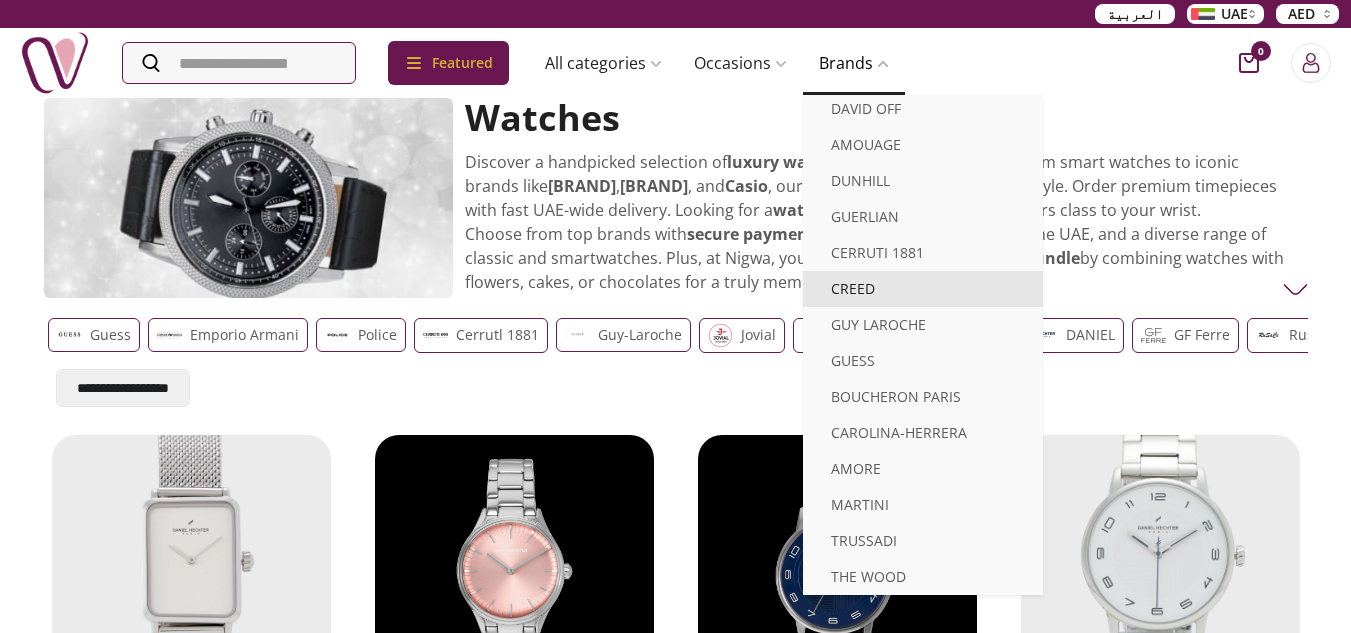 click on "CREED" at bounding box center [923, 289] 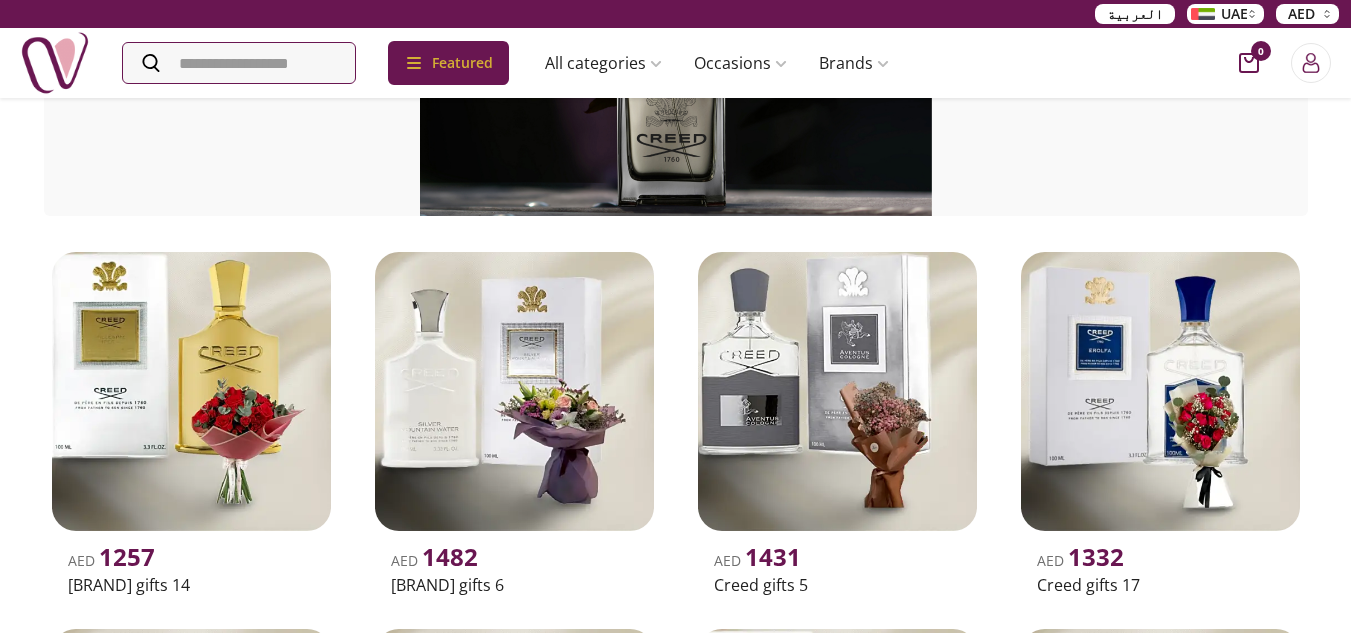 scroll, scrollTop: 0, scrollLeft: 0, axis: both 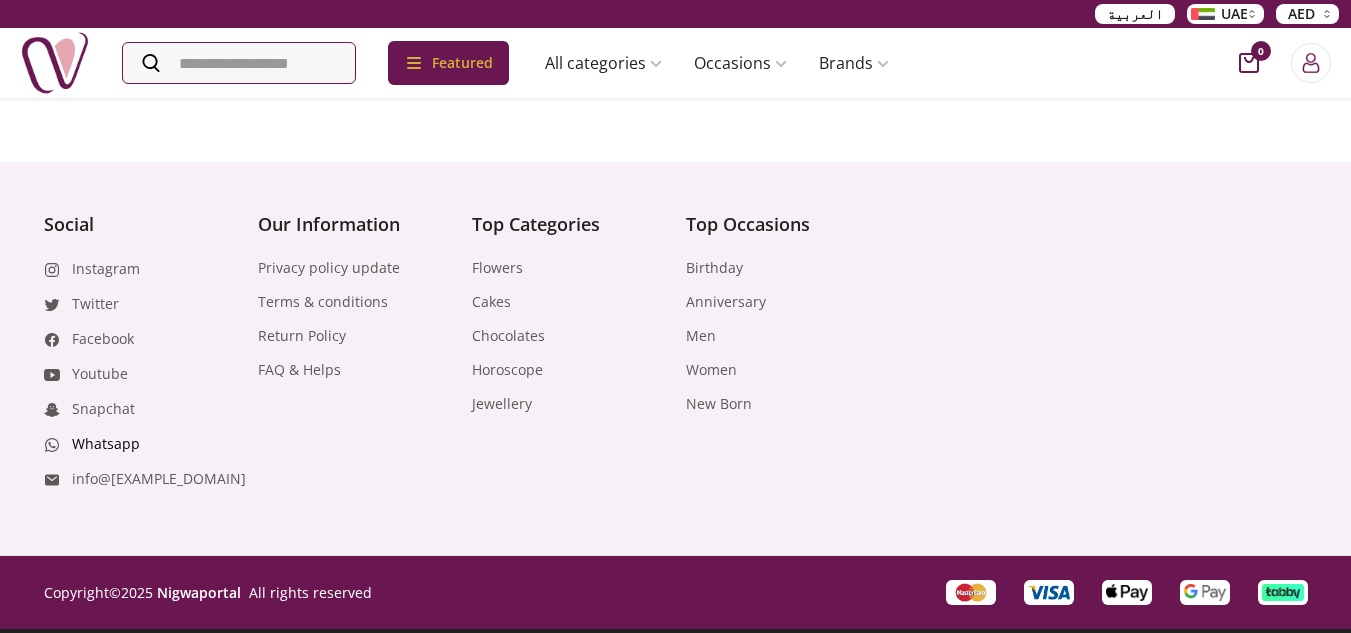 click on "Whatsapp" at bounding box center [106, 444] 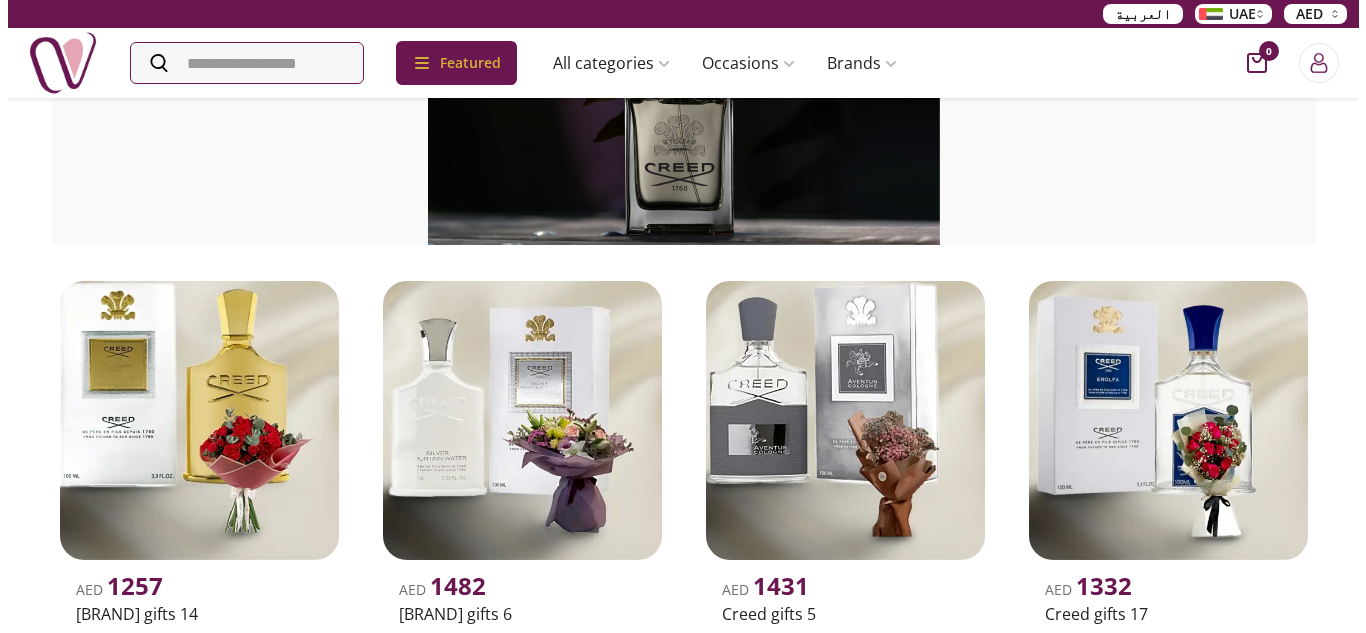 scroll, scrollTop: 0, scrollLeft: 0, axis: both 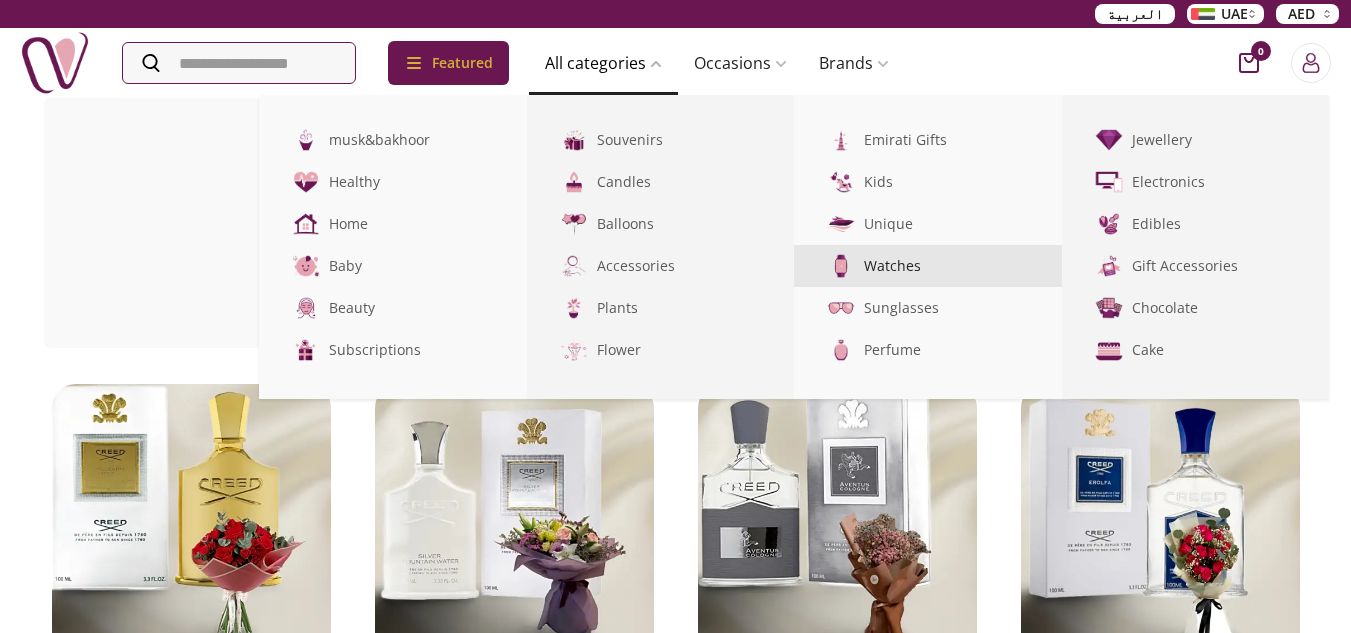 click at bounding box center [841, 266] 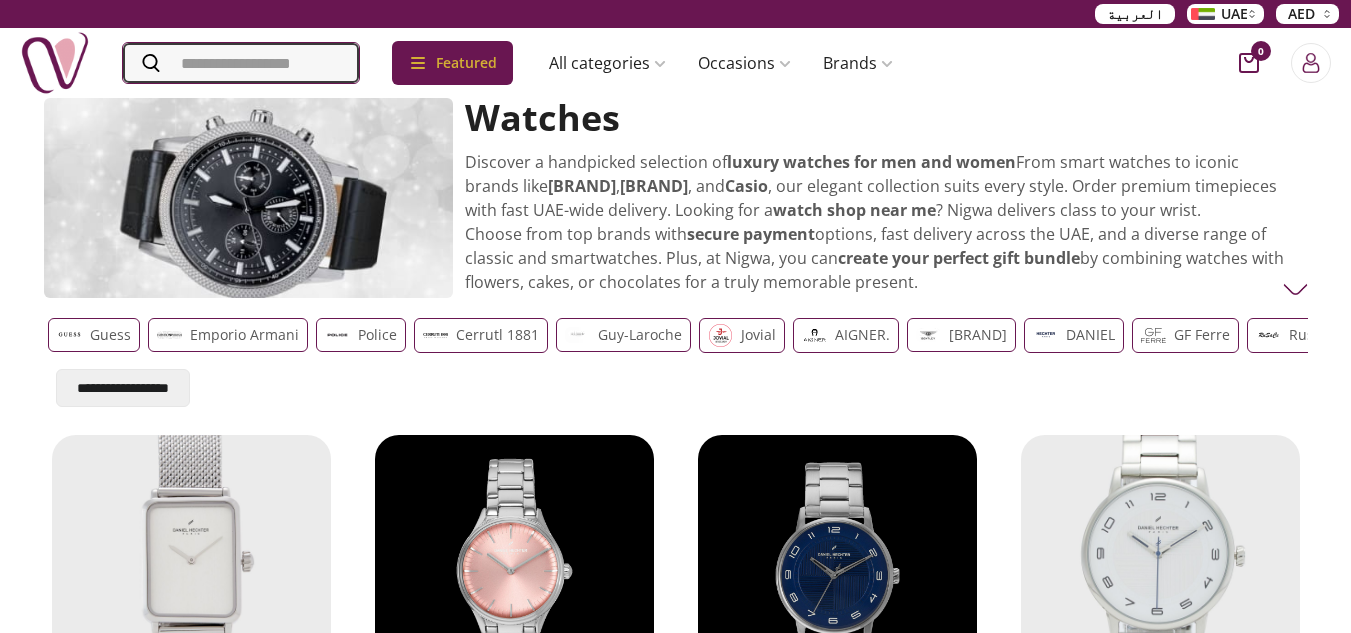 click at bounding box center (241, 63) 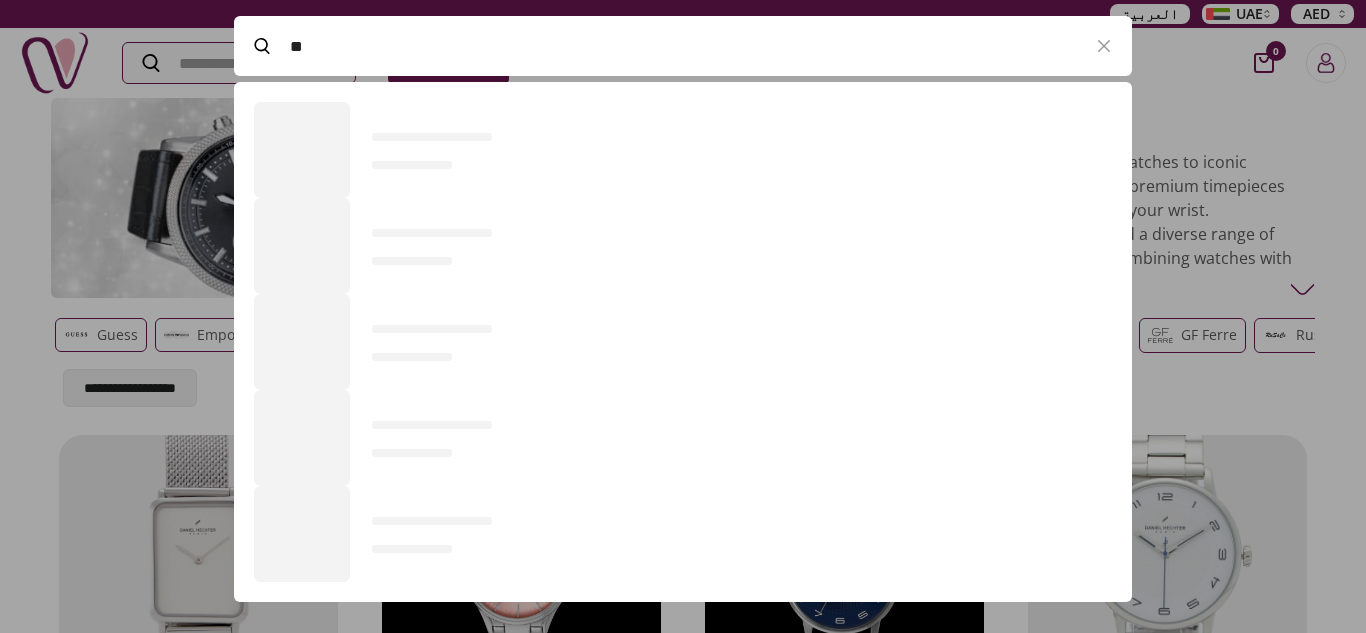 scroll, scrollTop: 520, scrollLeft: 898, axis: both 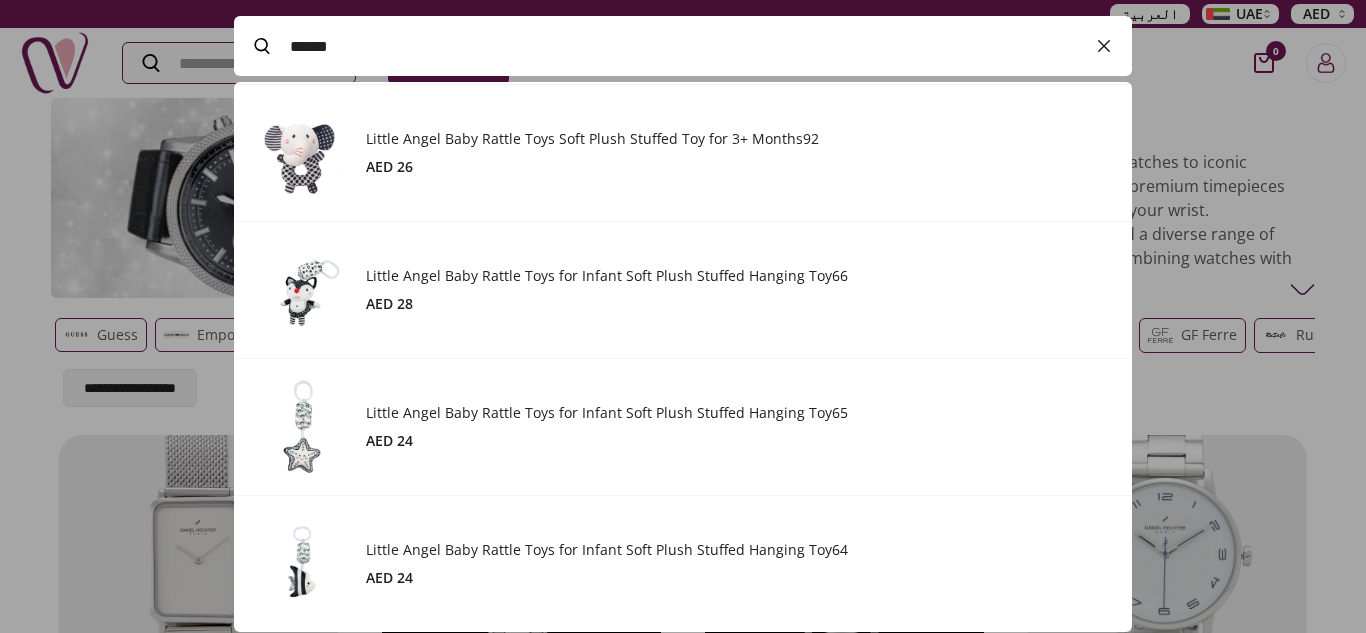 type on "******" 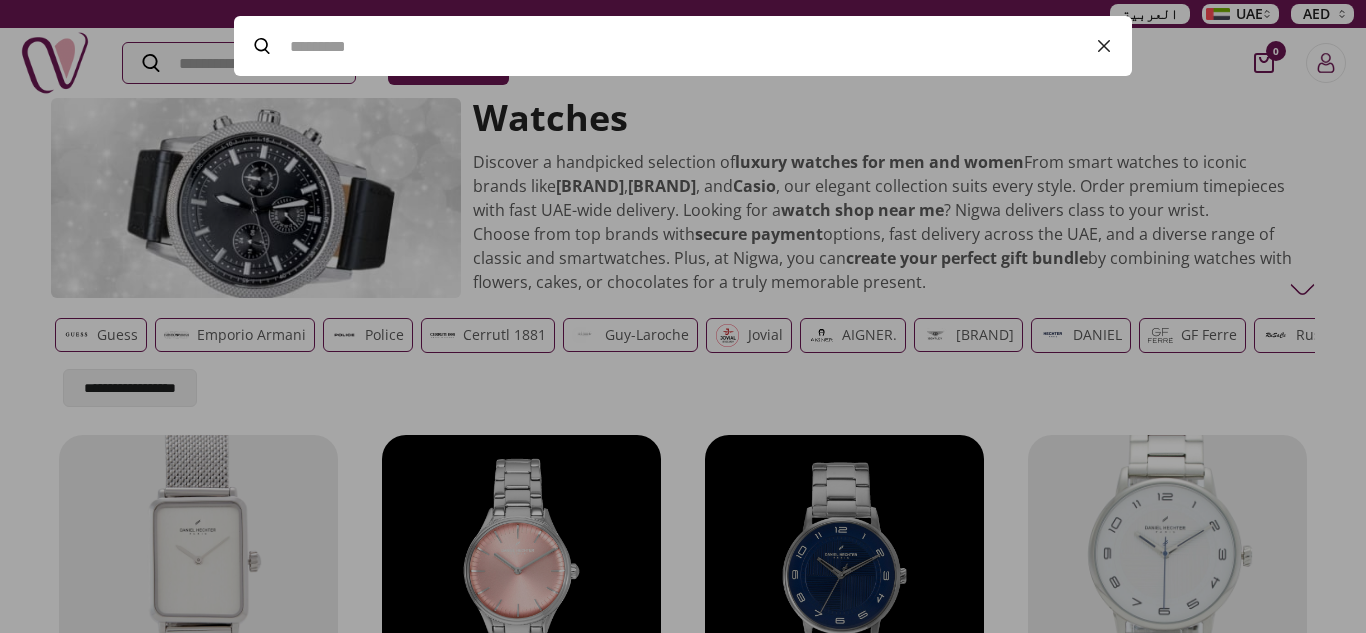 click 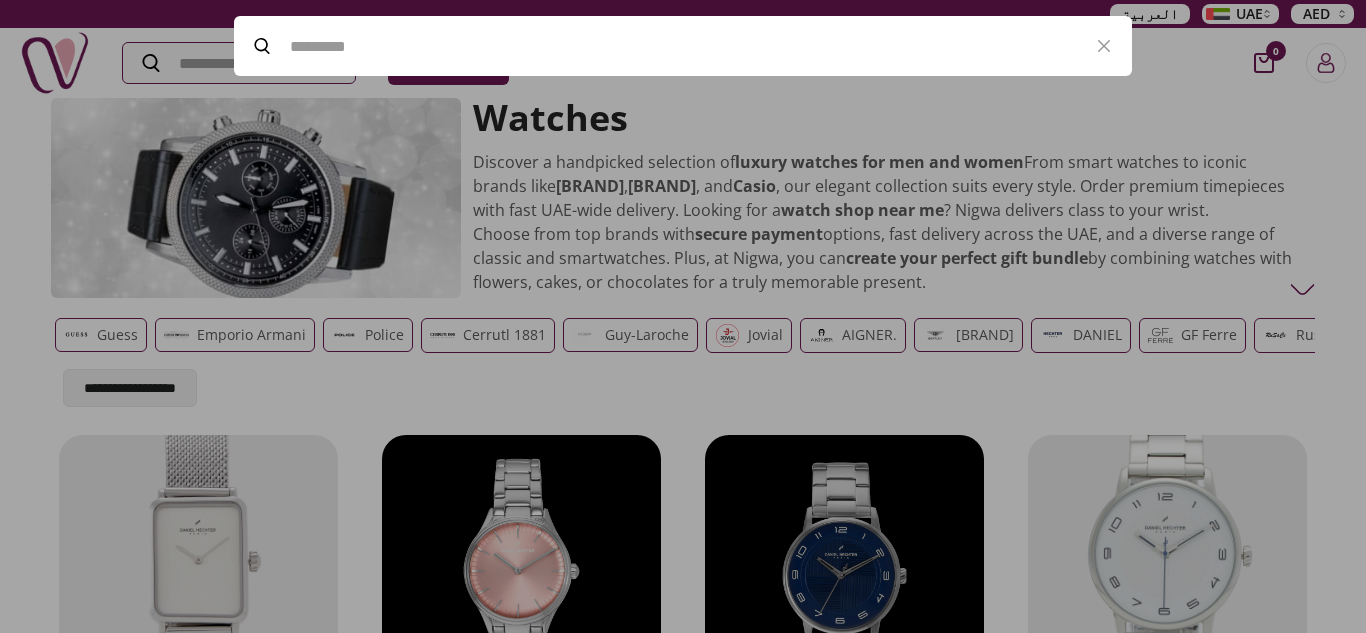 click at bounding box center (683, 316) 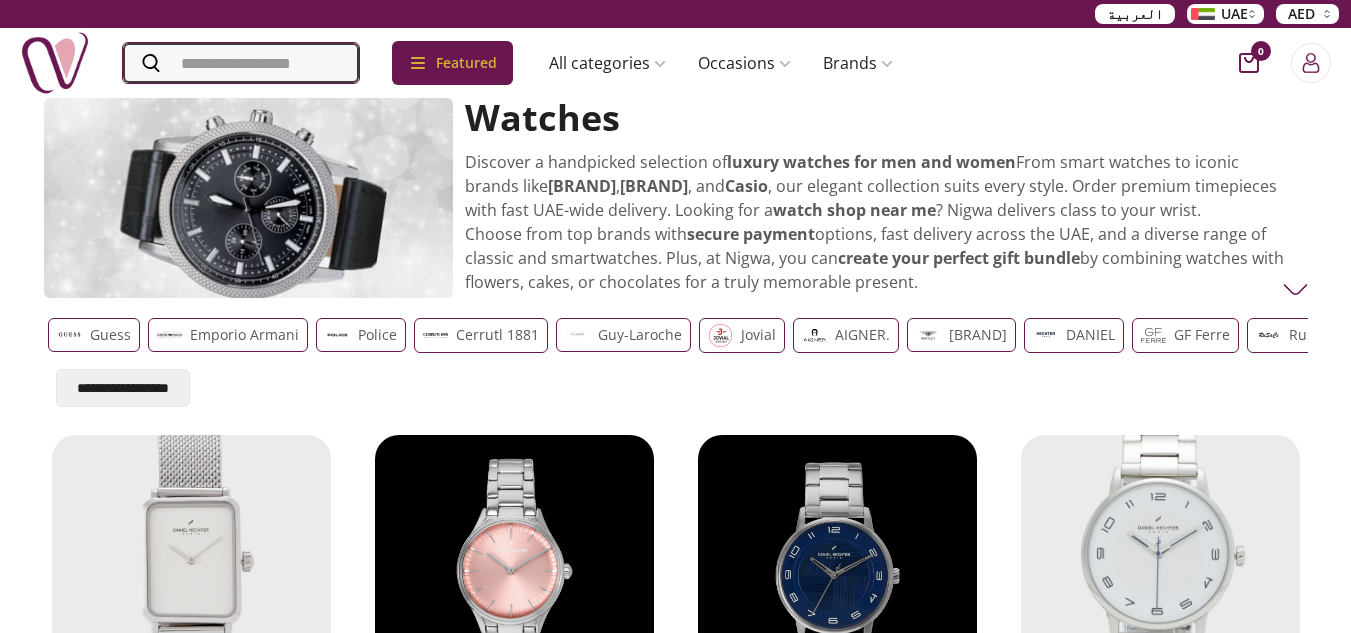 click at bounding box center [241, 63] 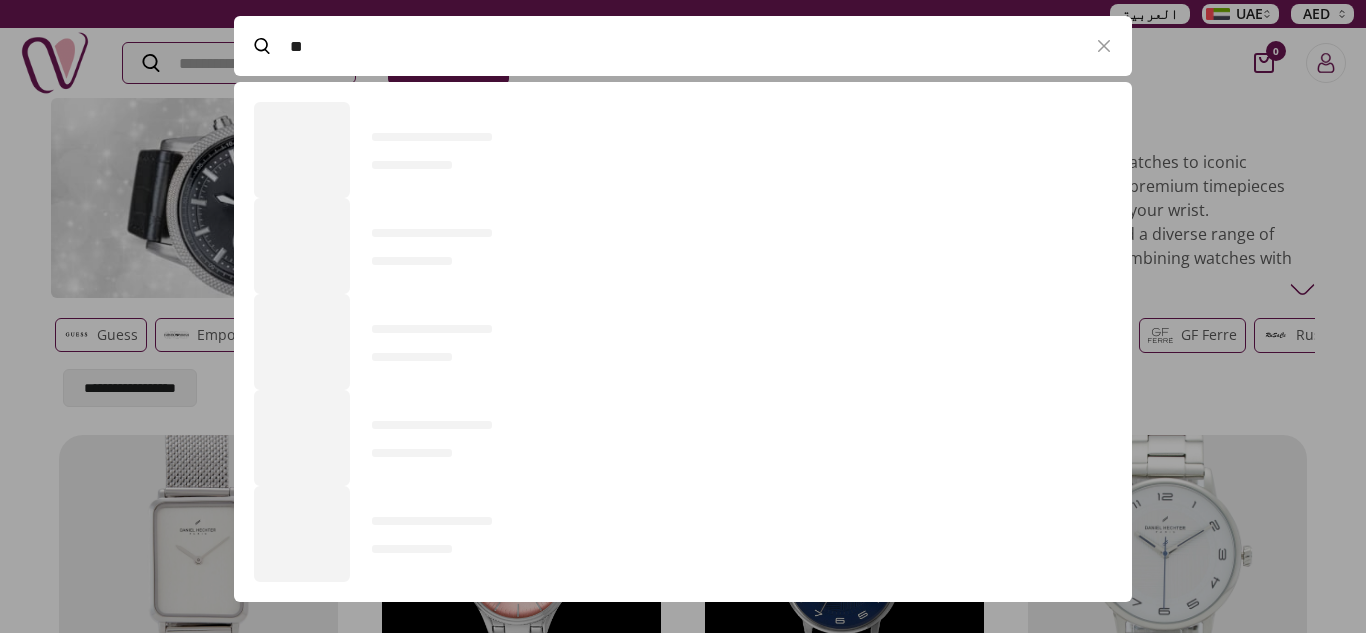 scroll, scrollTop: 520, scrollLeft: 898, axis: both 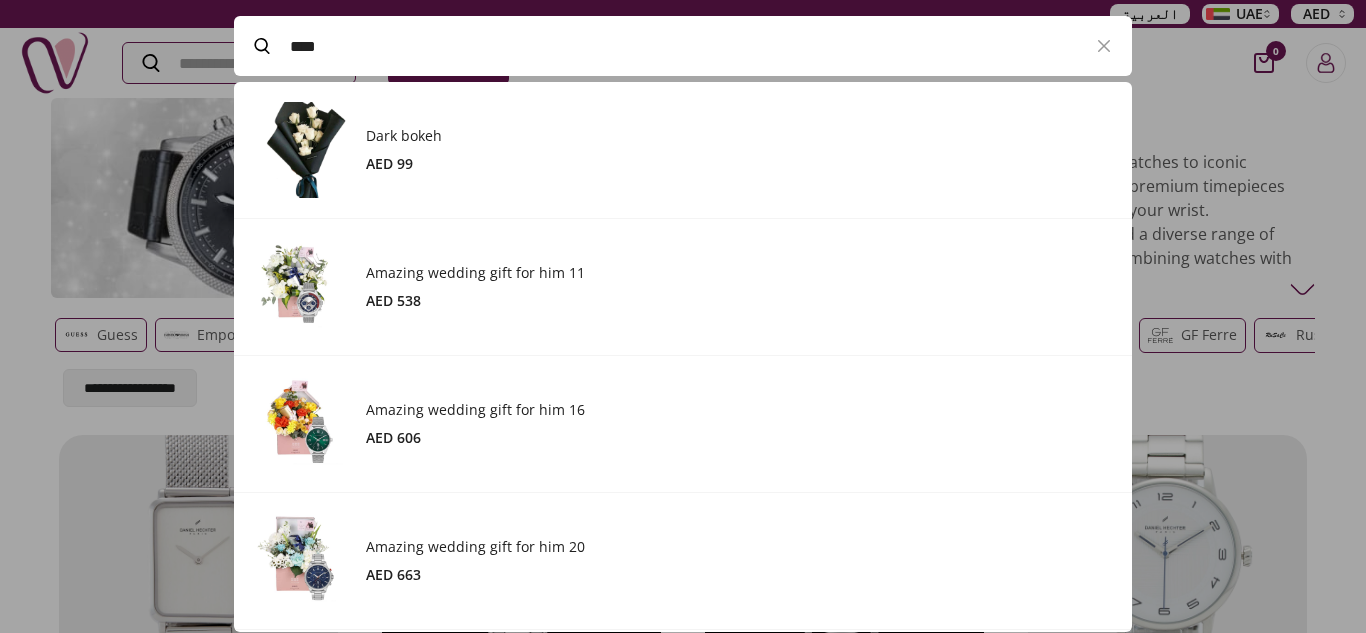 click on "Amazing wedding gift for him 11" at bounding box center [739, 273] 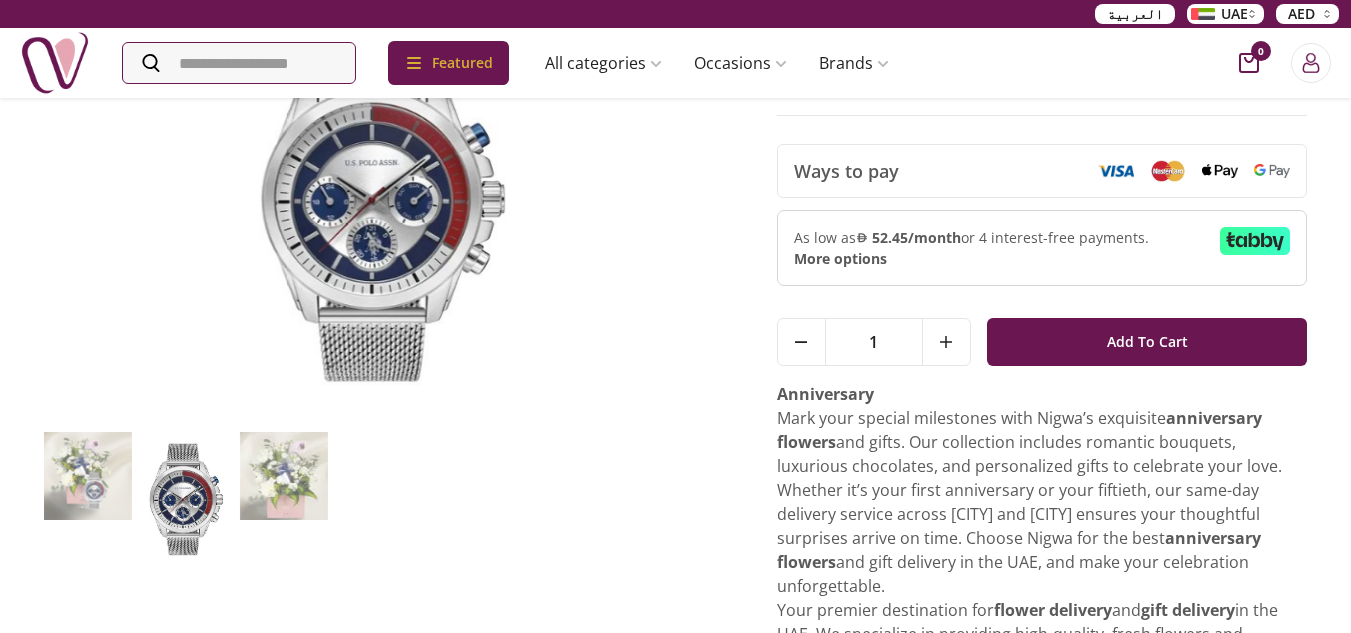 scroll, scrollTop: 0, scrollLeft: 0, axis: both 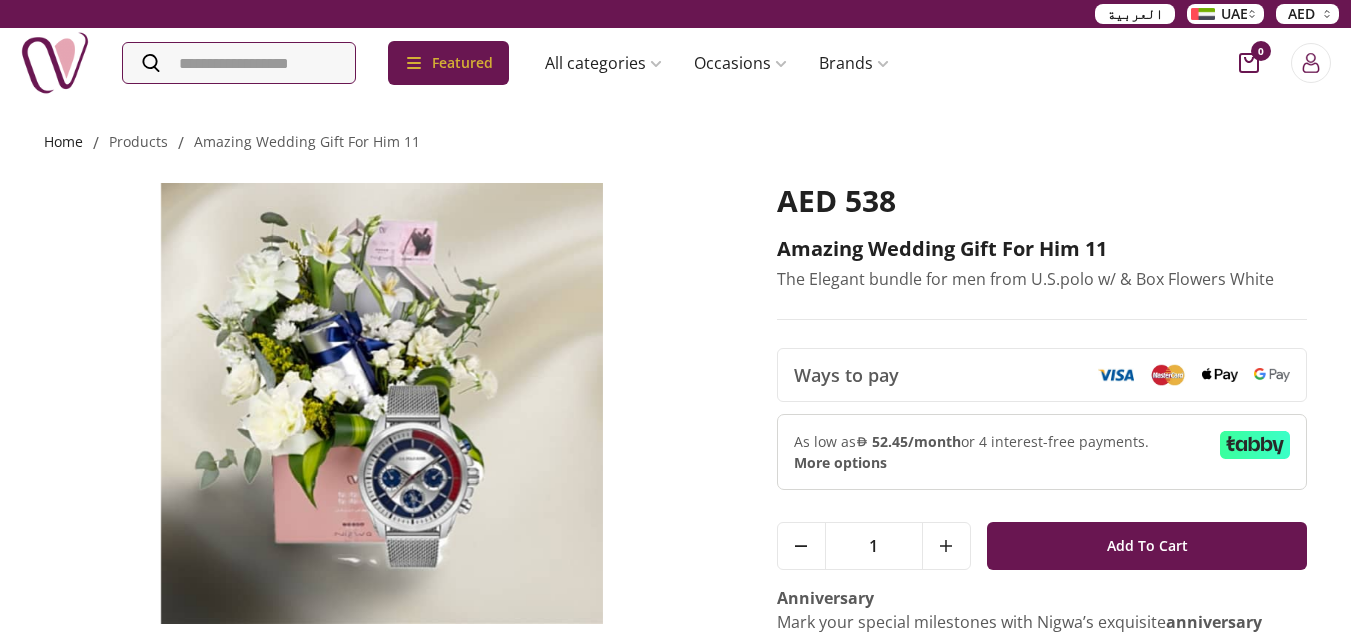 click on "Home" at bounding box center [63, 141] 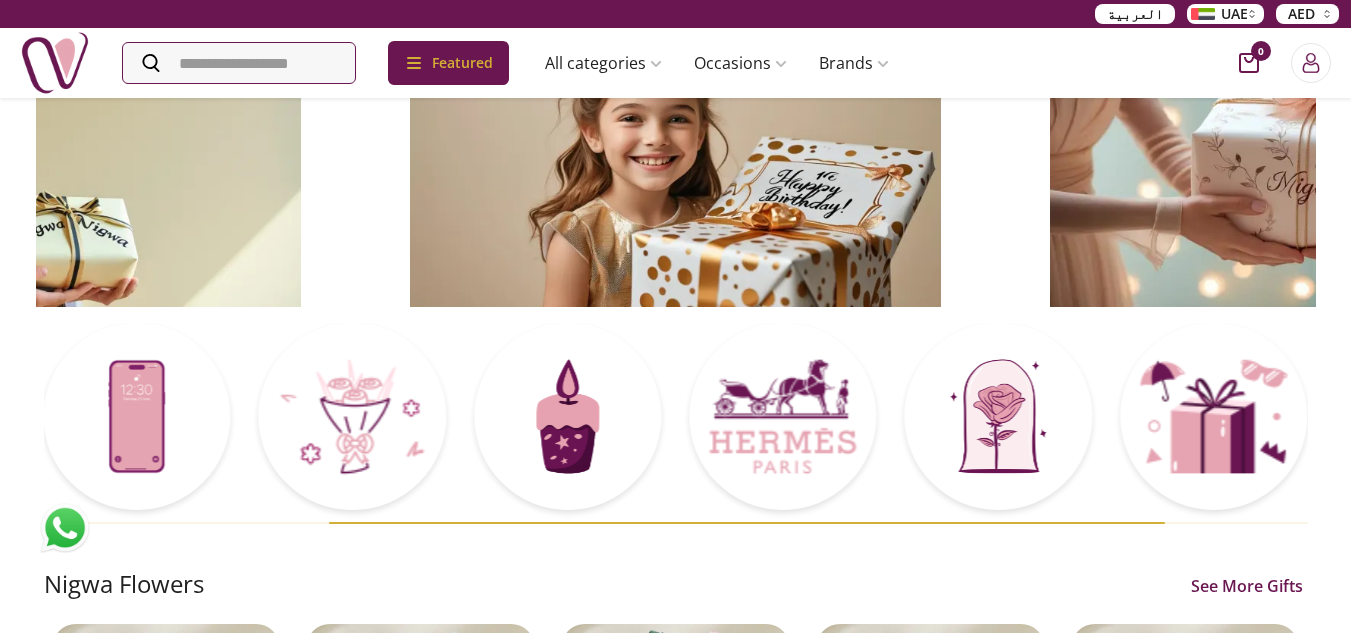 scroll, scrollTop: 0, scrollLeft: 0, axis: both 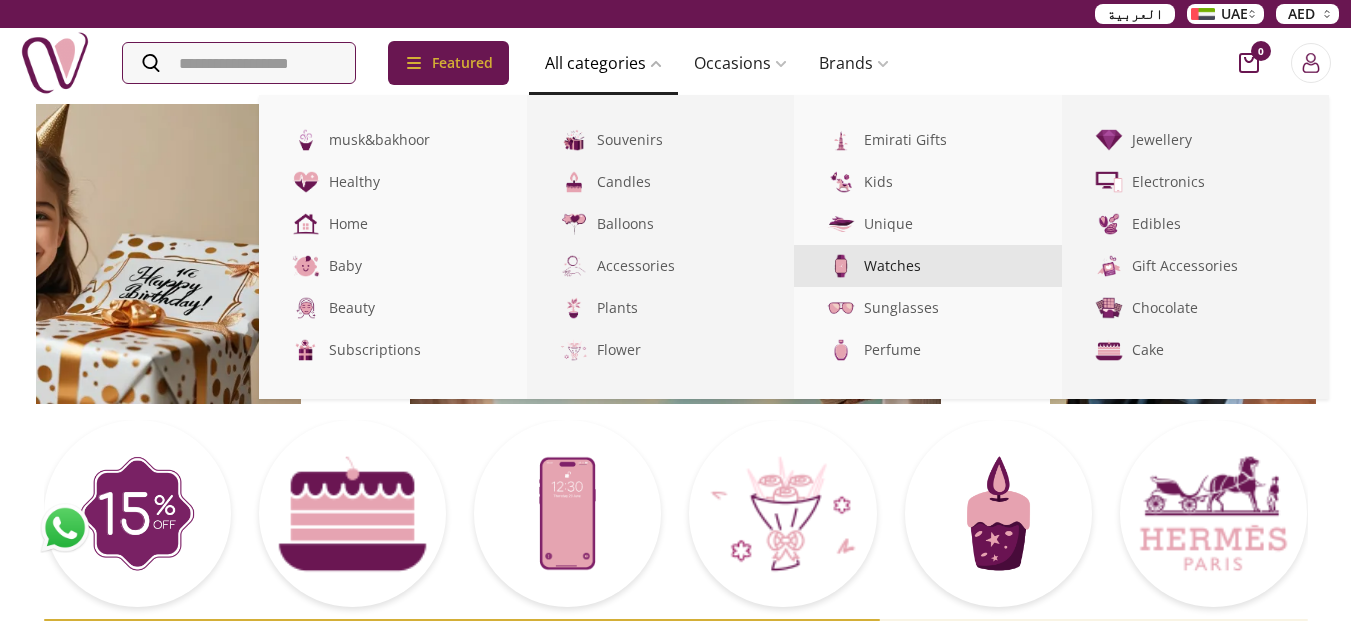 click on "Watches" at bounding box center [928, 266] 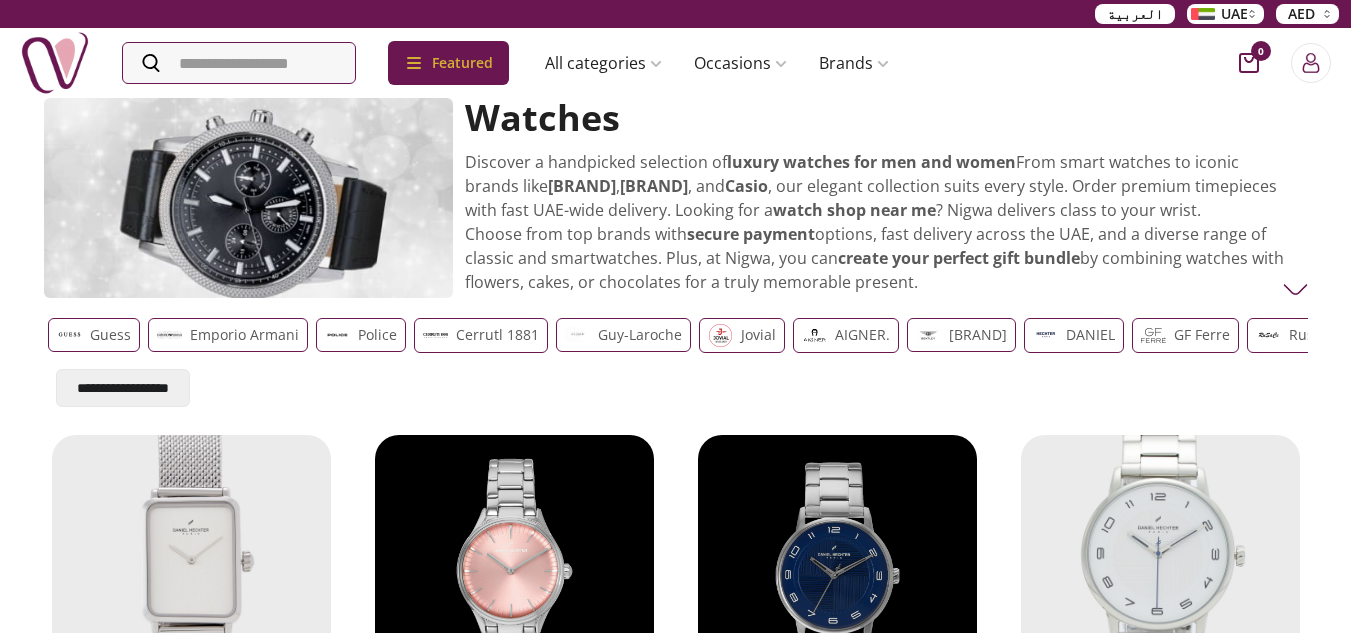 click on "guy-laroche" at bounding box center [640, 335] 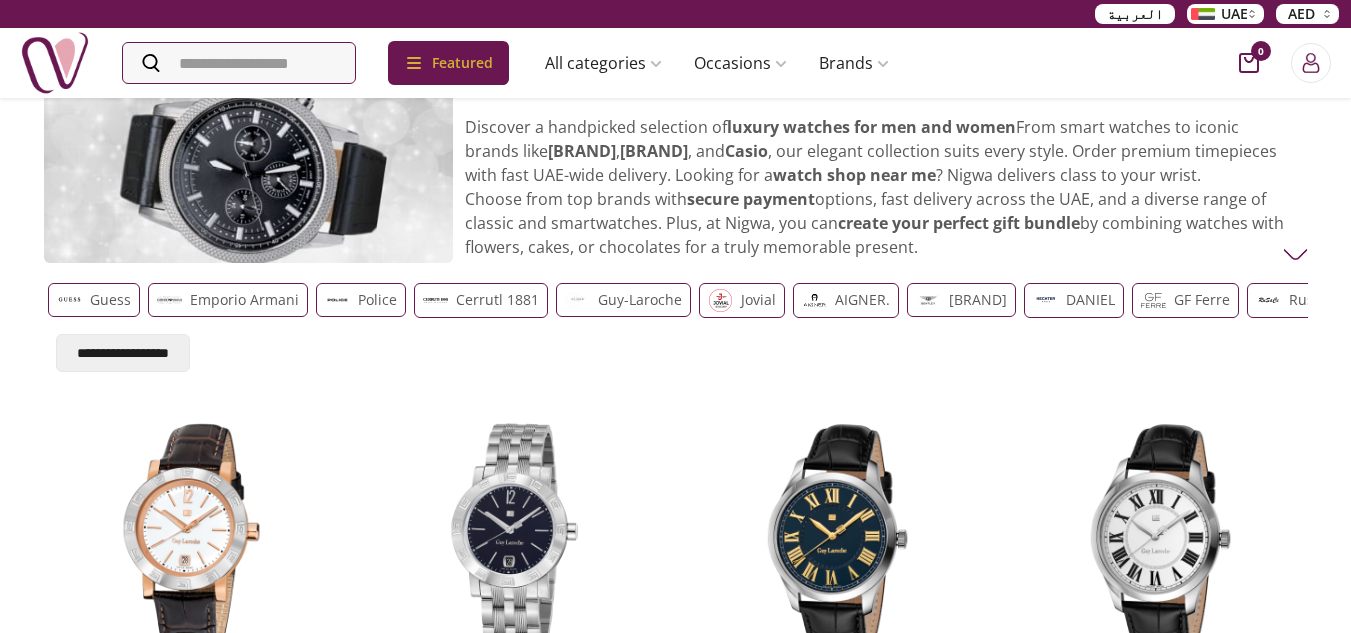 scroll, scrollTop: 0, scrollLeft: 0, axis: both 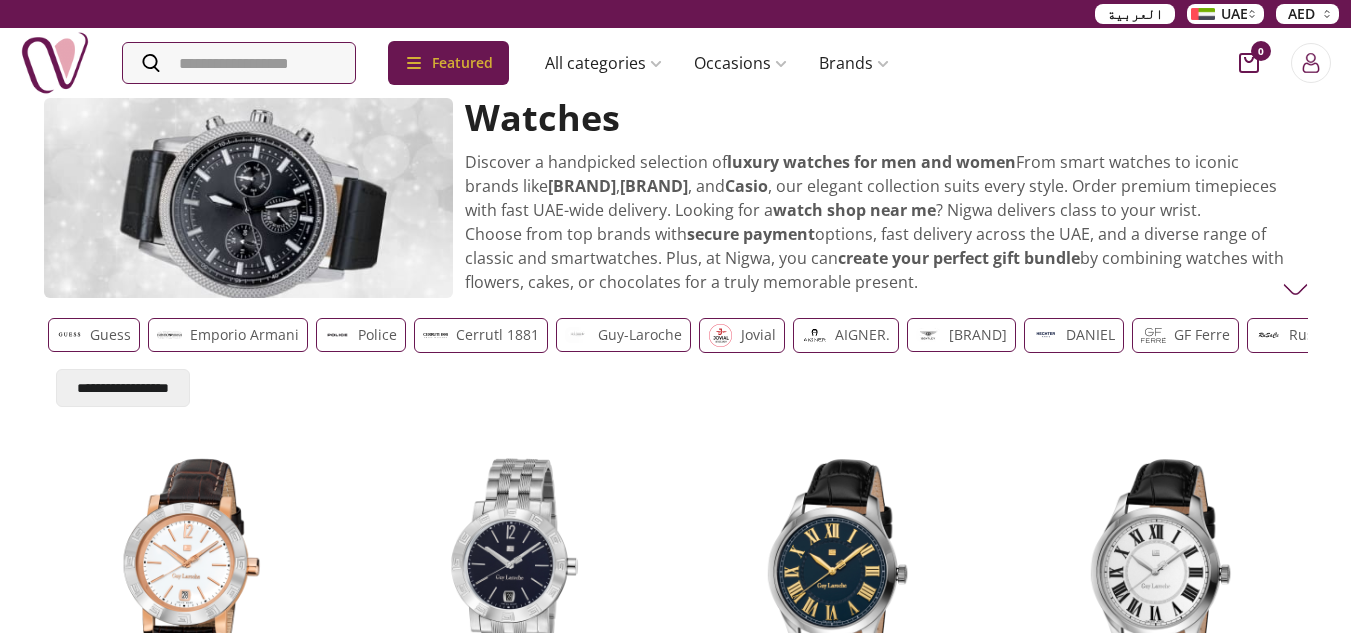 click on "Cerrutl 1881" at bounding box center (481, 335) 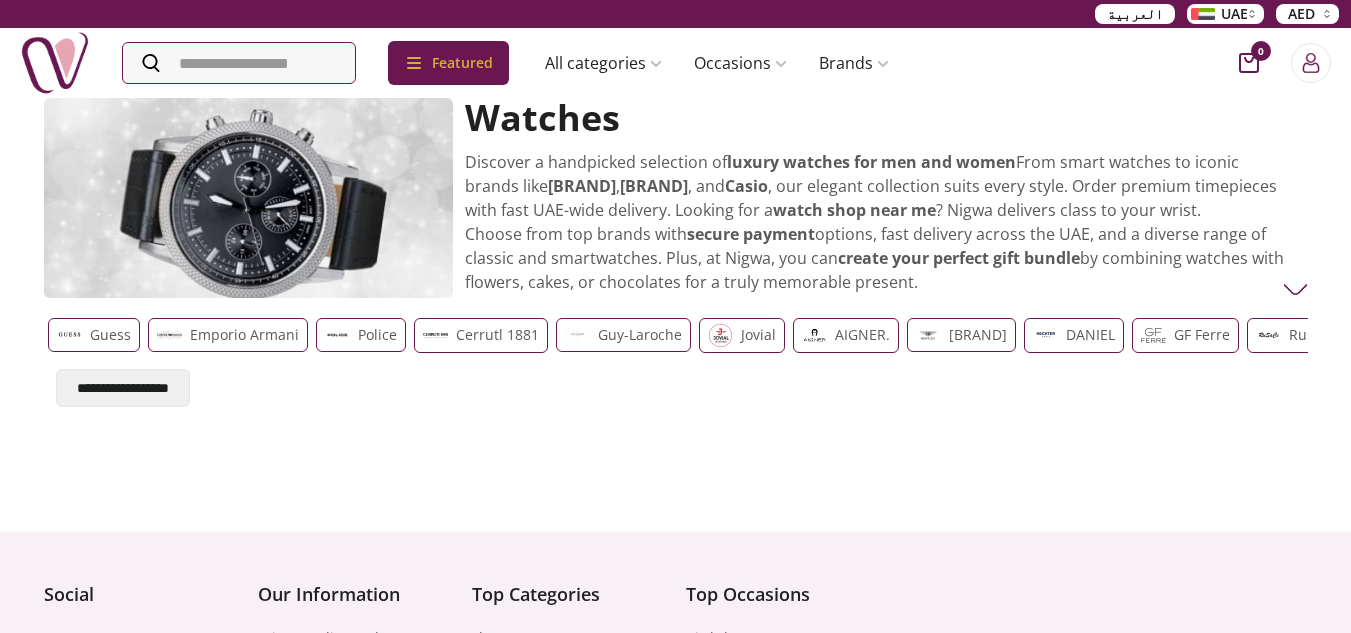 scroll, scrollTop: 0, scrollLeft: 3, axis: horizontal 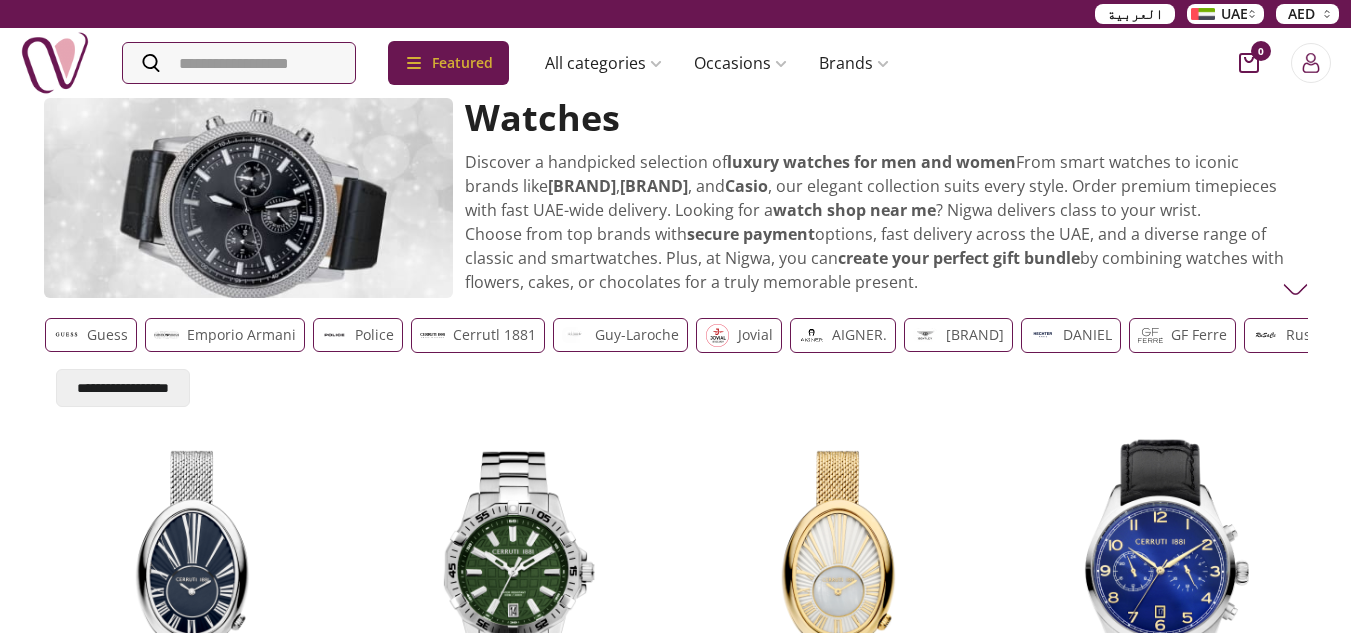 click on "AIGNER." at bounding box center (859, 335) 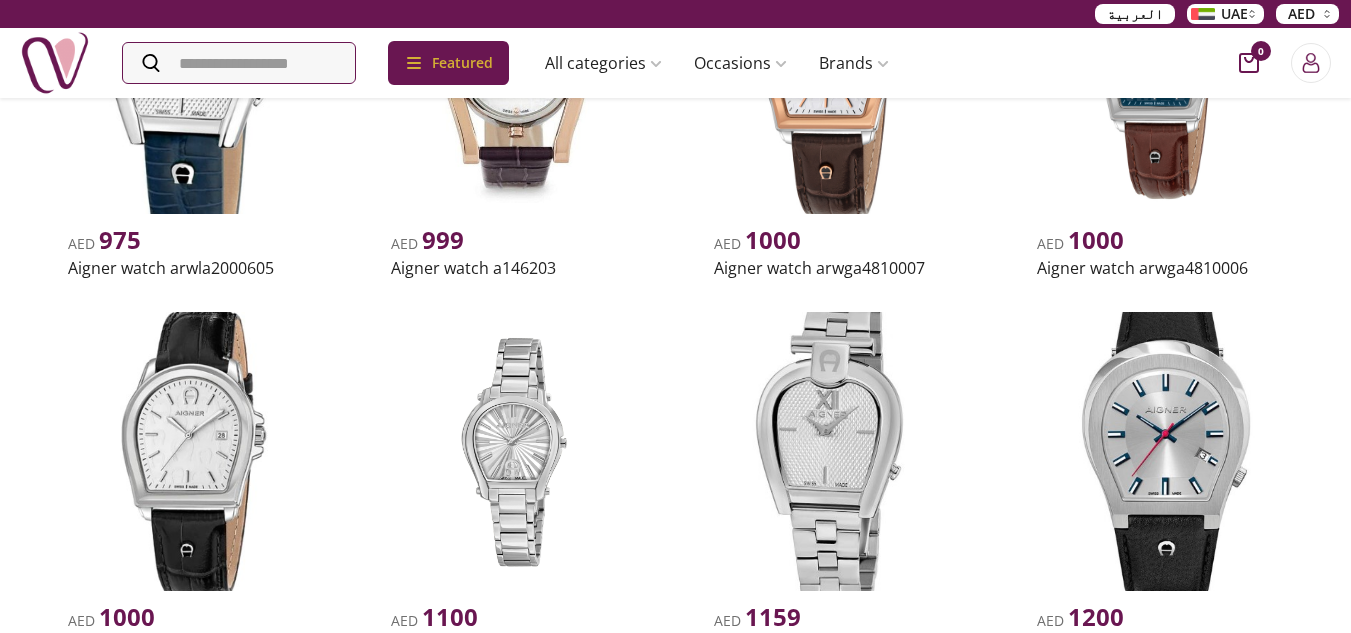 scroll, scrollTop: 0, scrollLeft: 0, axis: both 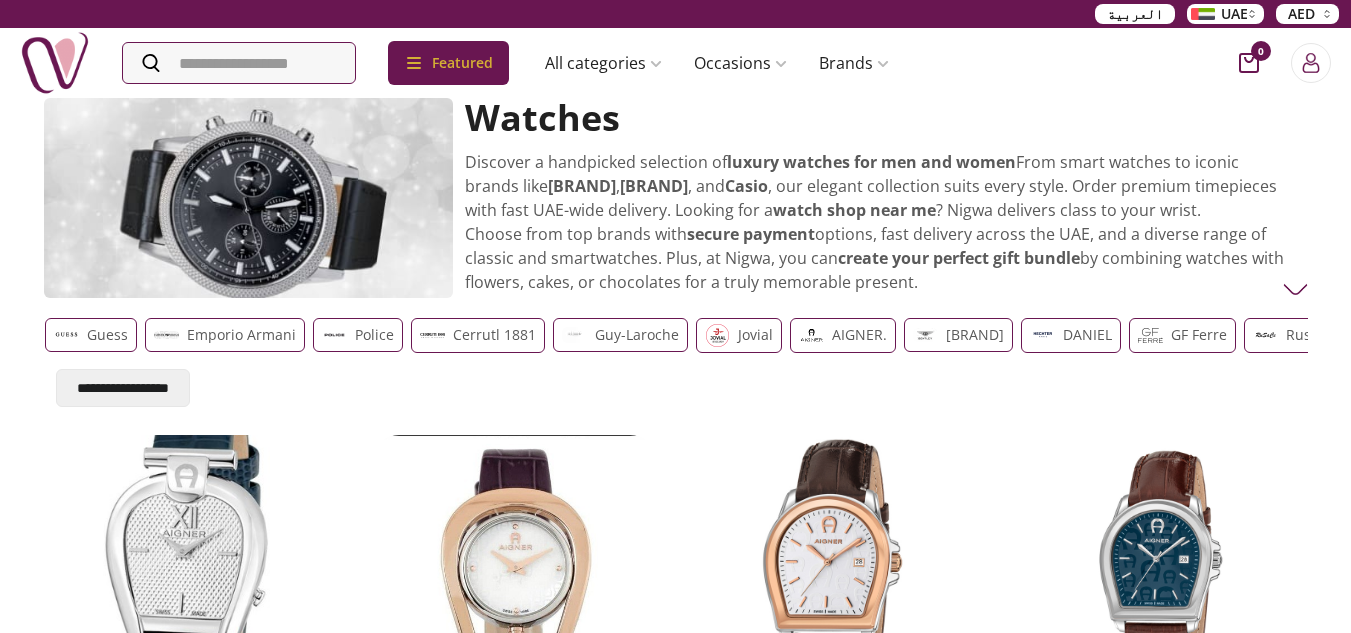 click at bounding box center (334, 335) 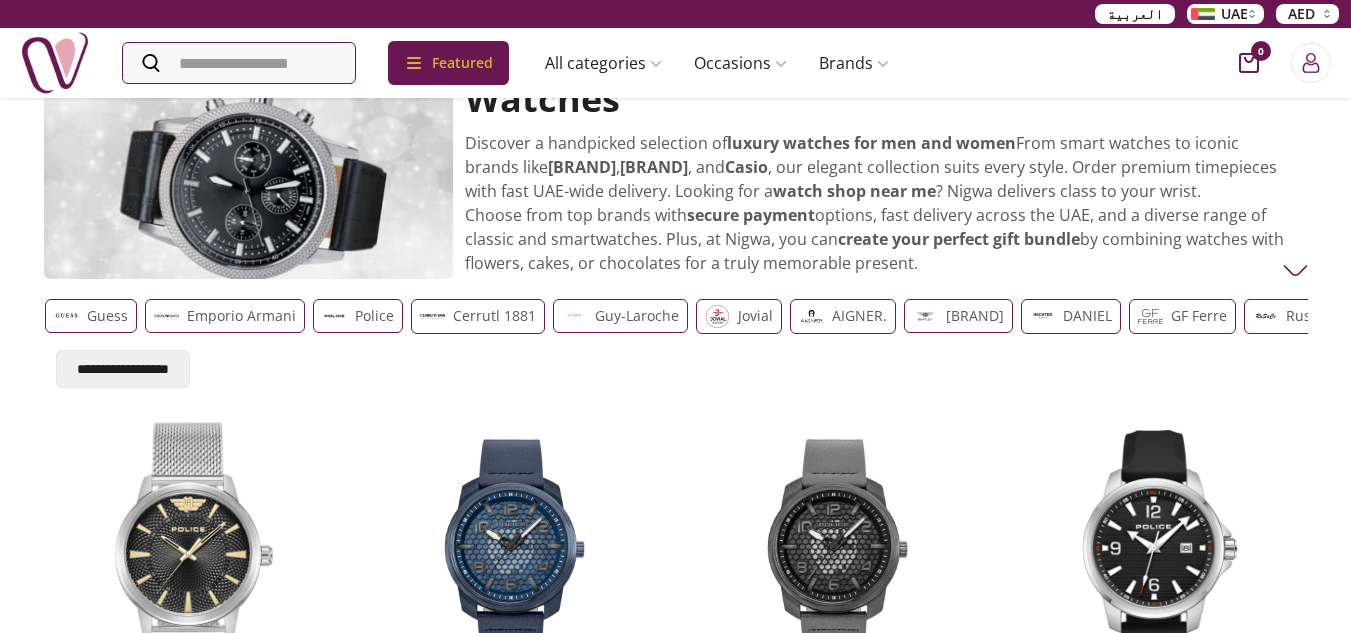 scroll, scrollTop: 0, scrollLeft: 0, axis: both 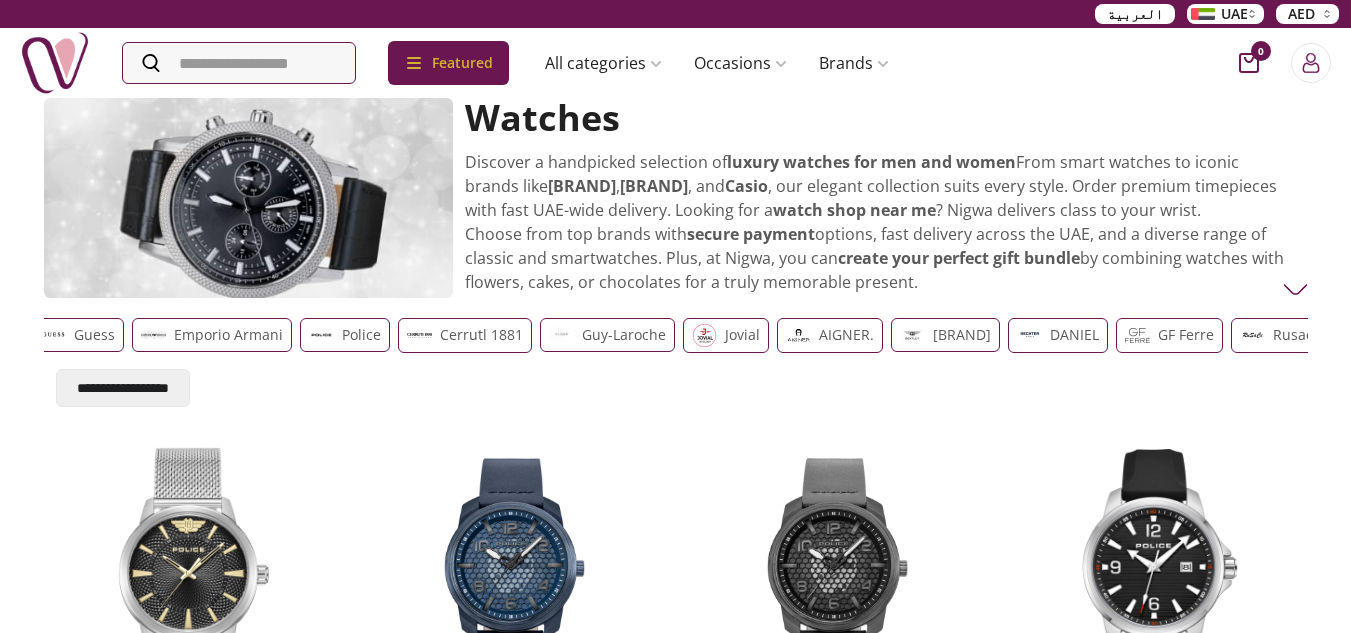 drag, startPoint x: 1186, startPoint y: 344, endPoint x: 1067, endPoint y: 372, distance: 122.24974 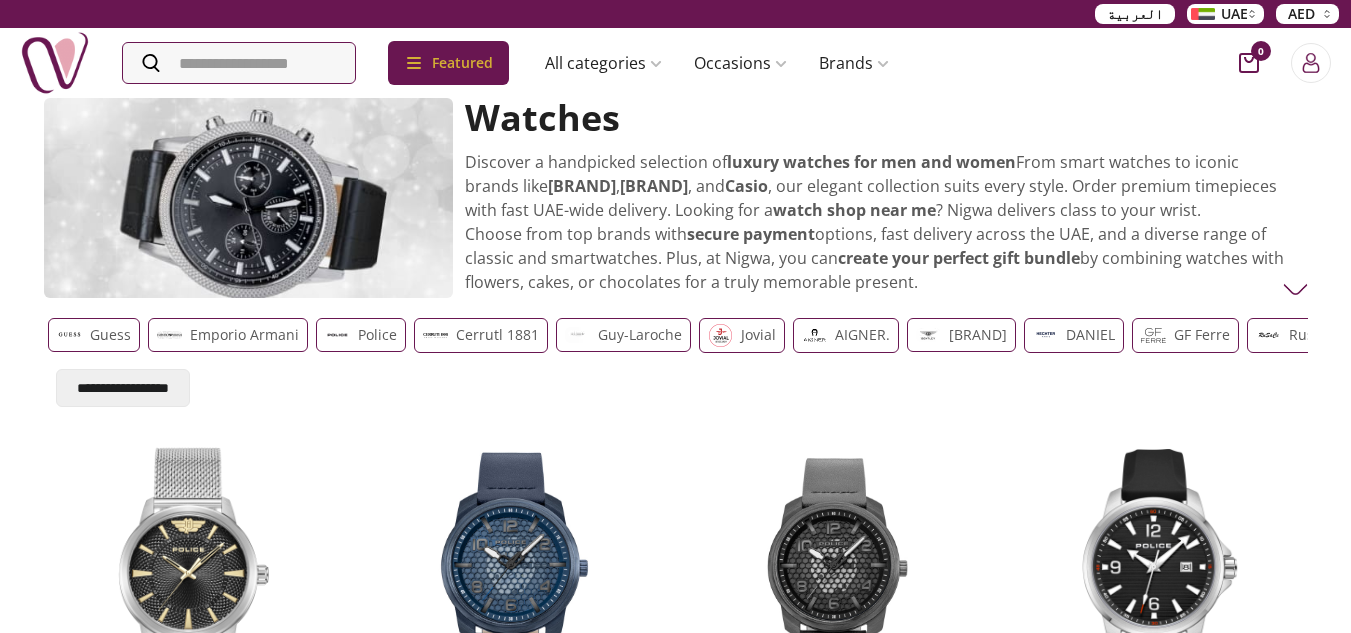 drag, startPoint x: 1045, startPoint y: 350, endPoint x: 575, endPoint y: 434, distance: 477.4474 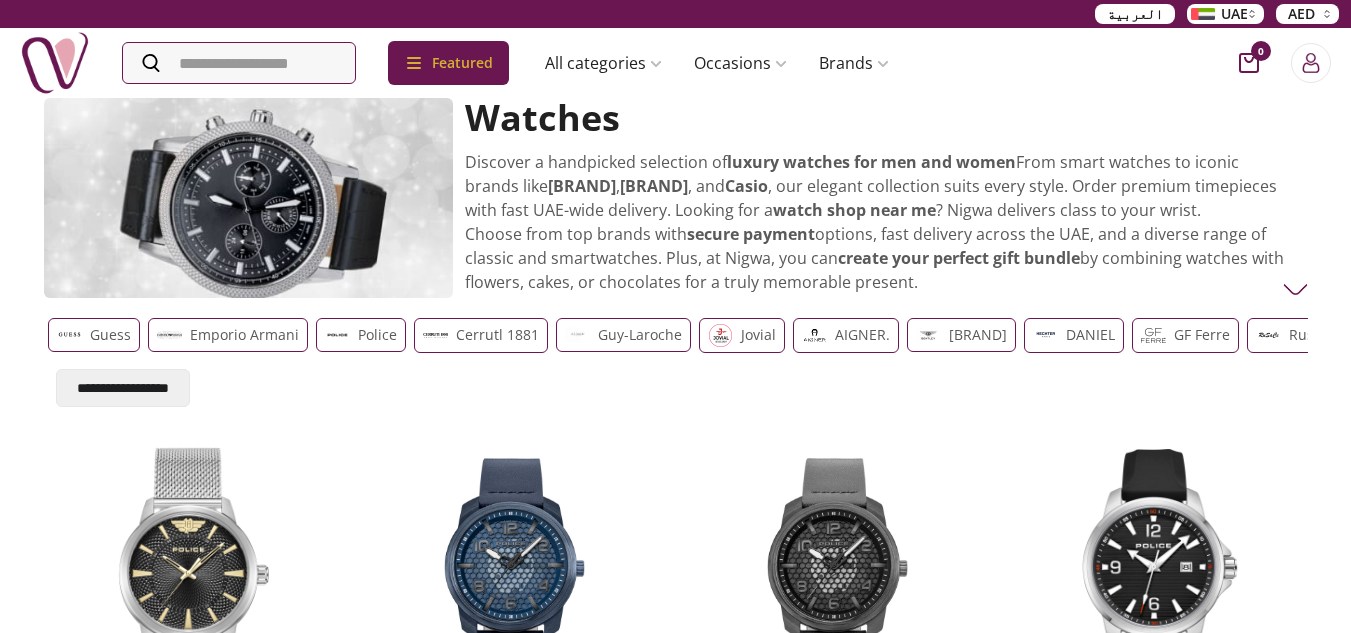 scroll, scrollTop: 0, scrollLeft: 14, axis: horizontal 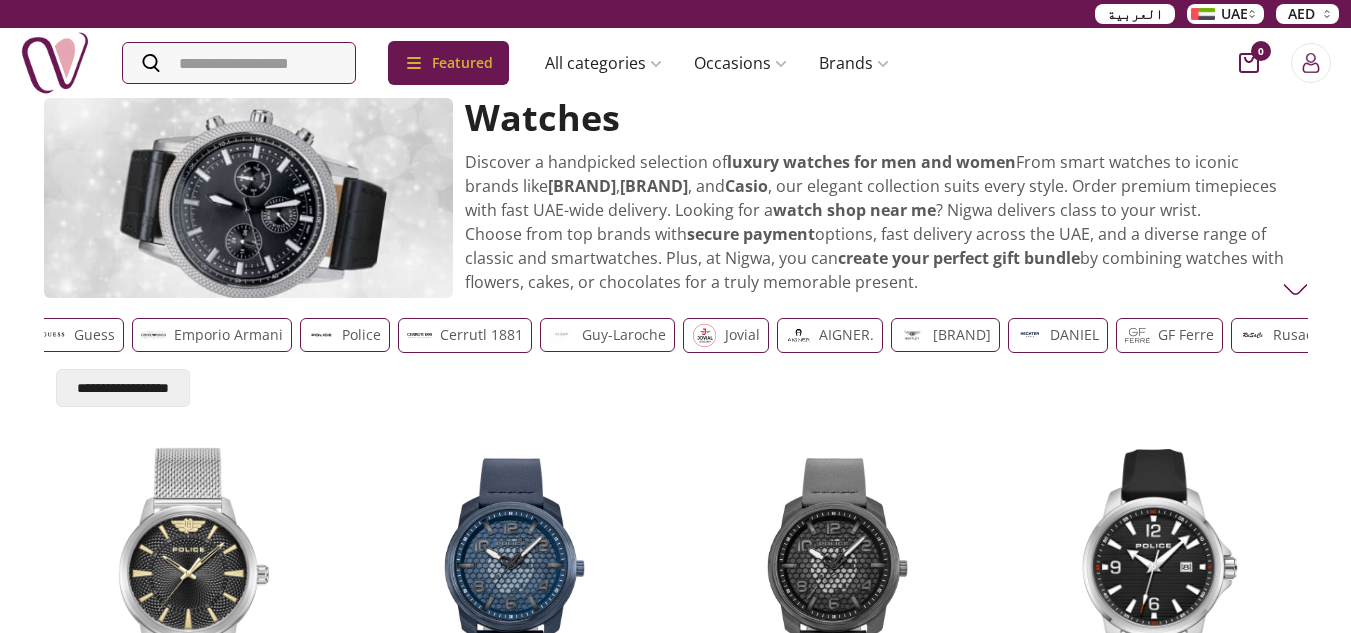drag, startPoint x: 1265, startPoint y: 330, endPoint x: 1037, endPoint y: 363, distance: 230.37578 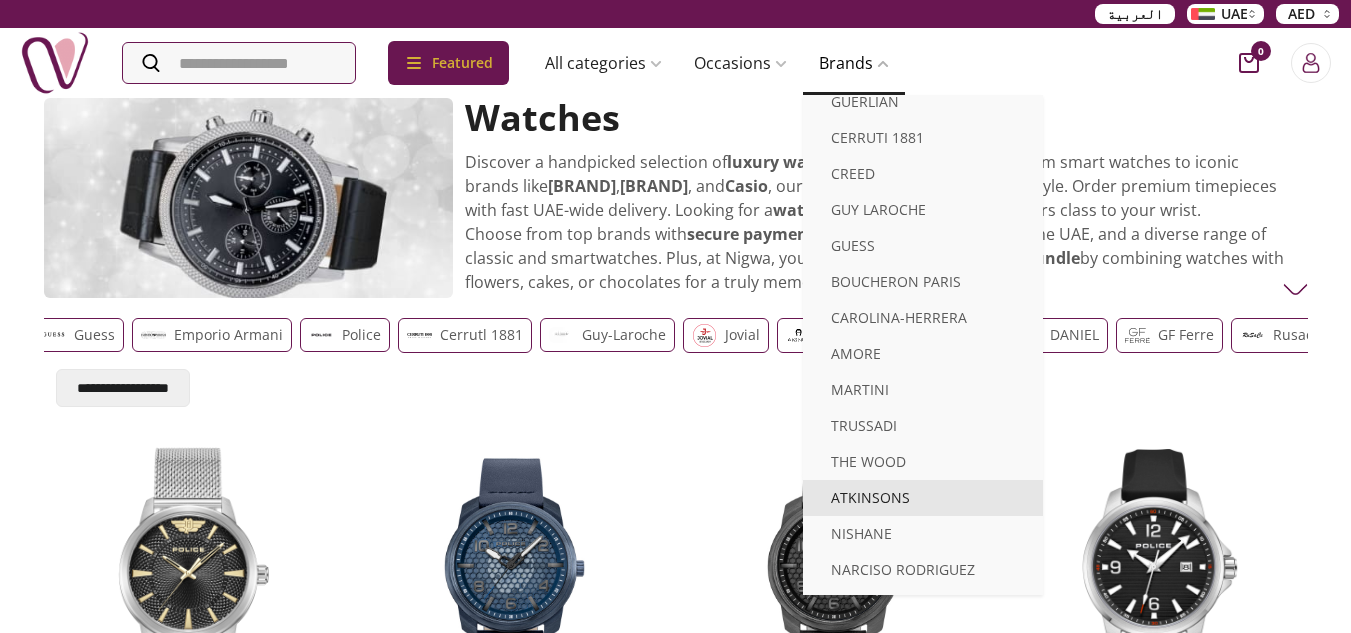 scroll, scrollTop: 979, scrollLeft: 0, axis: vertical 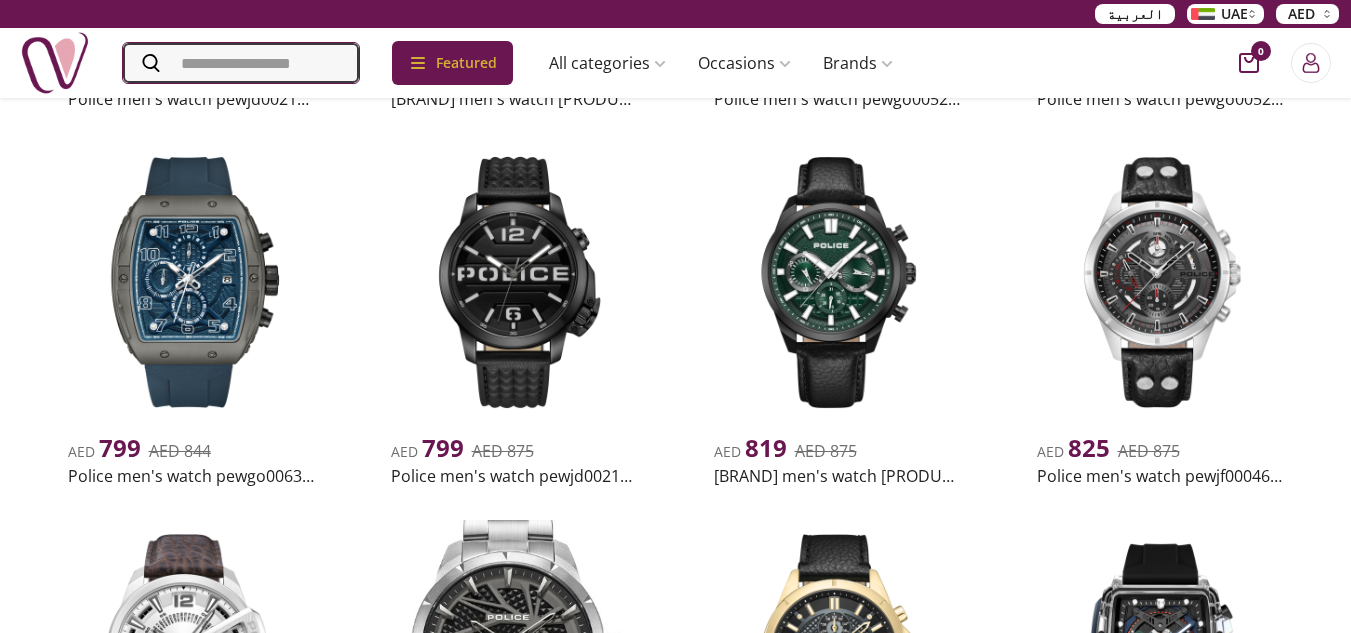 click at bounding box center (241, 63) 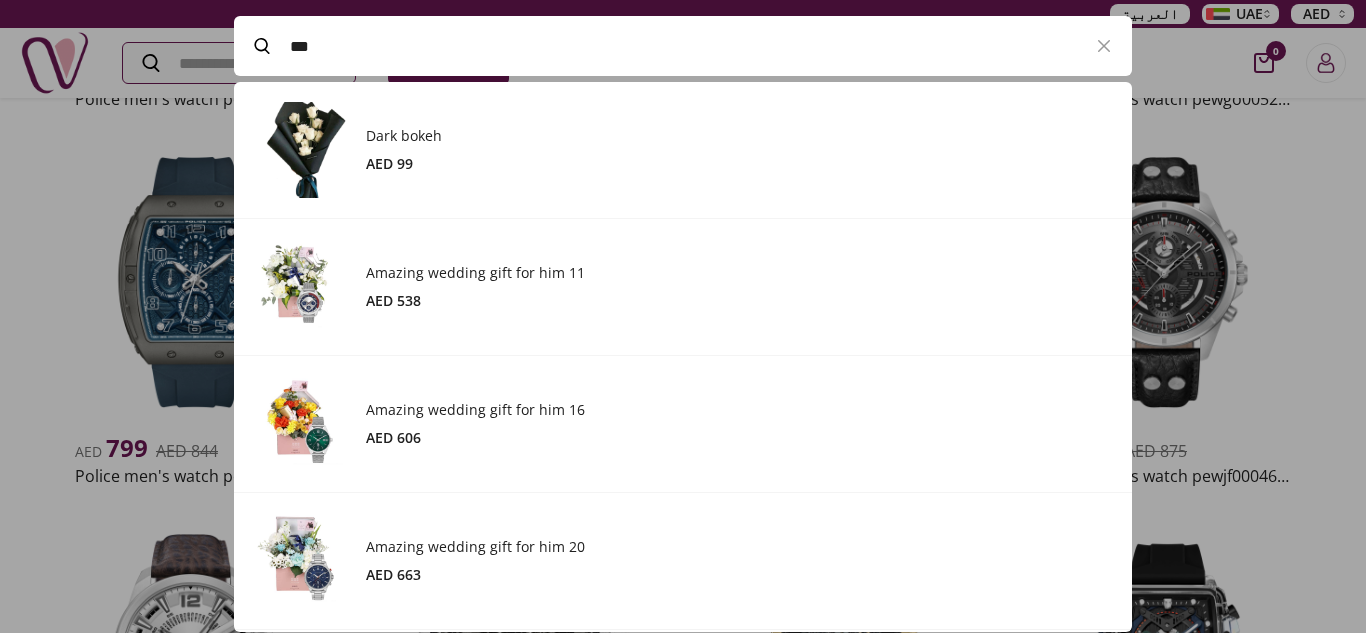 scroll, scrollTop: 520, scrollLeft: 898, axis: both 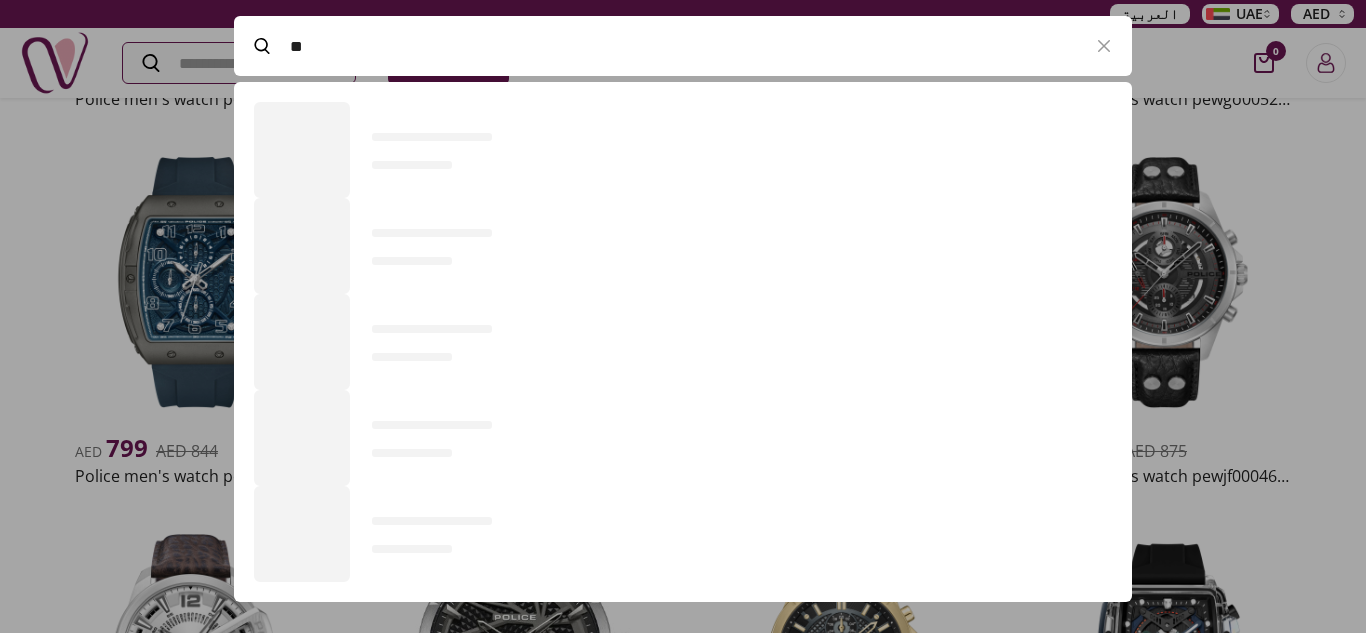 type on "*" 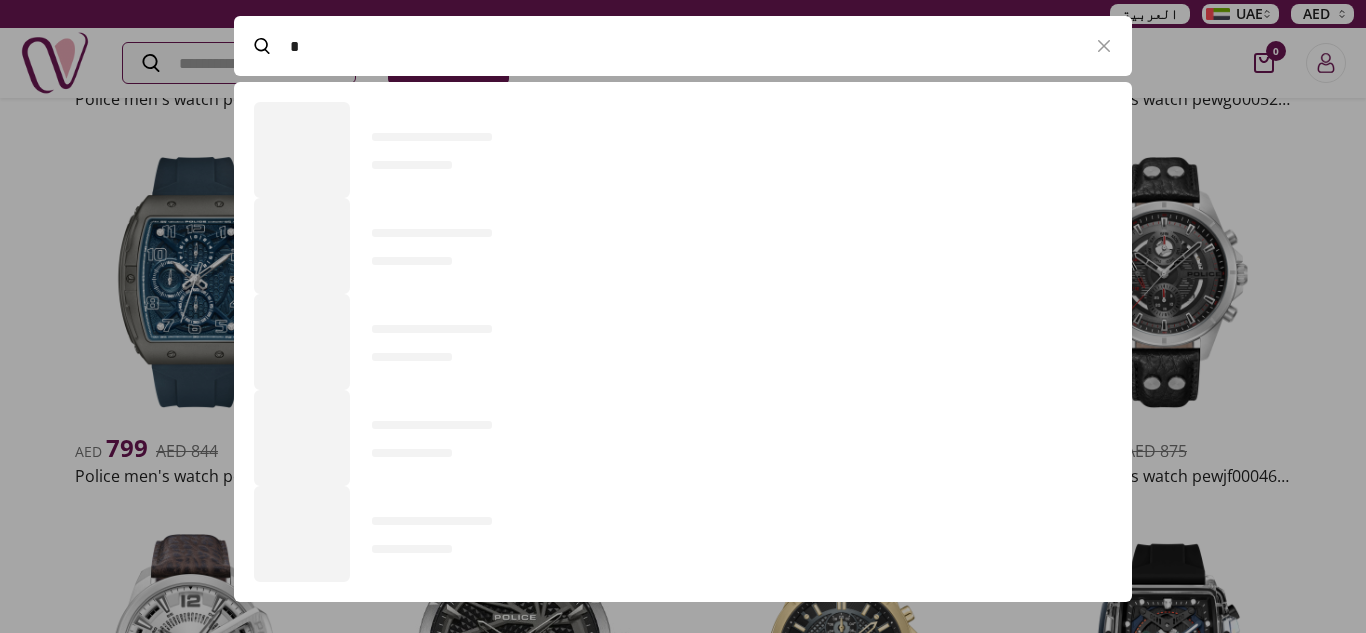 scroll, scrollTop: 520, scrollLeft: 898, axis: both 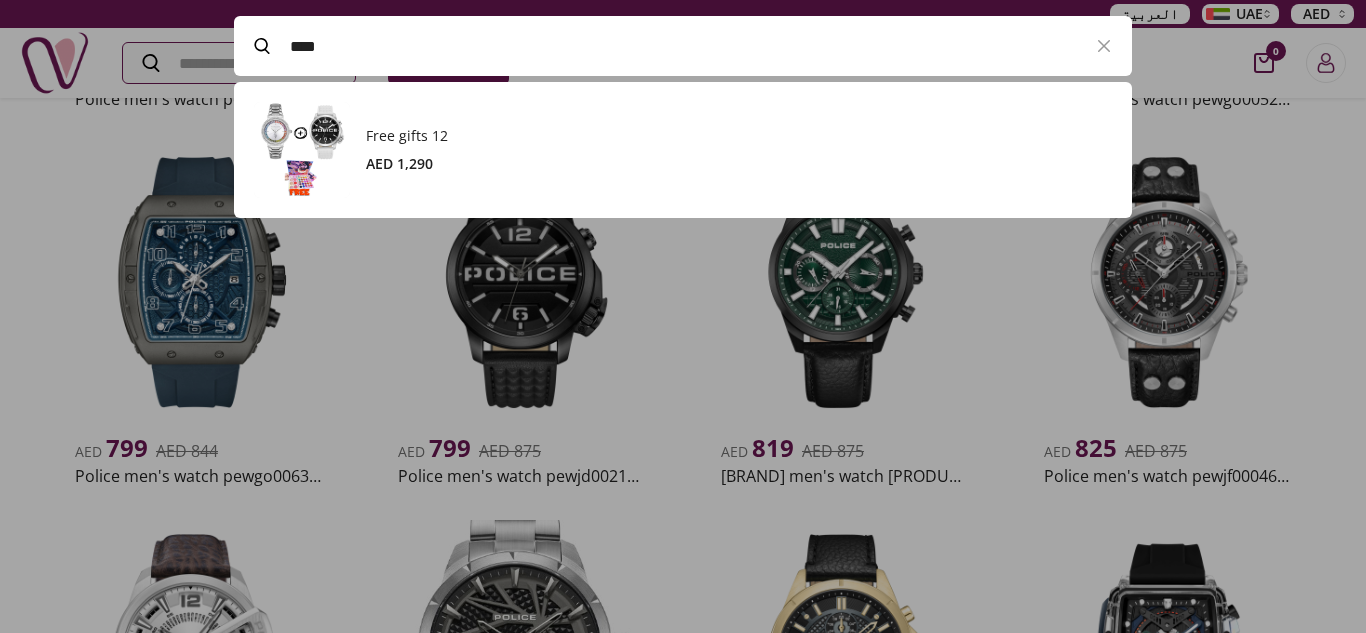 click at bounding box center [302, 150] 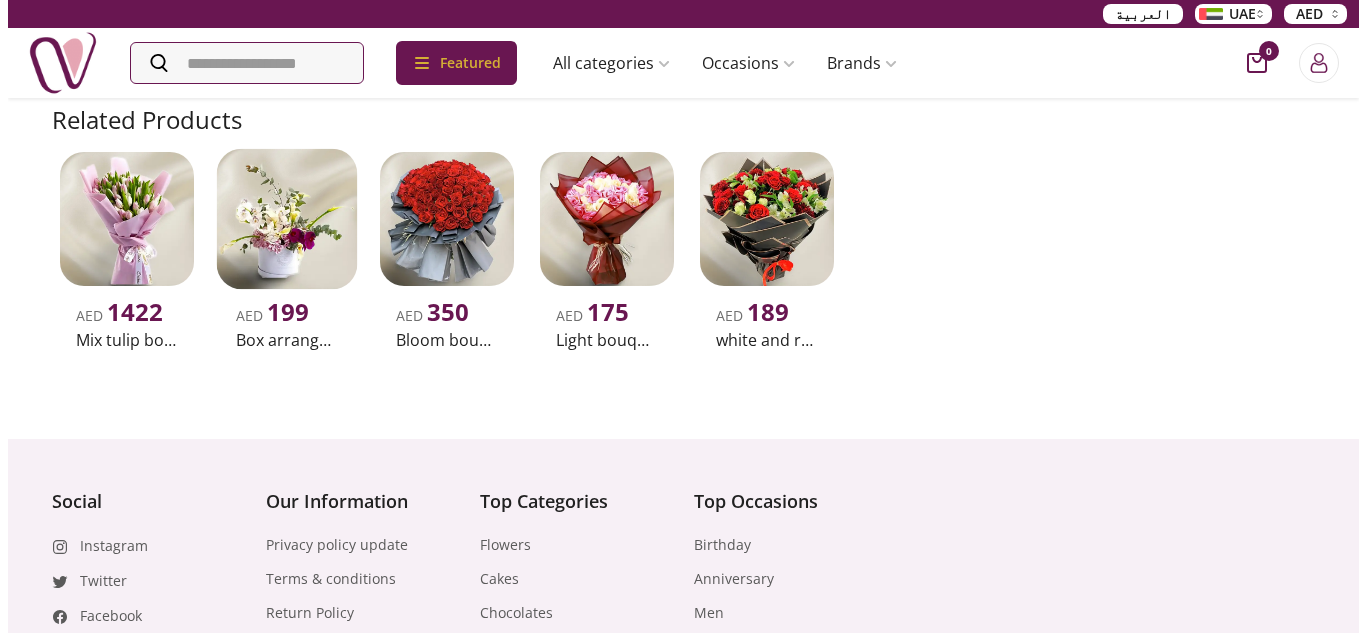 scroll, scrollTop: 0, scrollLeft: 0, axis: both 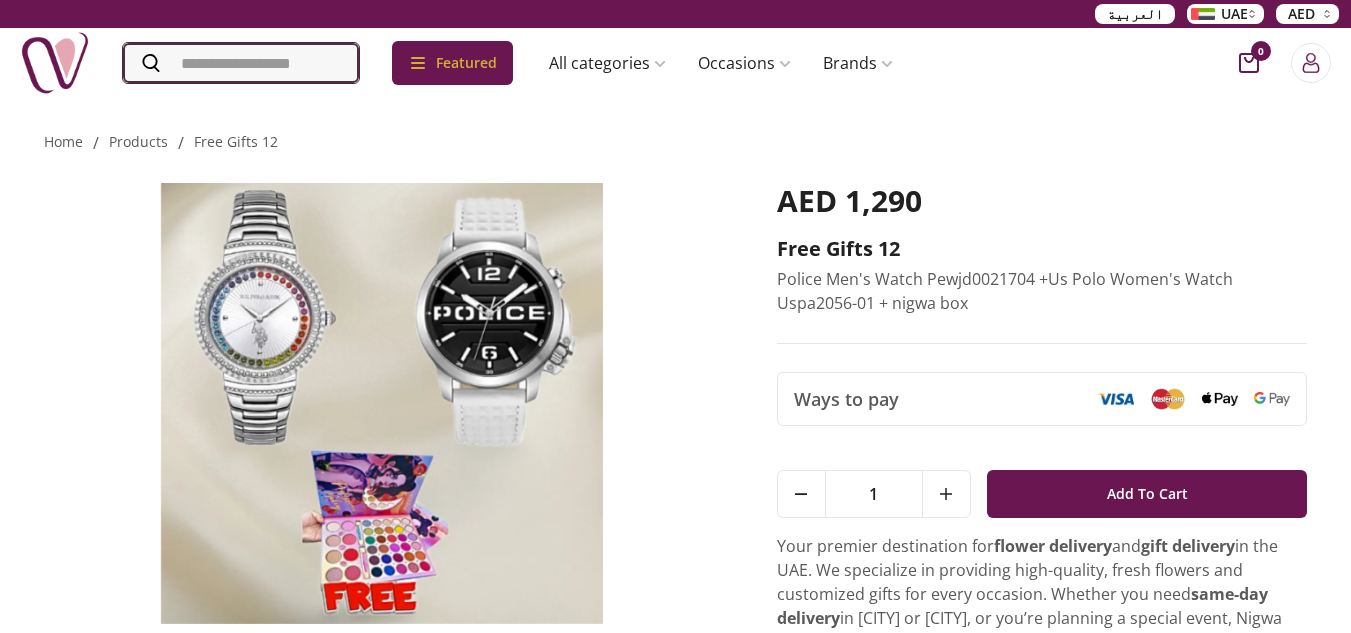 click at bounding box center (241, 63) 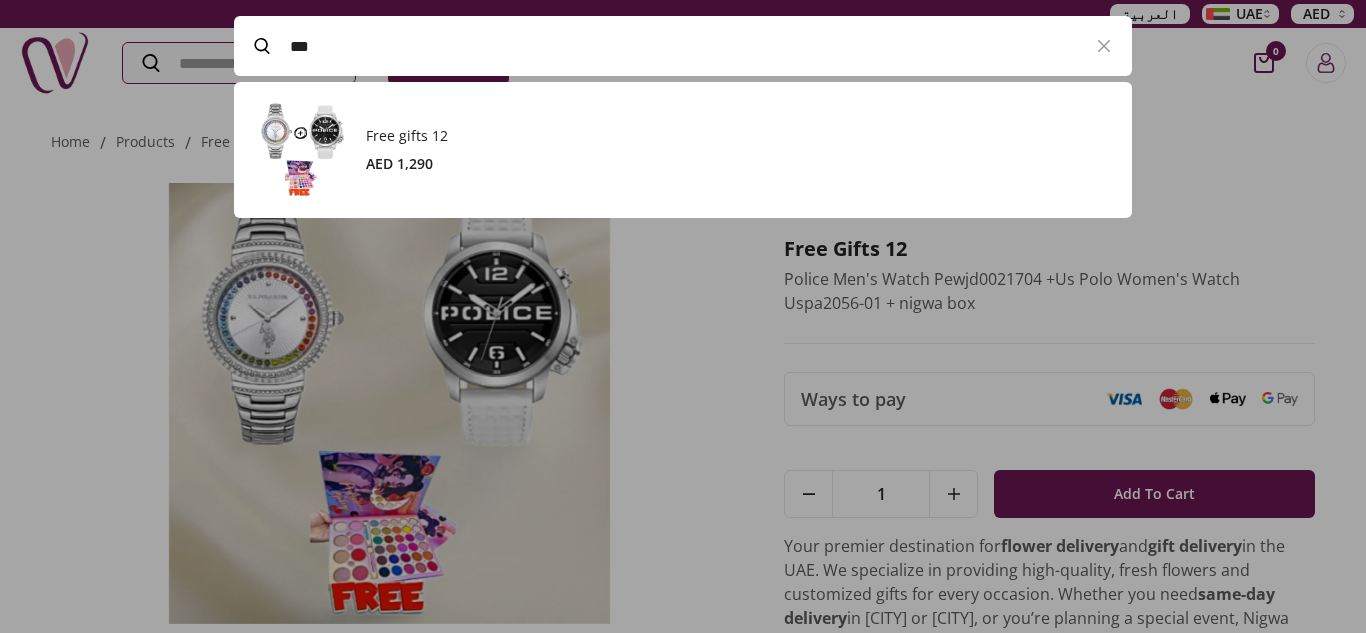 scroll, scrollTop: 550, scrollLeft: 898, axis: both 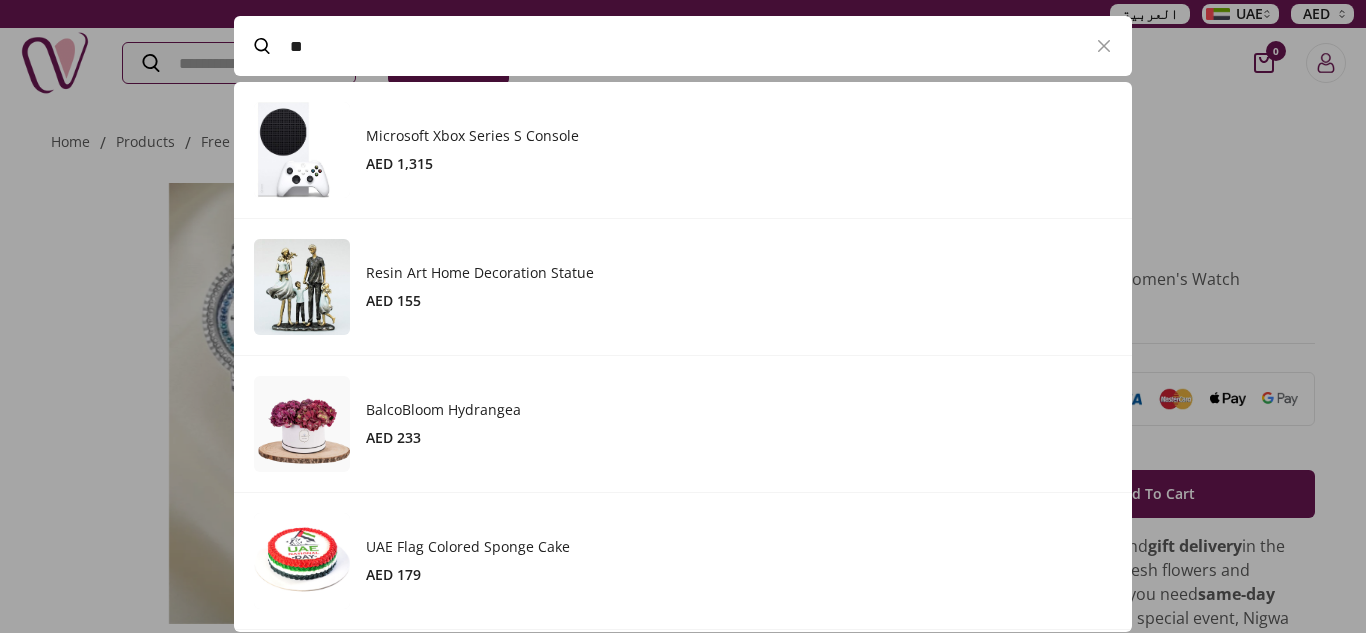 type on "*" 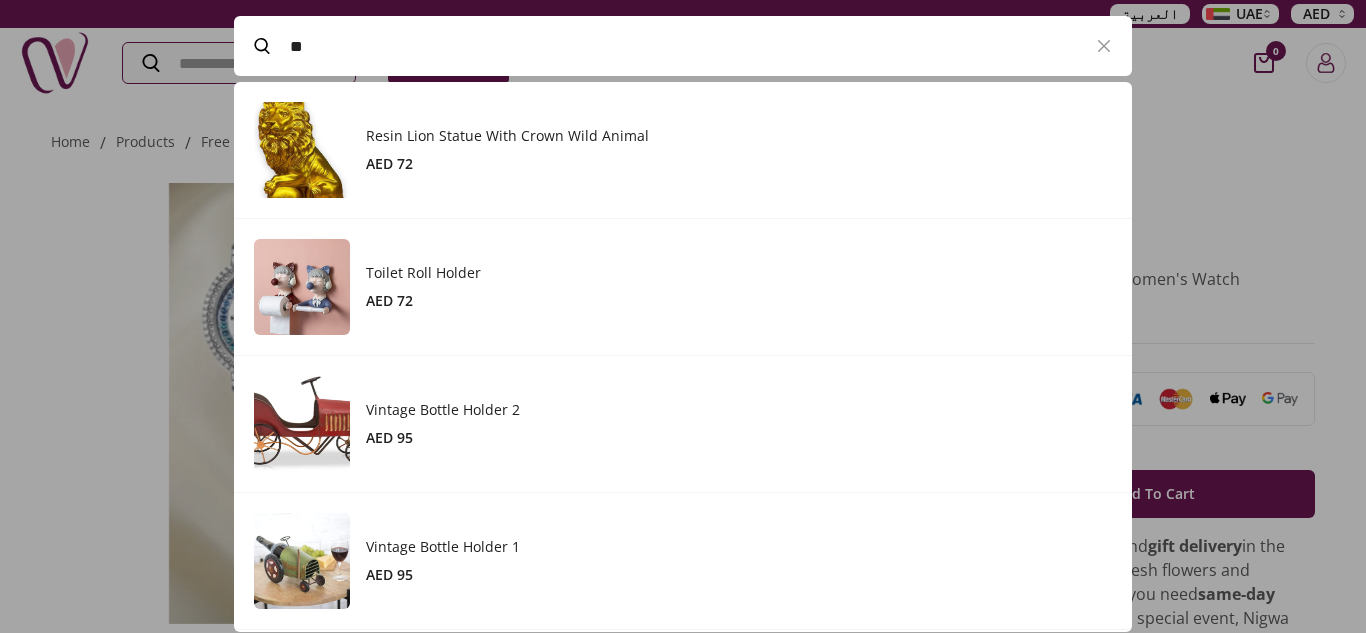 scroll, scrollTop: 550, scrollLeft: 898, axis: both 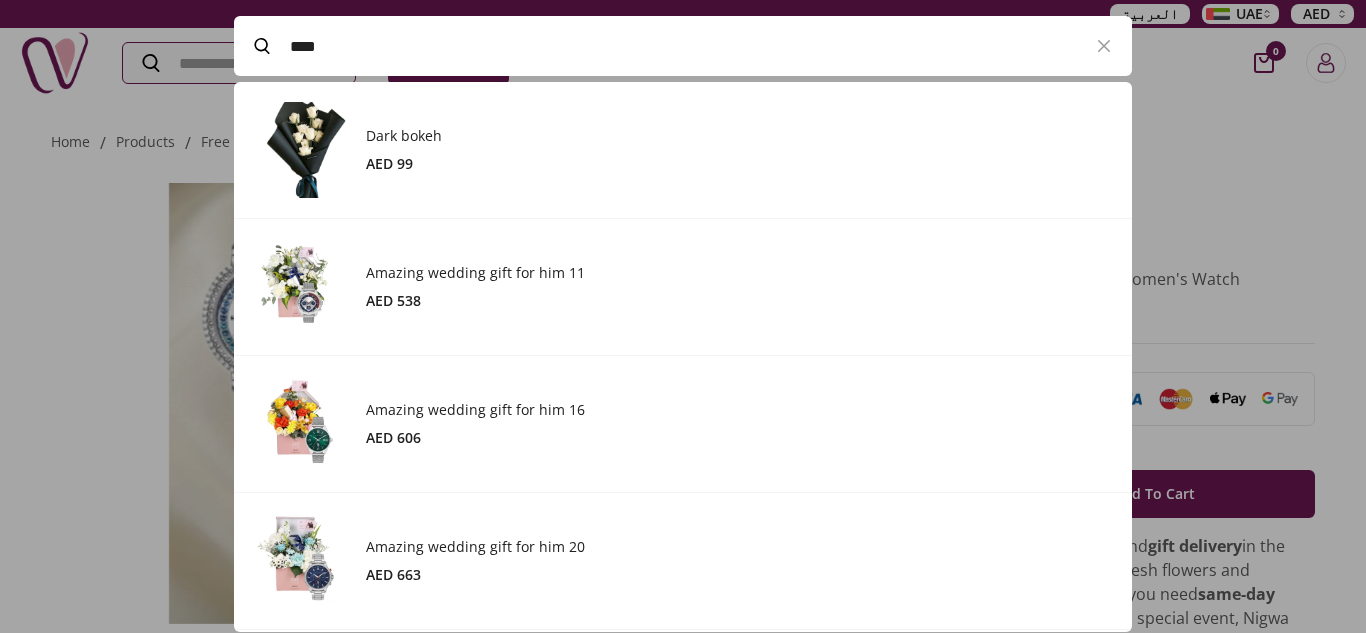 type on "****" 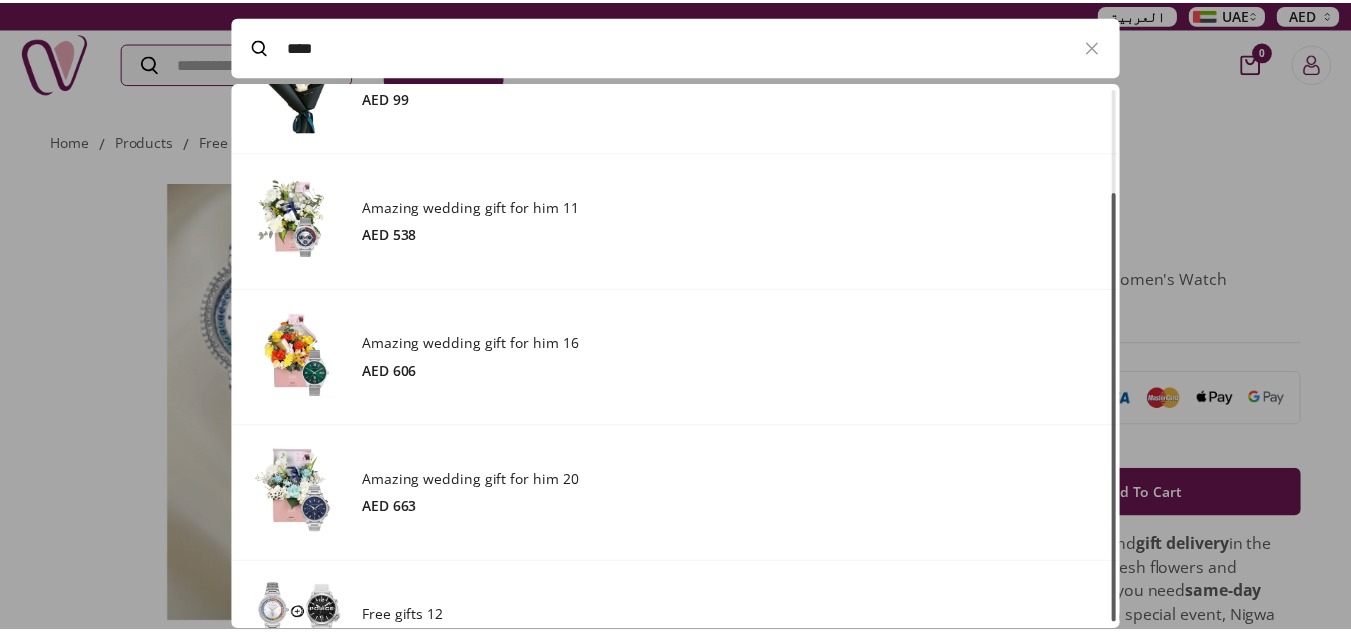 scroll, scrollTop: 134, scrollLeft: 0, axis: vertical 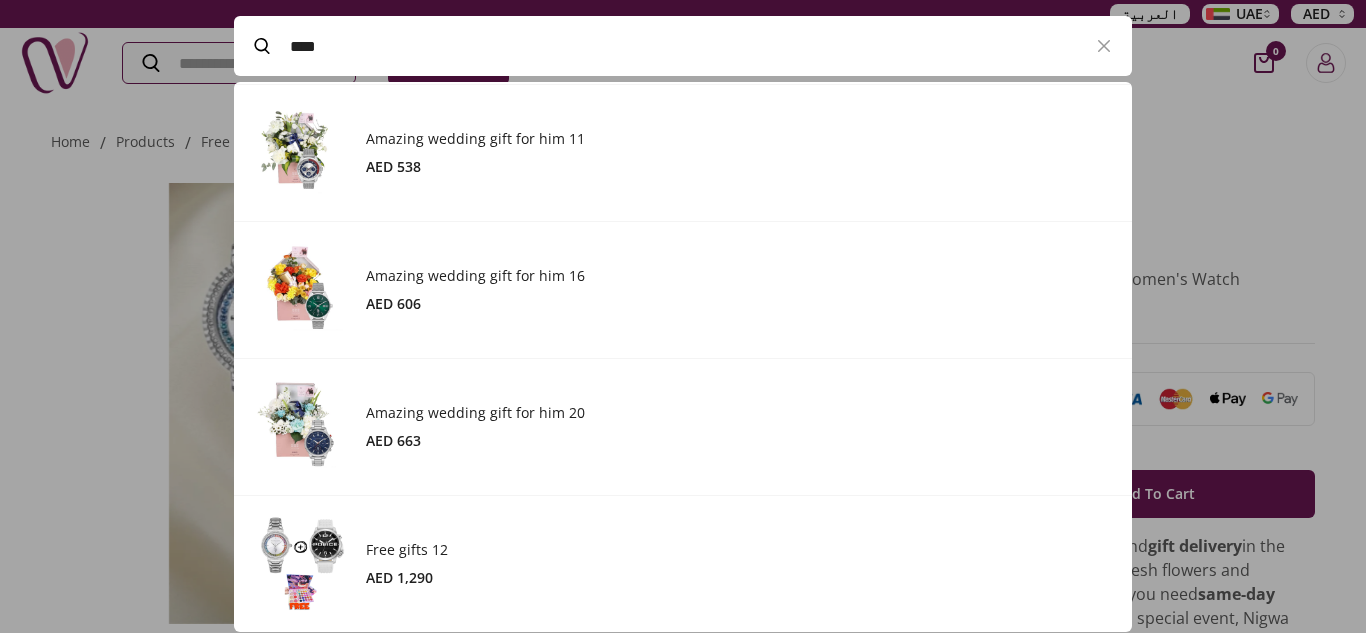 click at bounding box center [302, 427] 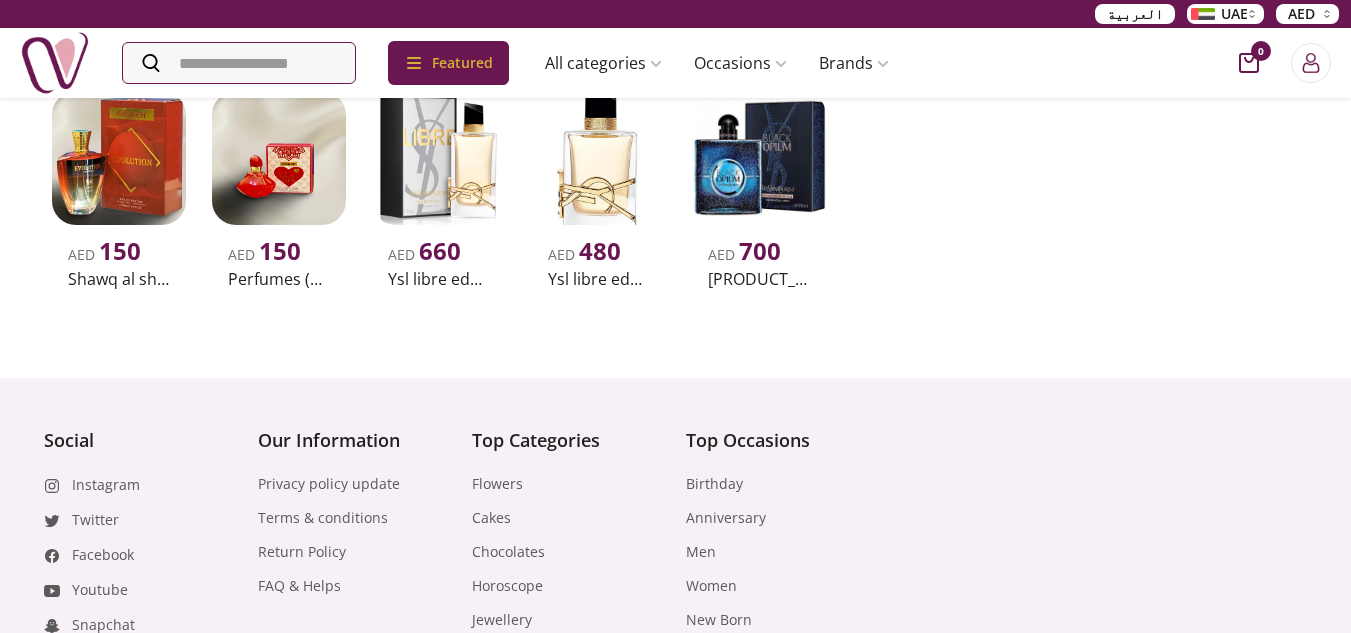 scroll, scrollTop: 1000, scrollLeft: 0, axis: vertical 